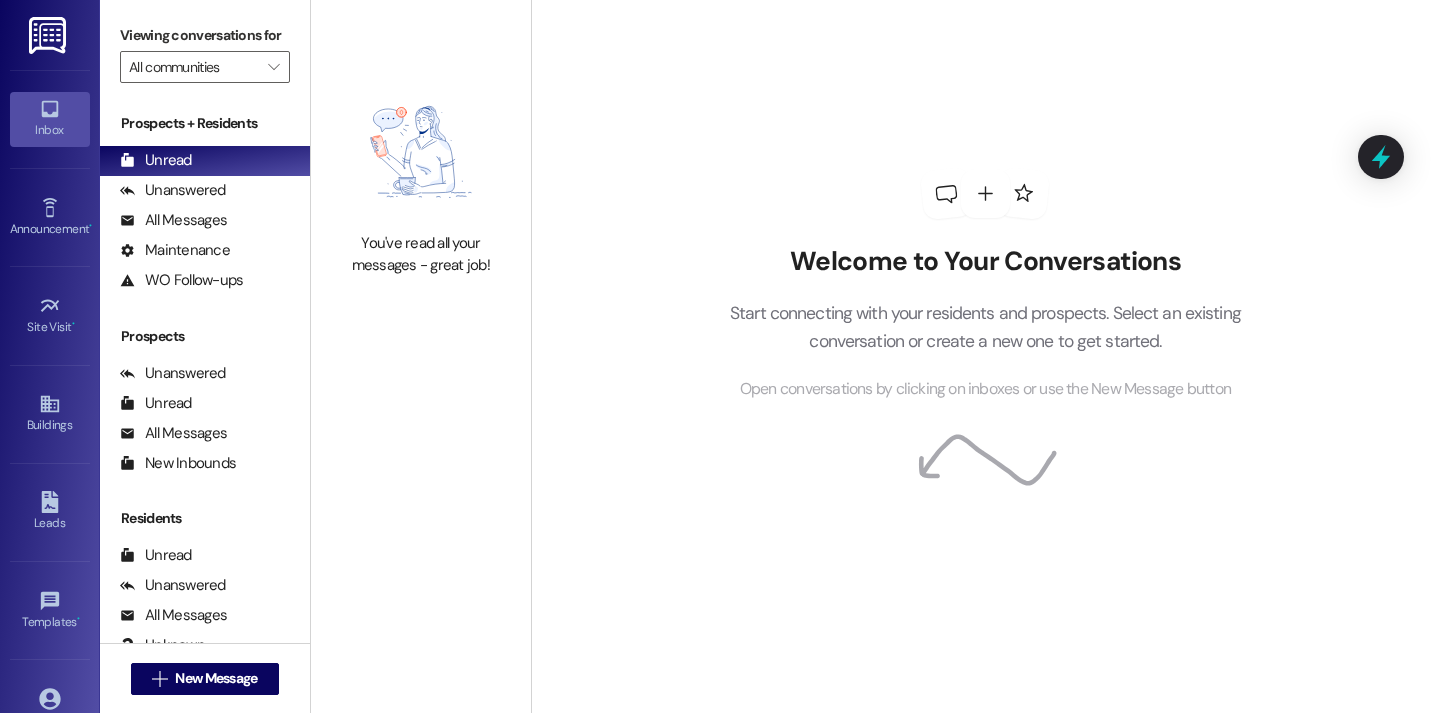 scroll, scrollTop: 0, scrollLeft: 0, axis: both 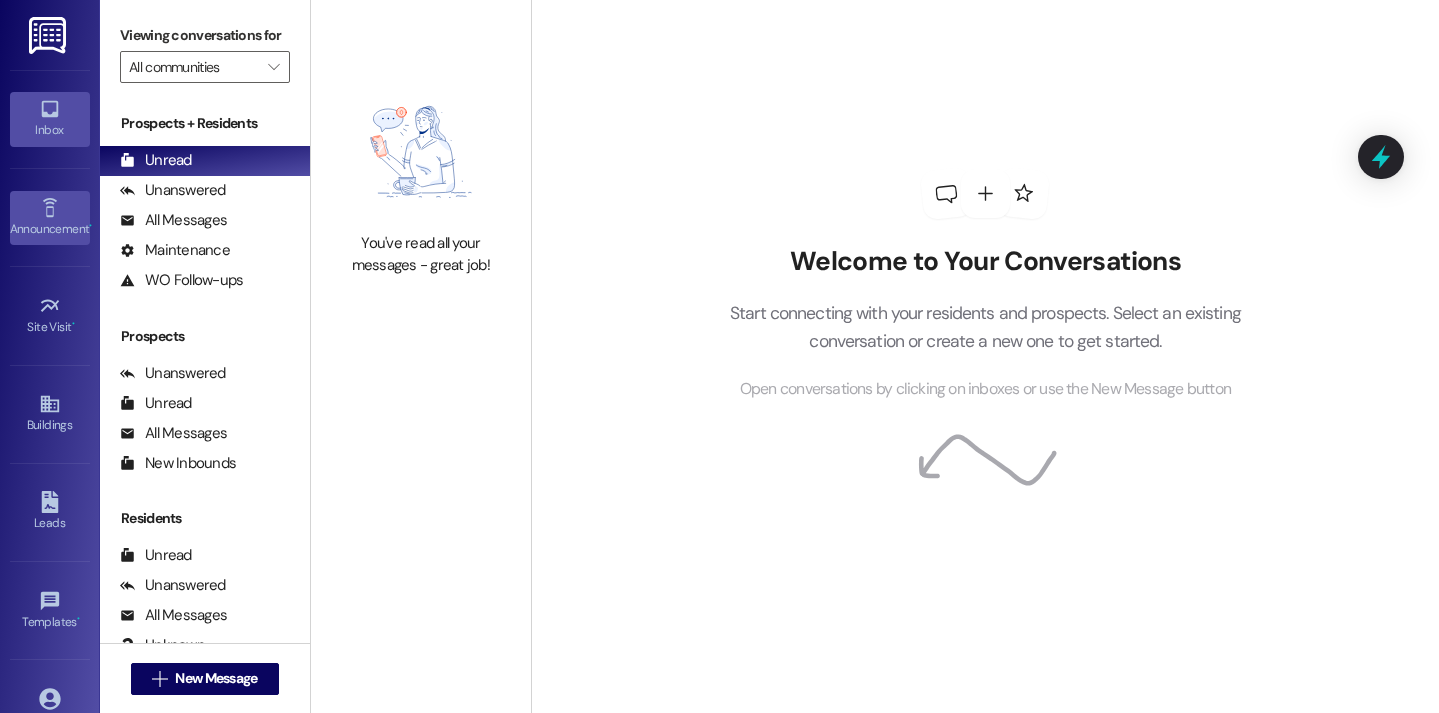 click on "Announcement   •" at bounding box center (50, 218) 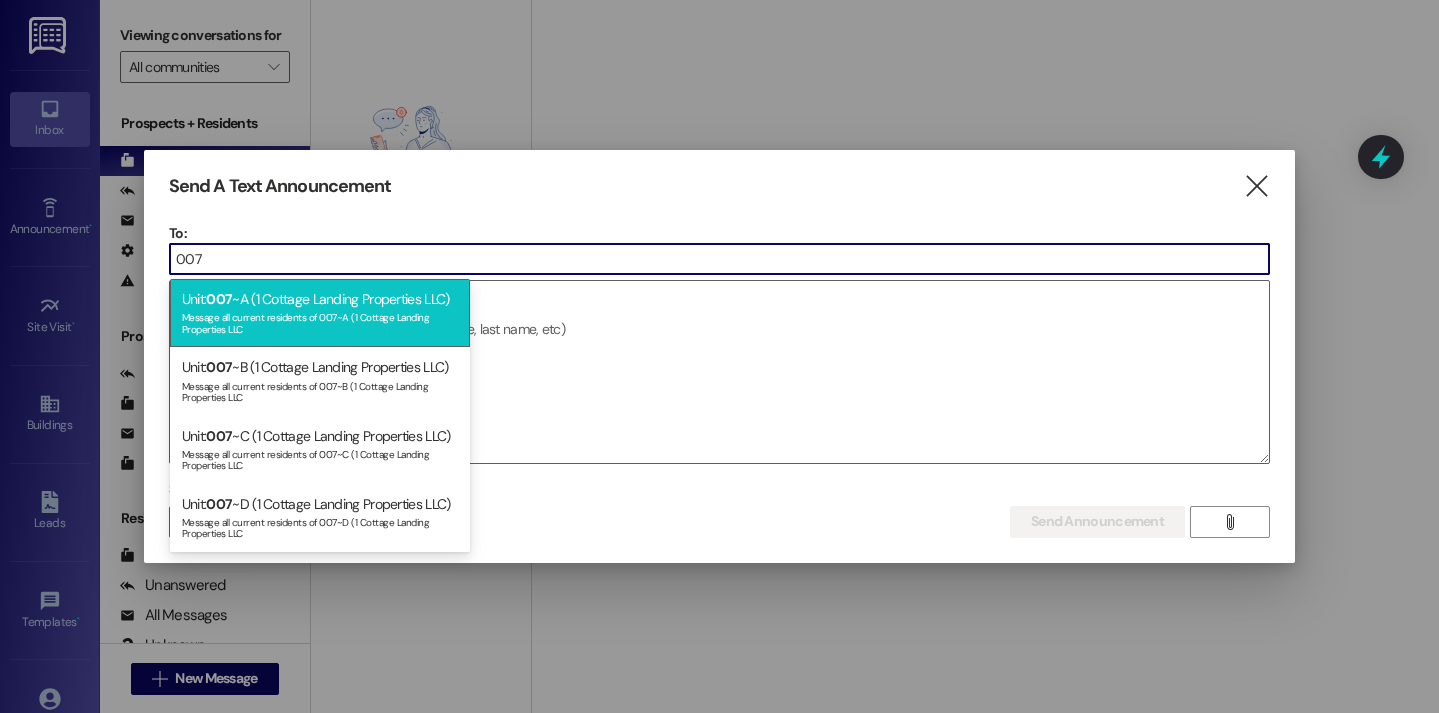 type on "007" 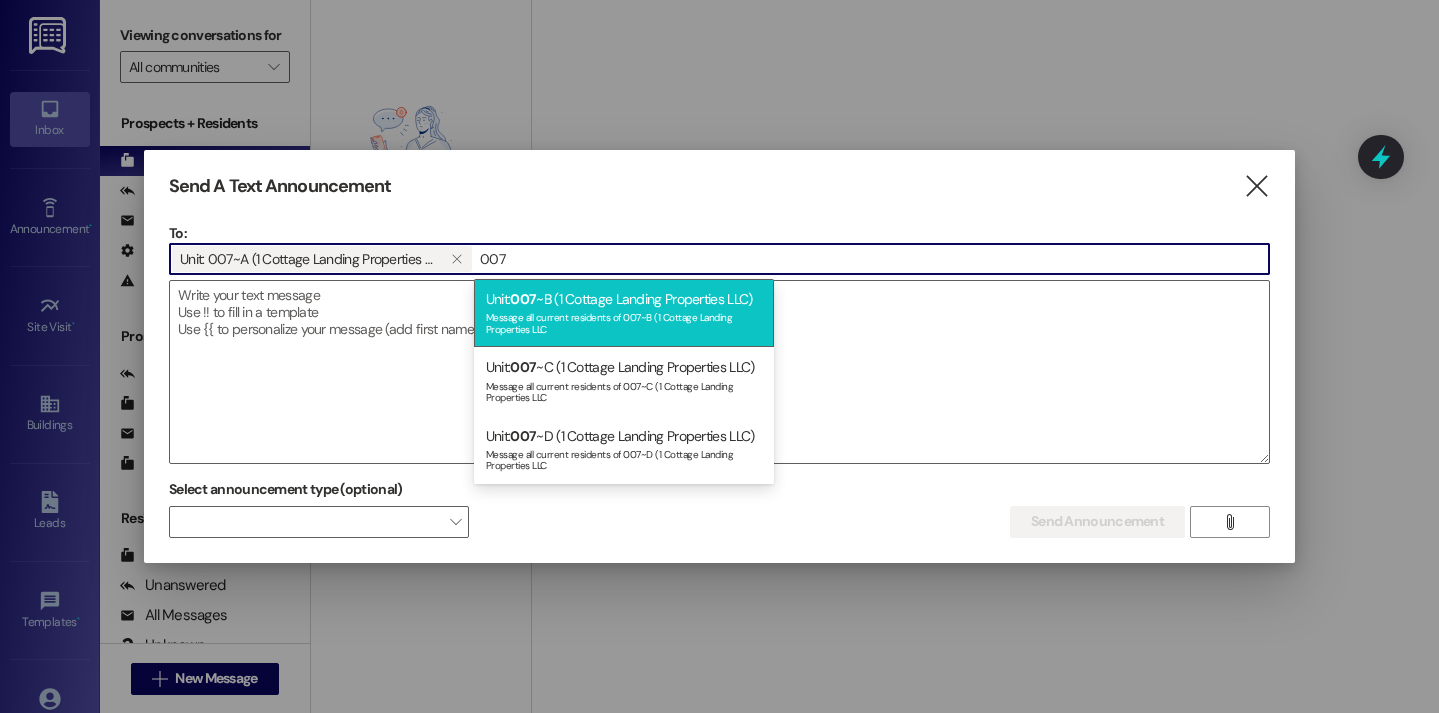 type on "007" 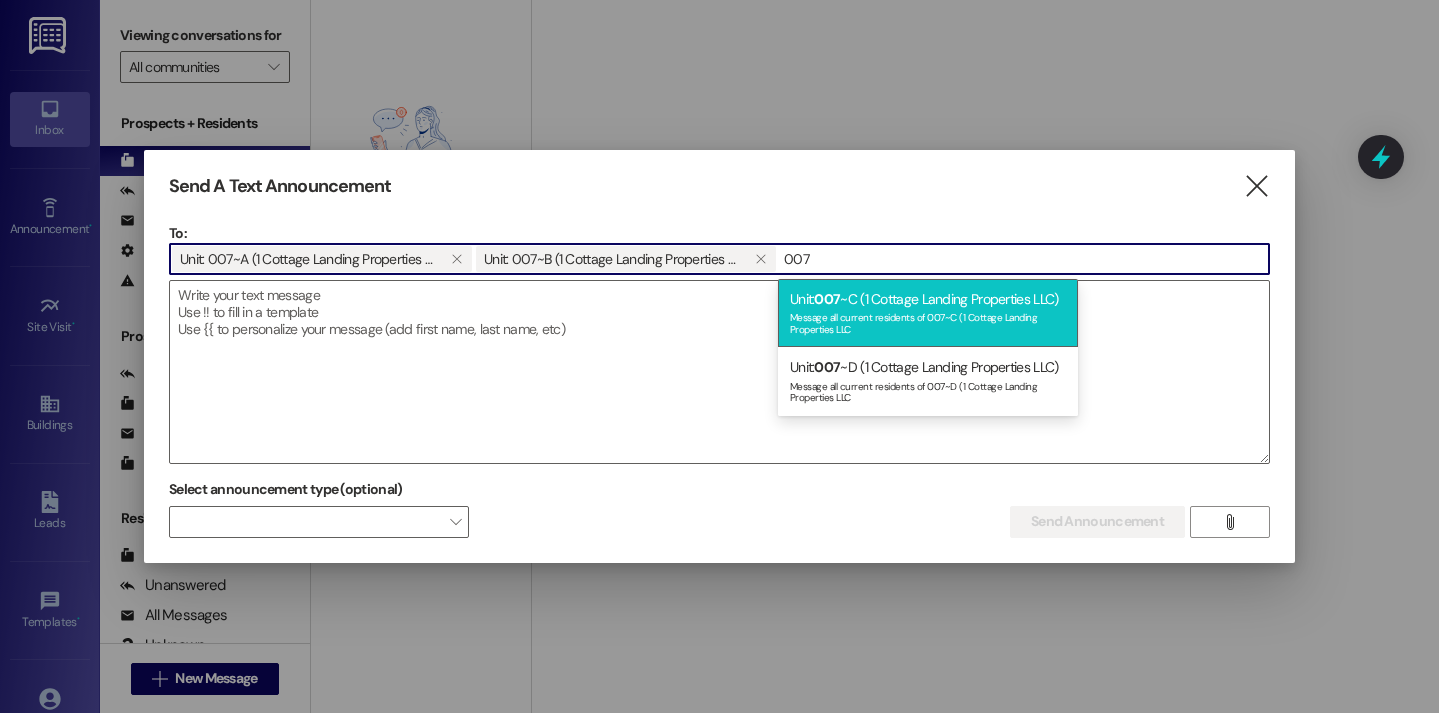type on "007" 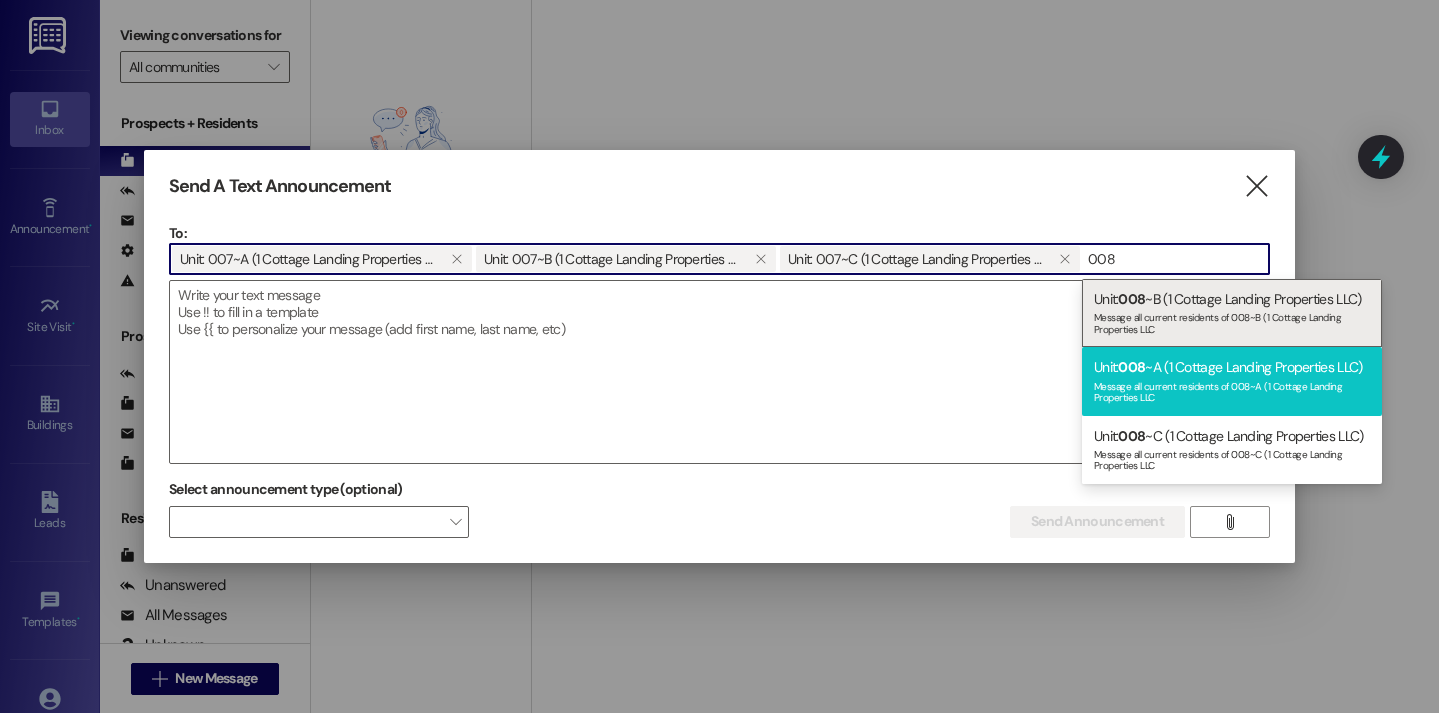 type on "008" 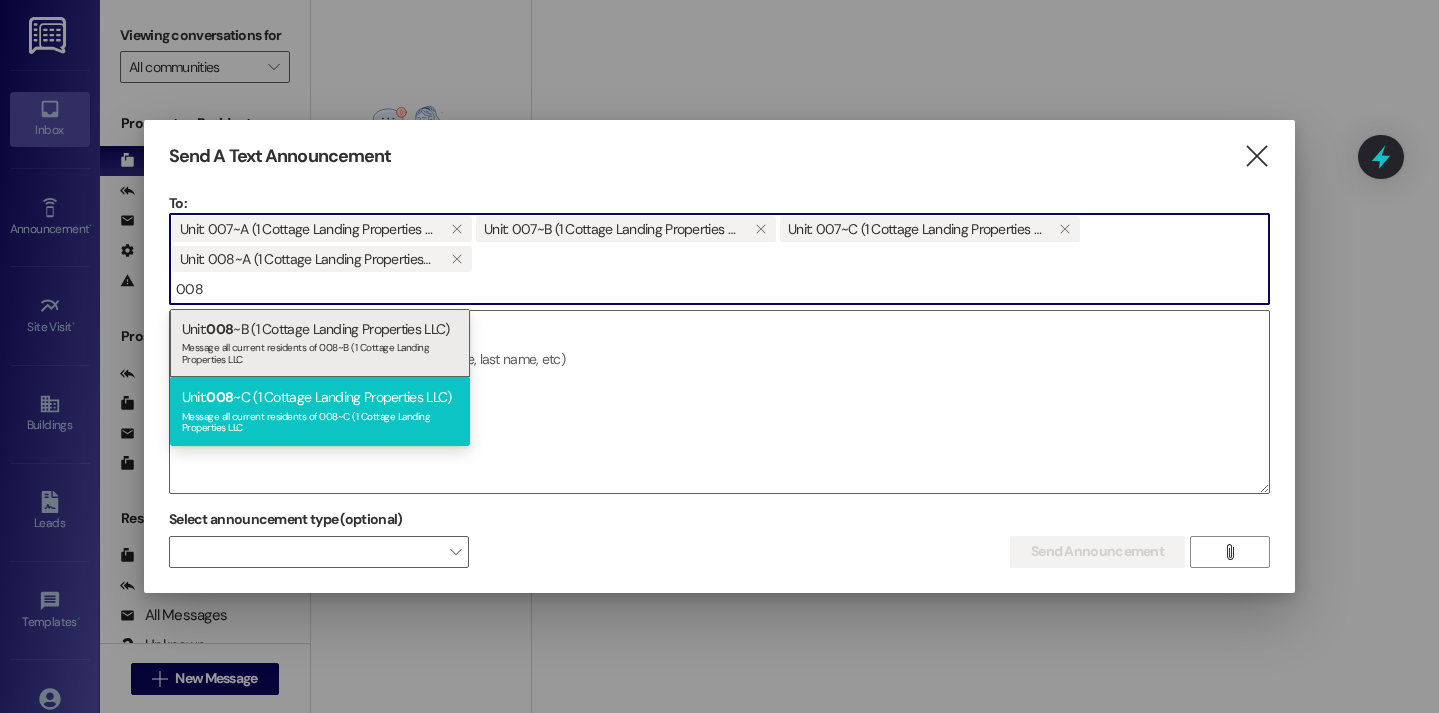 type on "008" 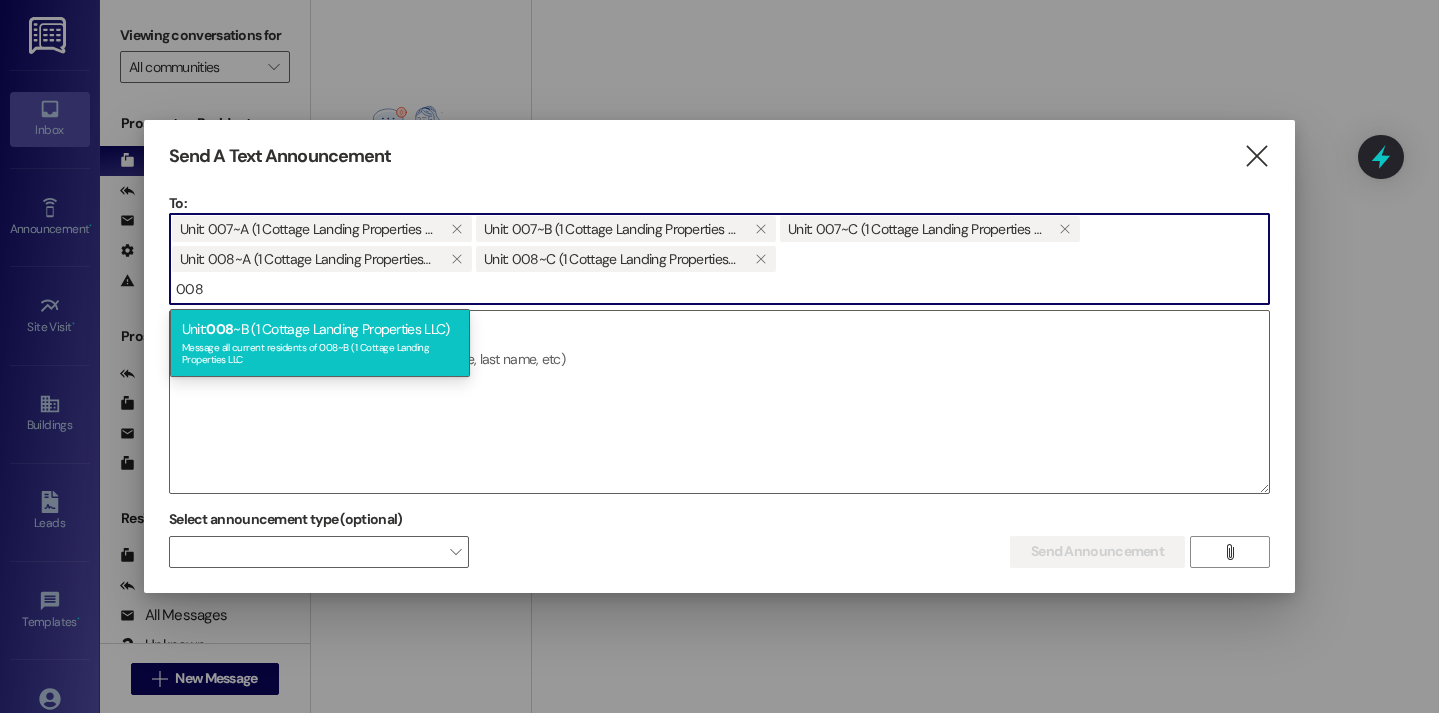 type on "008" 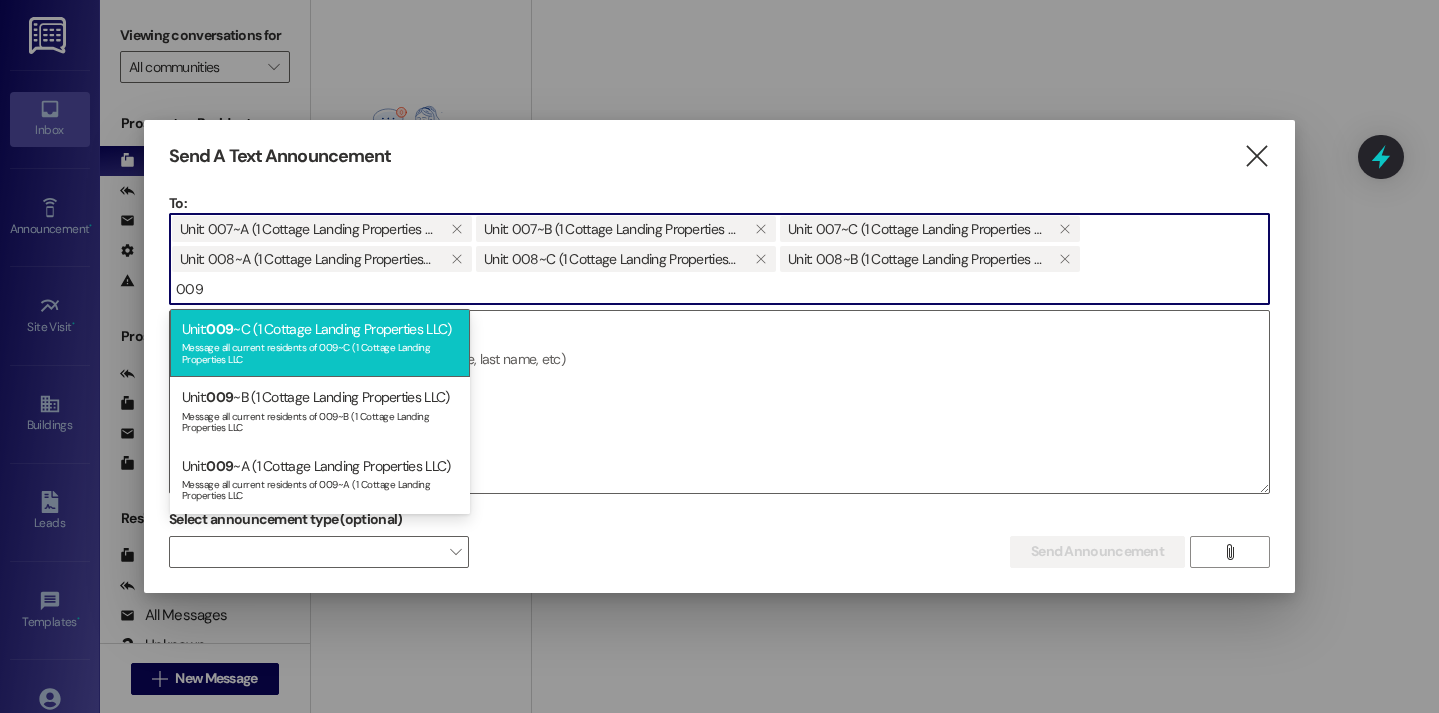 type on "009" 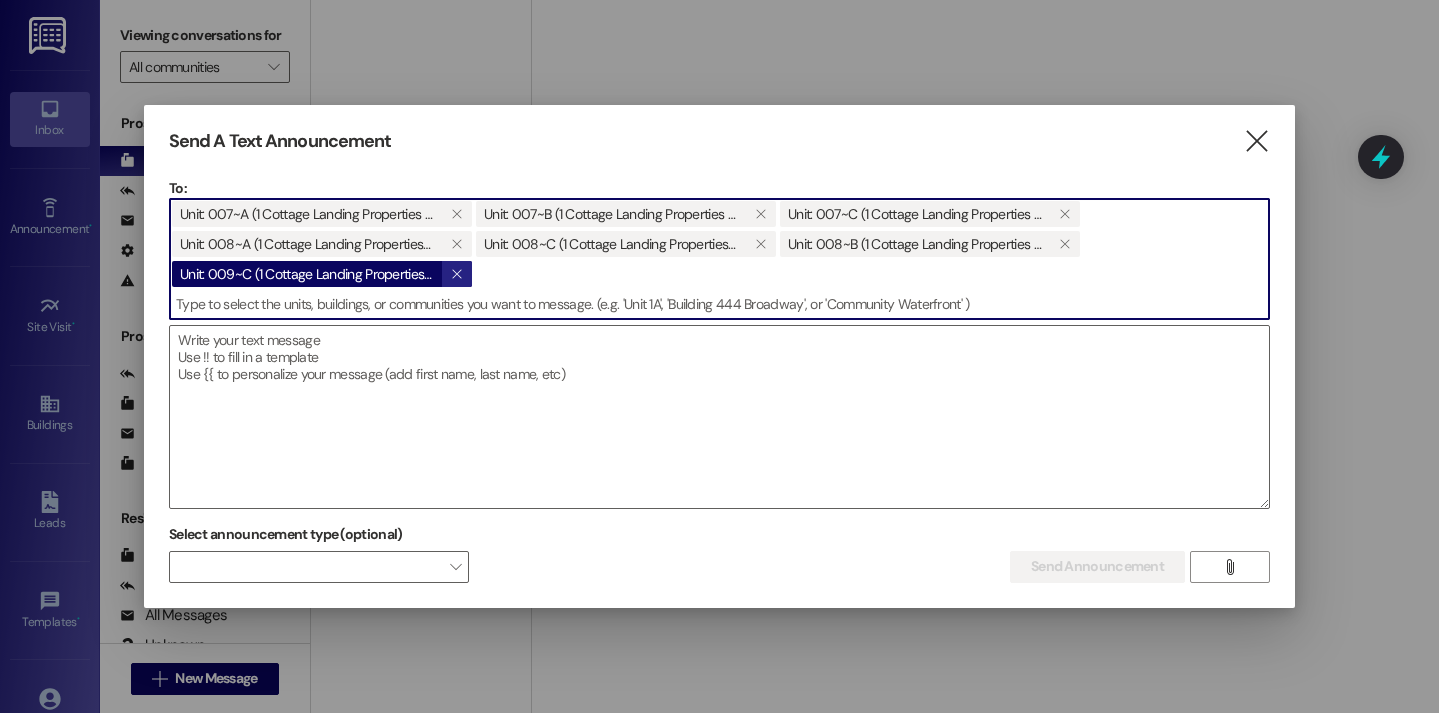 click on "" at bounding box center [456, 274] 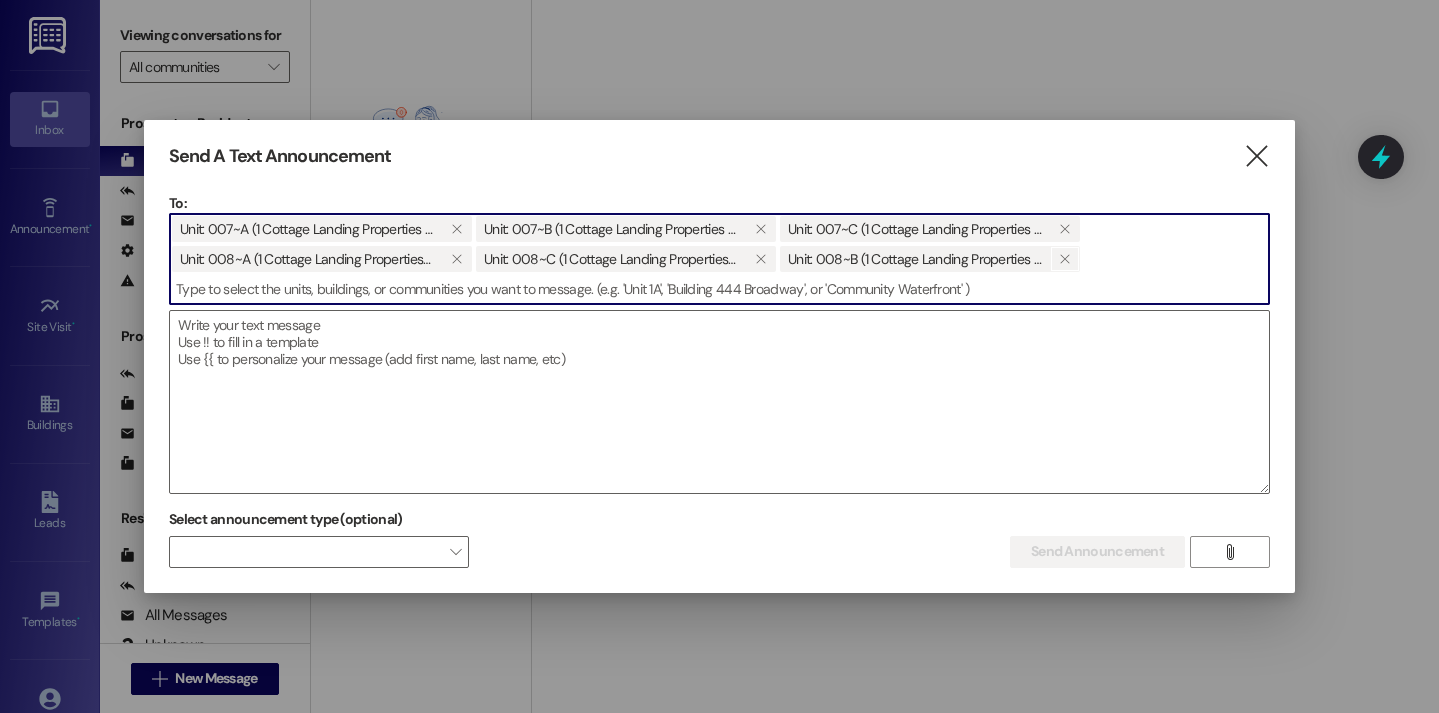 type 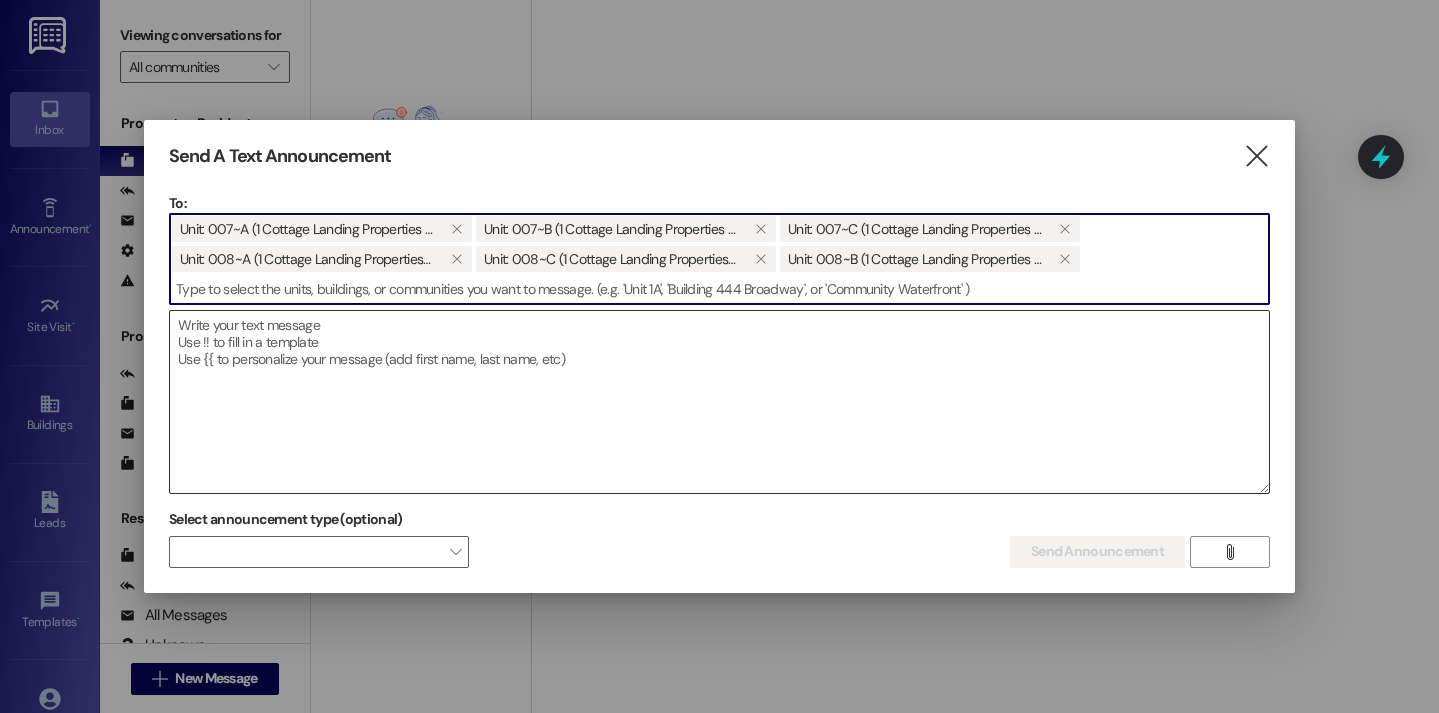 click at bounding box center [719, 402] 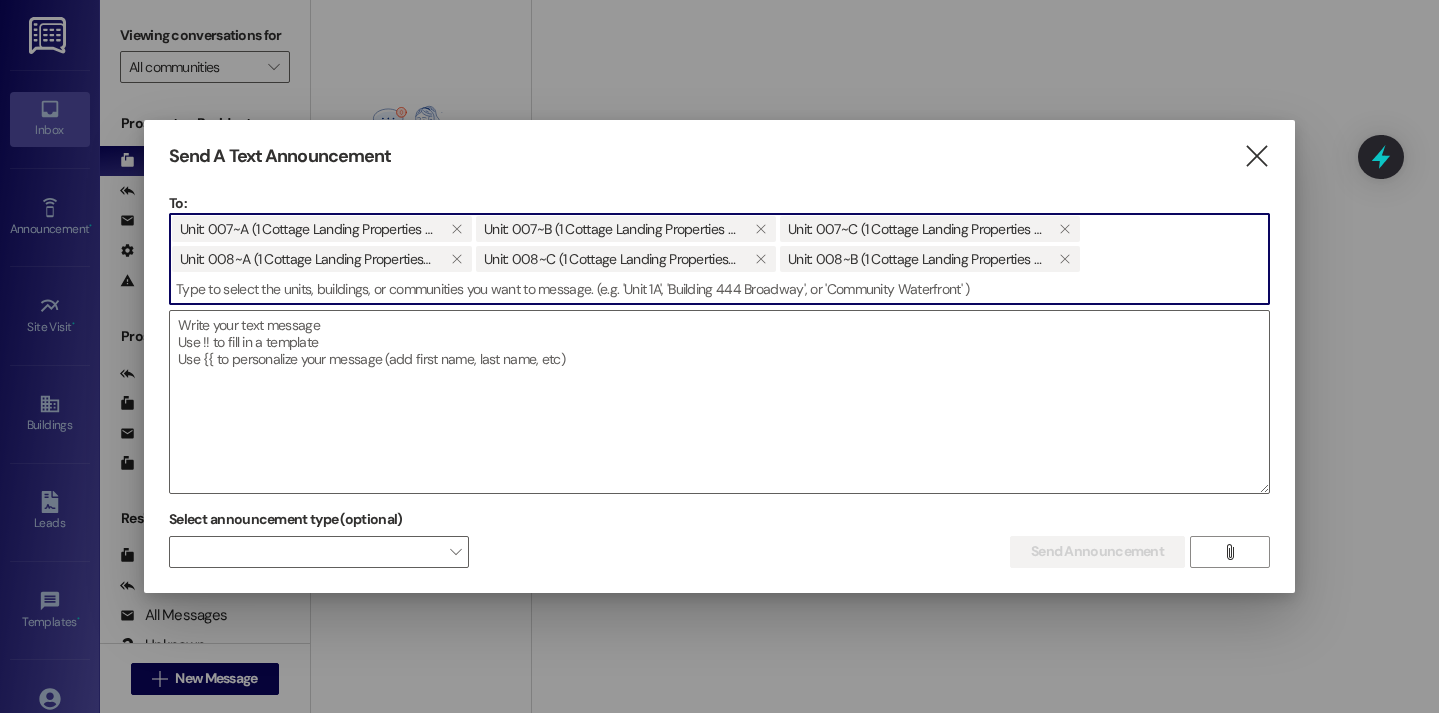 click at bounding box center (719, 289) 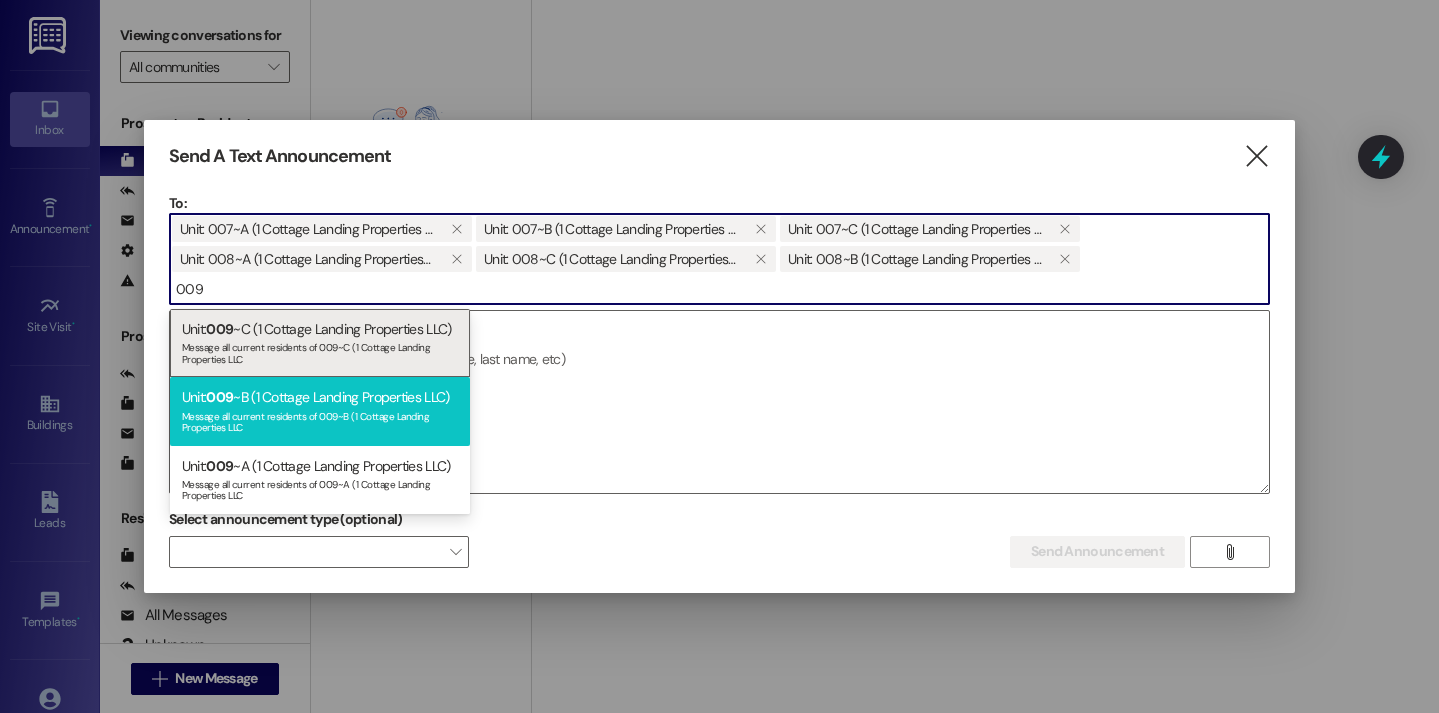type on "009" 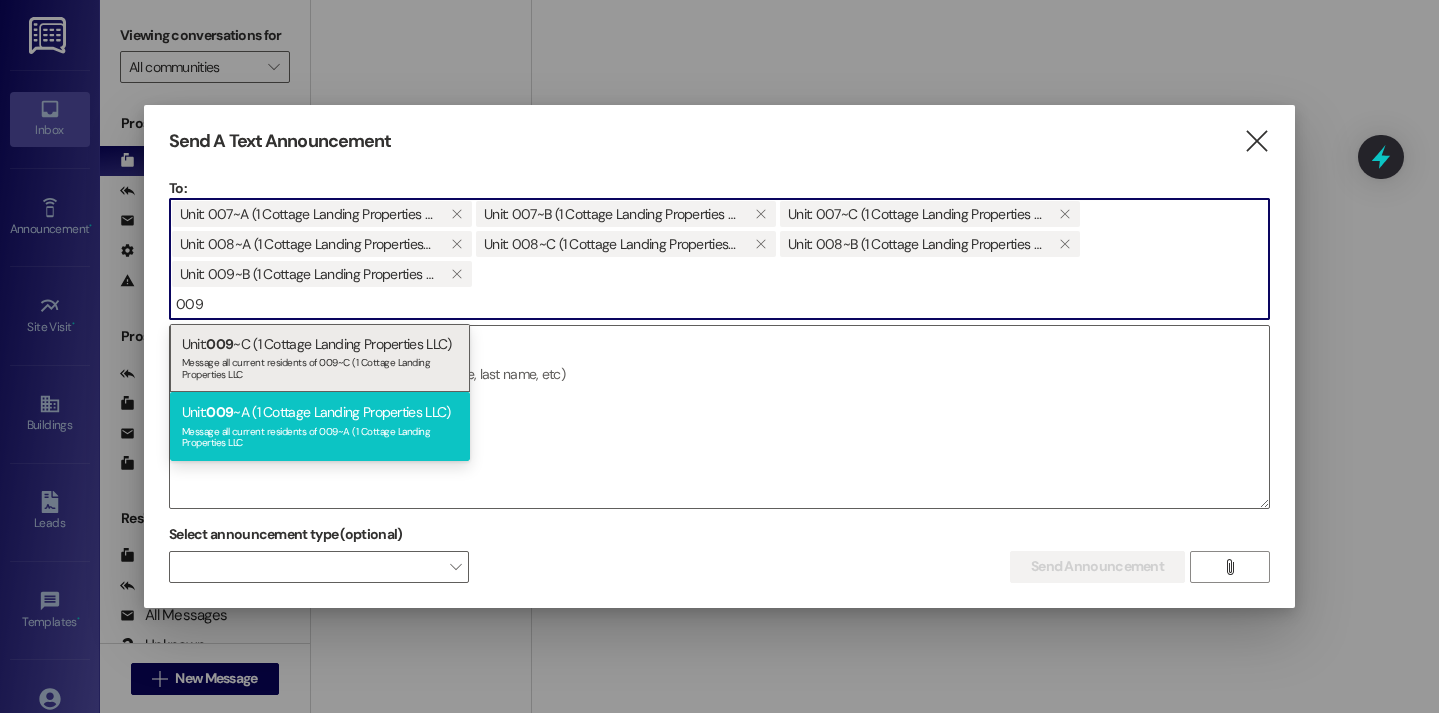 type on "009" 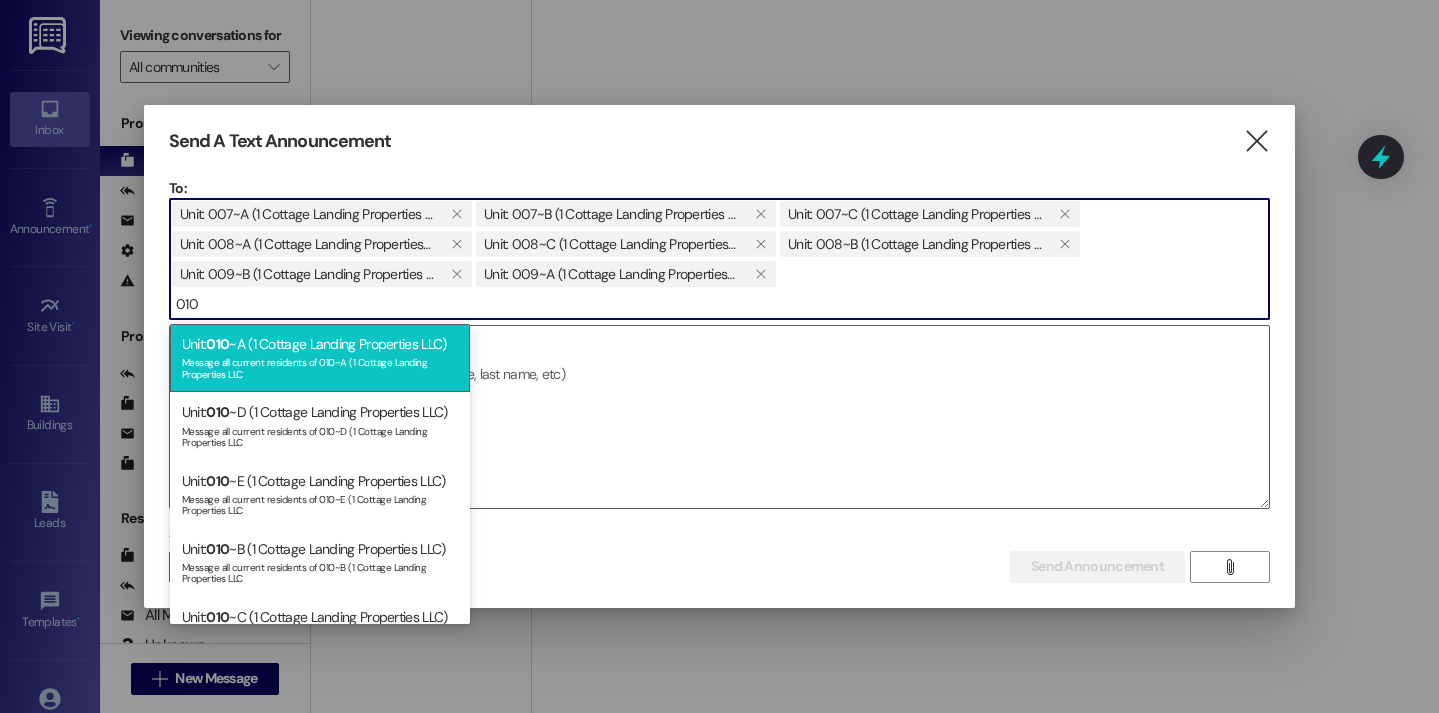 type on "010" 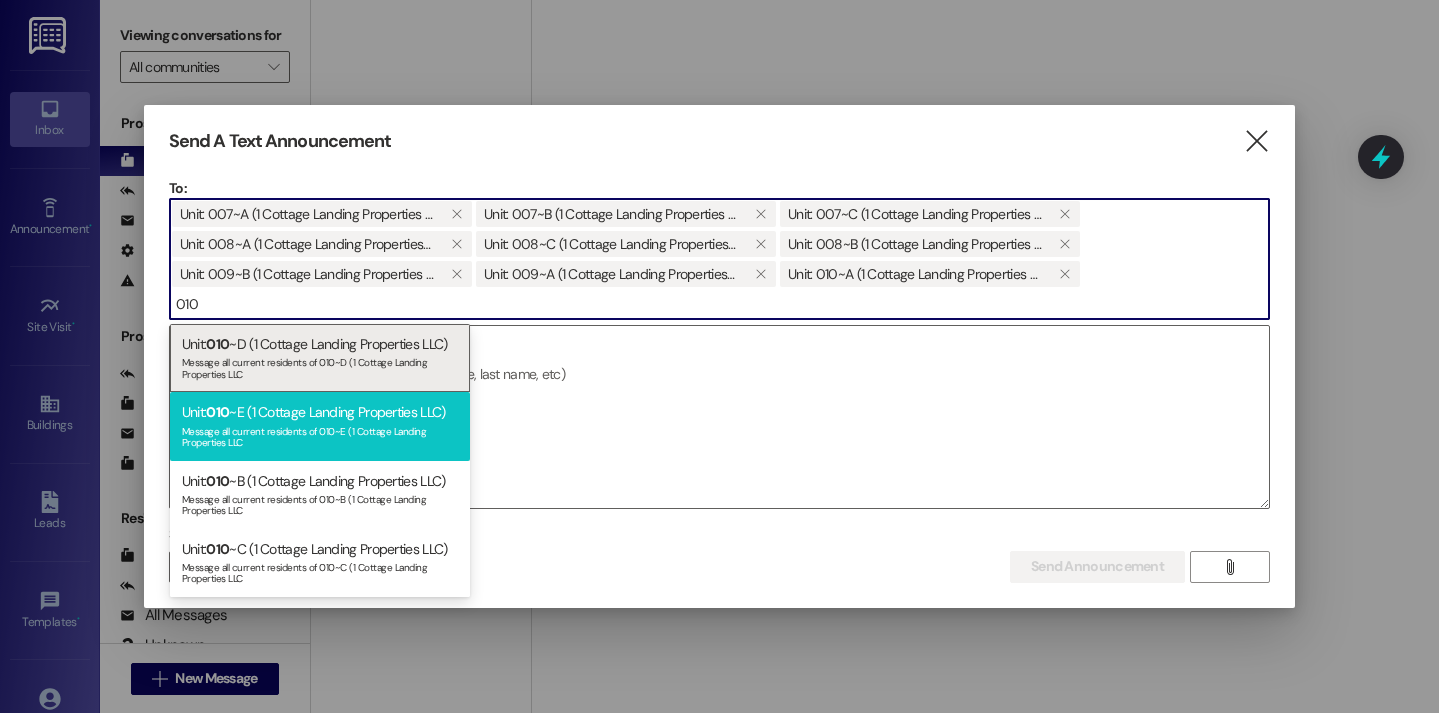 type on "010" 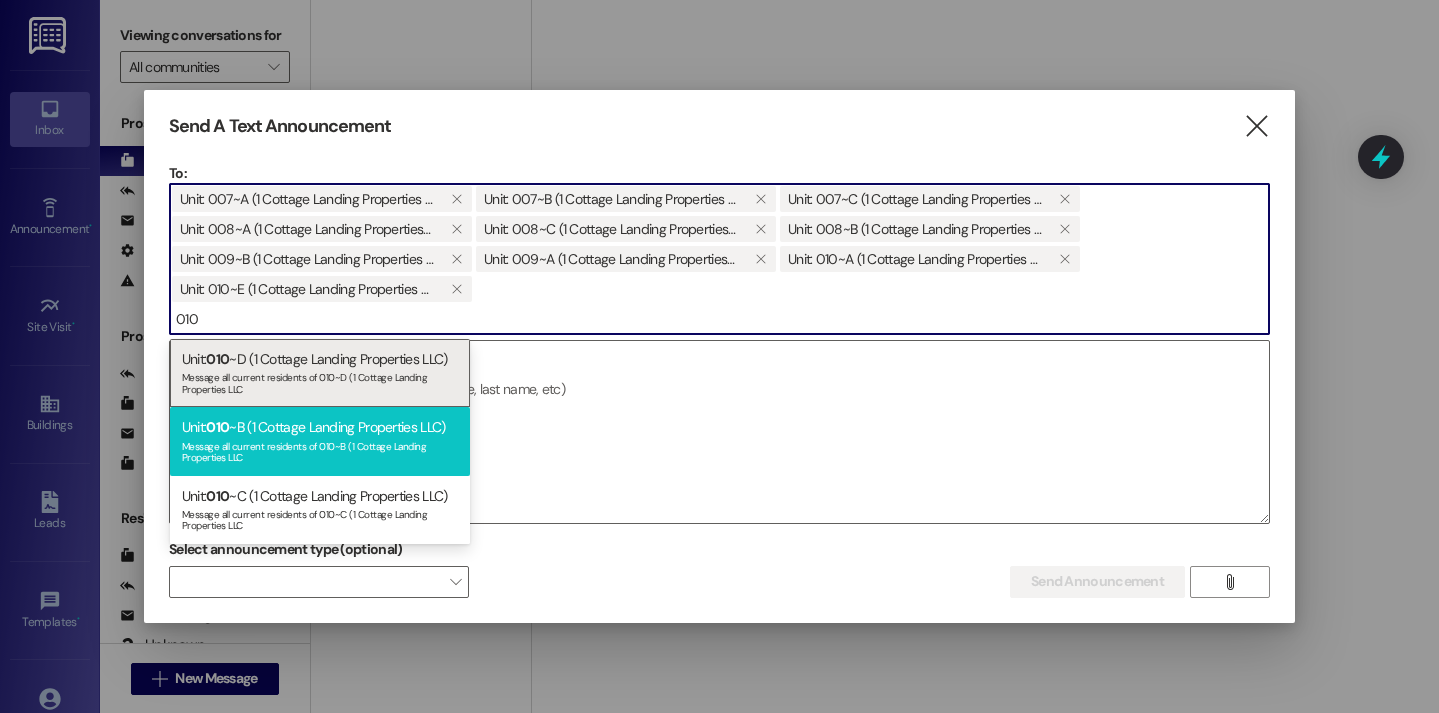 type on "010" 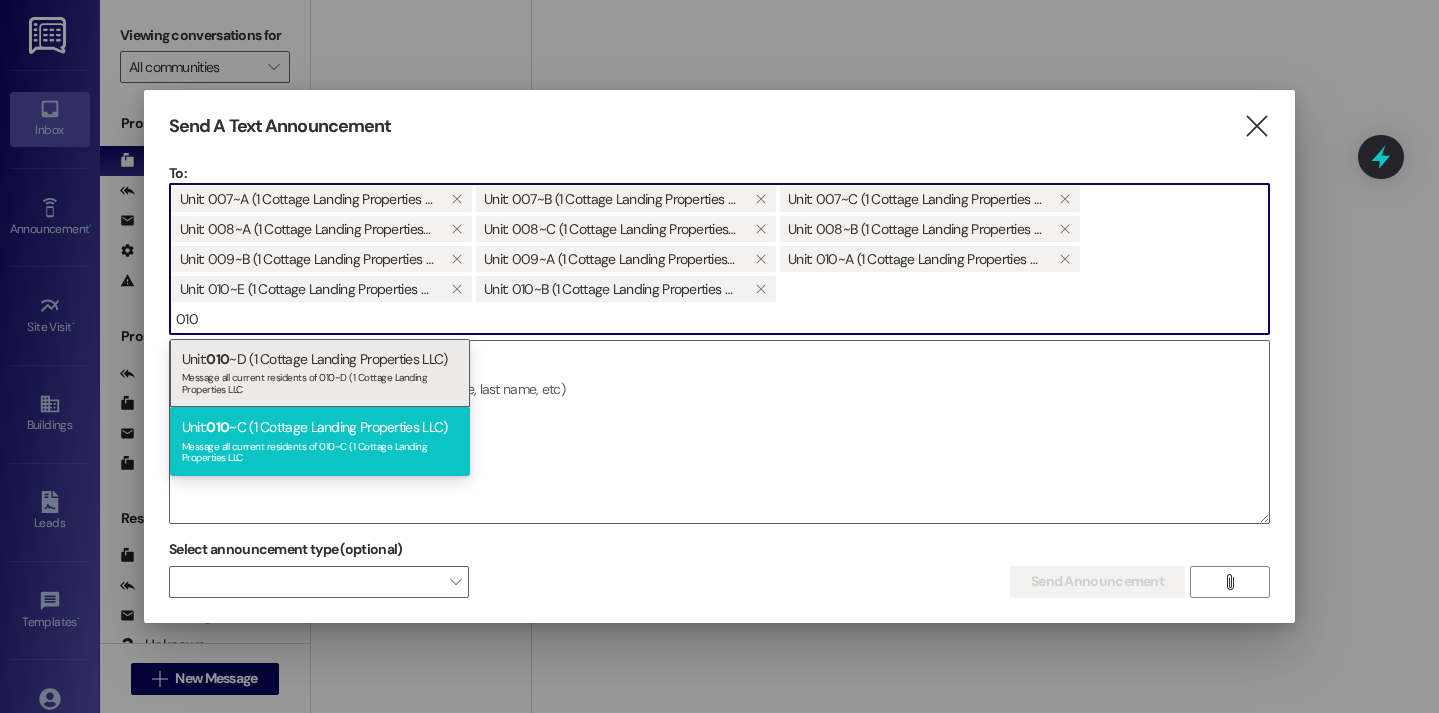 type on "010" 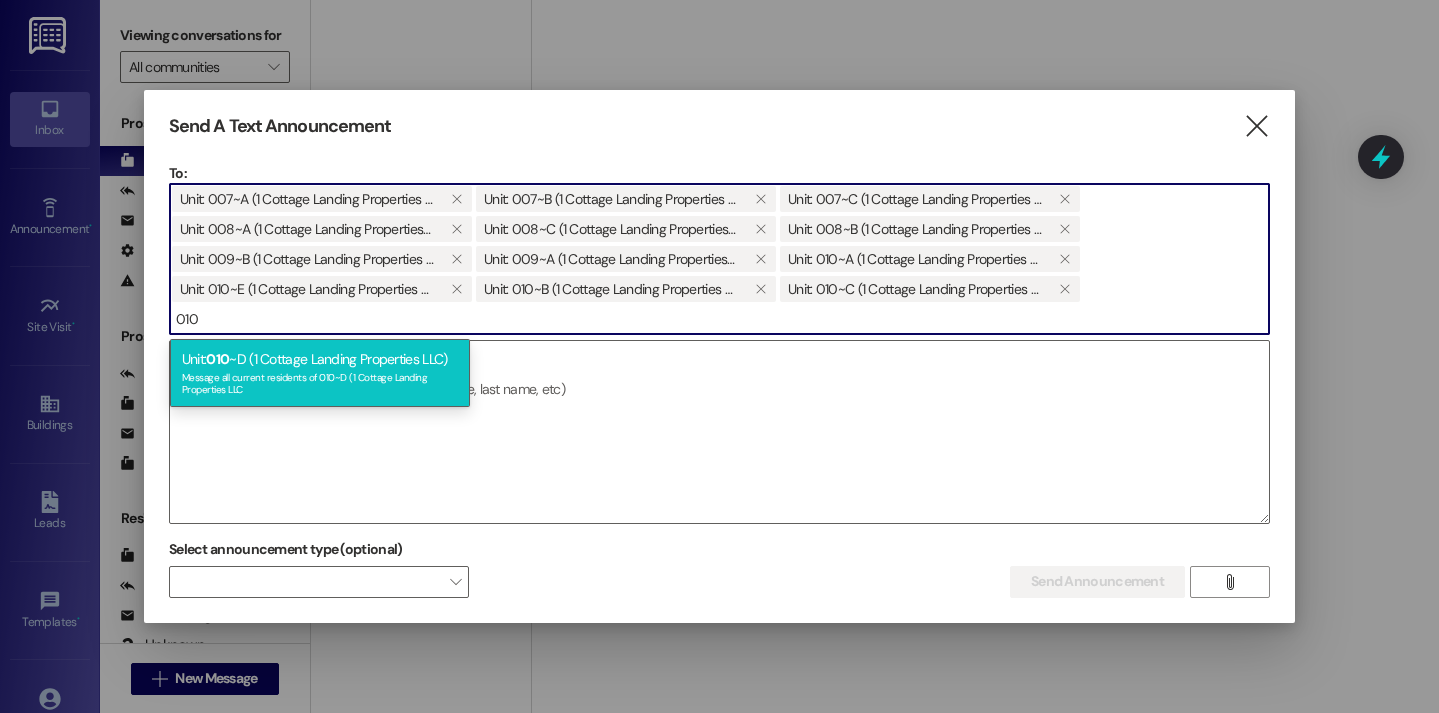 type on "010" 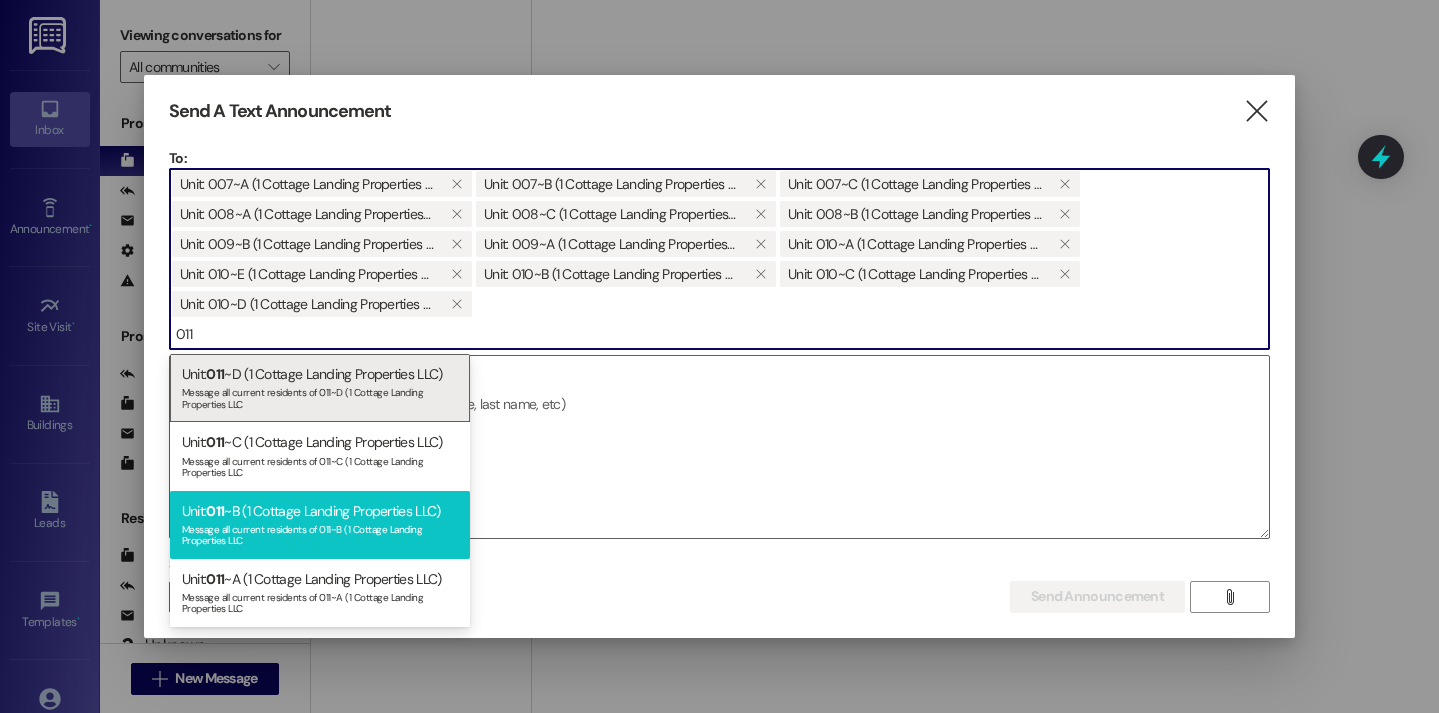 type on "011" 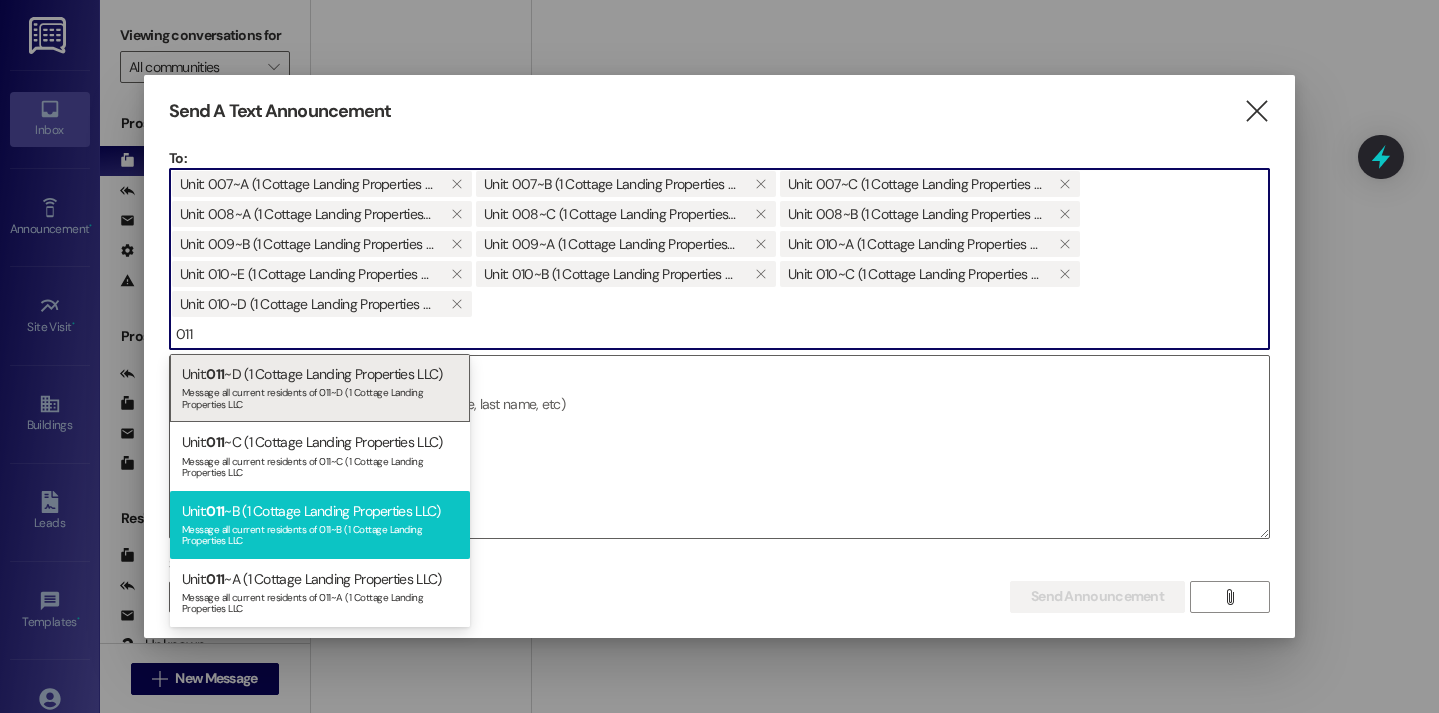 click on "Unit:  011 ~B (1 Cottage Landing Properties LLC) Message all current residents of 011~B (1 Cottage Landing Properties LLC" at bounding box center (320, 525) 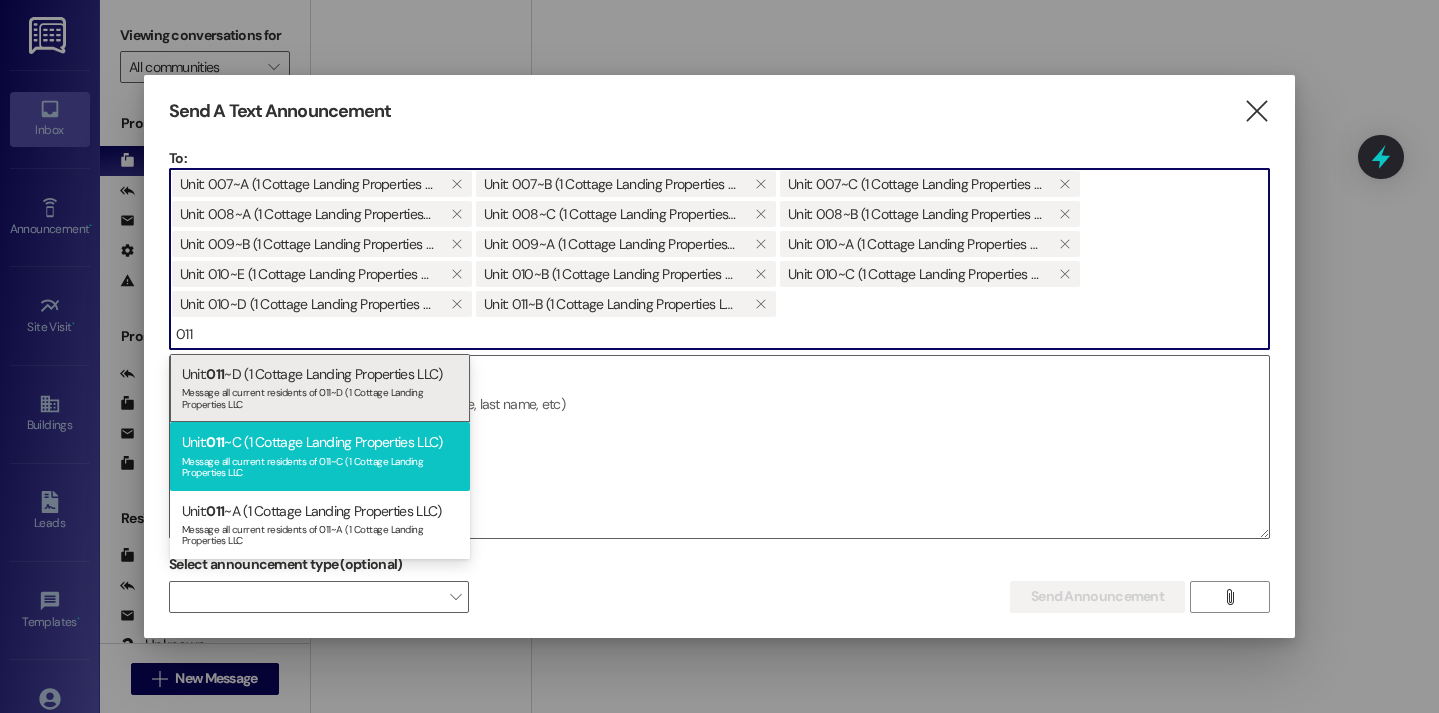 type on "011" 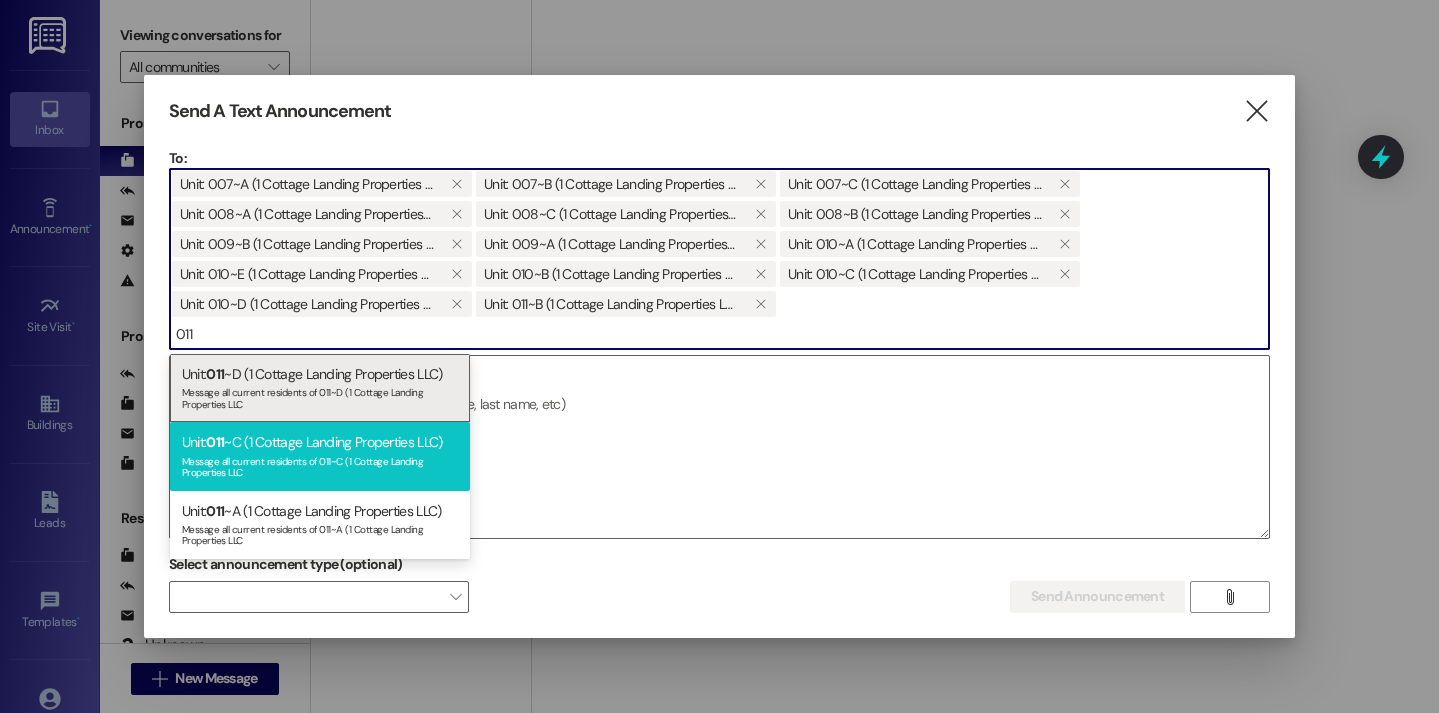 click on "Message all current residents of 011~C (1 Cottage Landing Properties LLC" at bounding box center (320, 465) 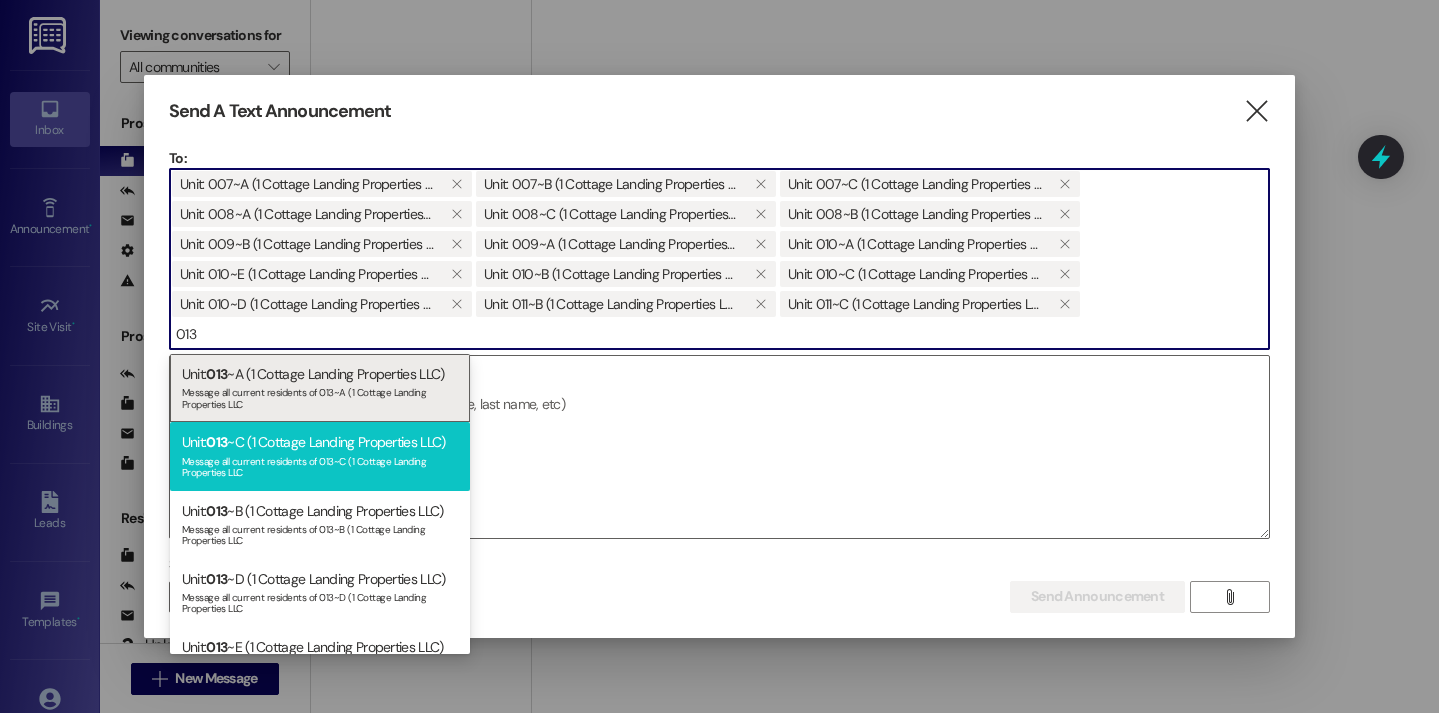 type on "013" 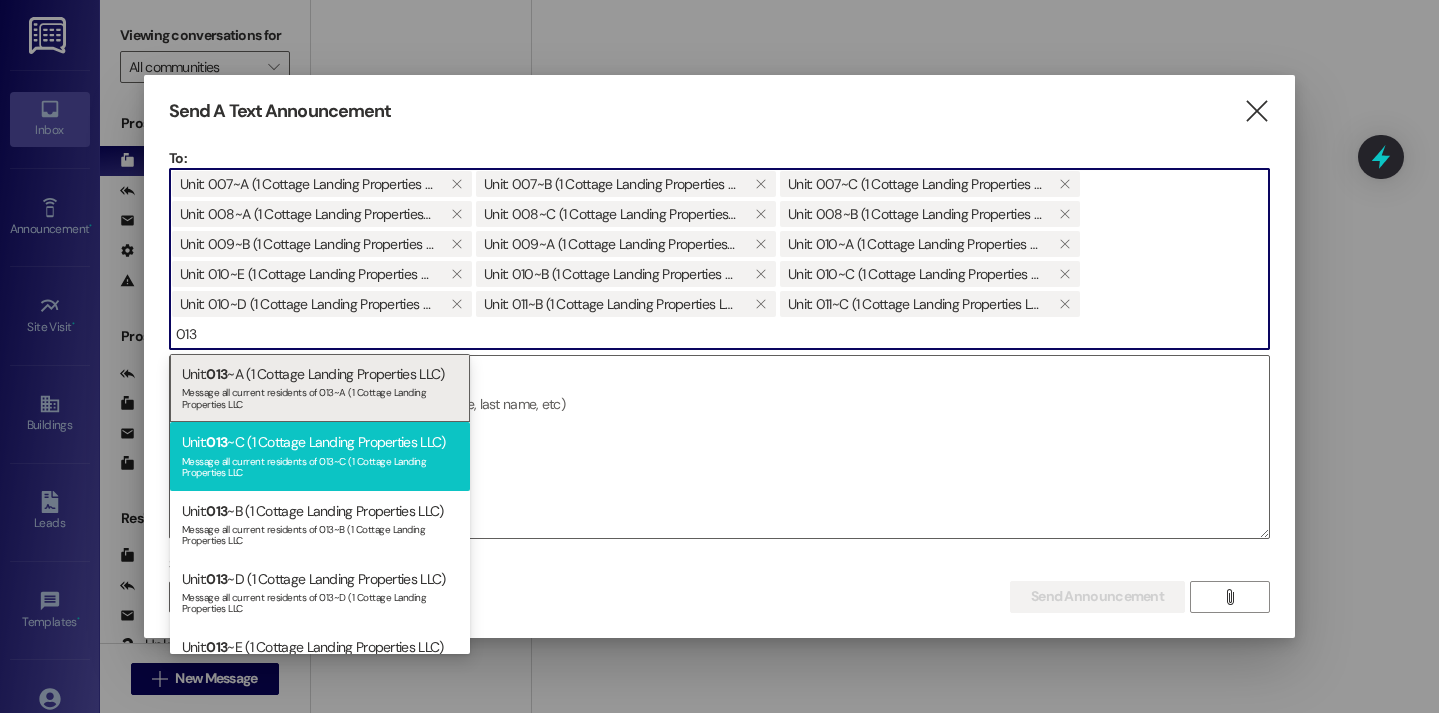 click on "Message all current residents of 013~C (1 Cottage Landing Properties LLC" at bounding box center [320, 465] 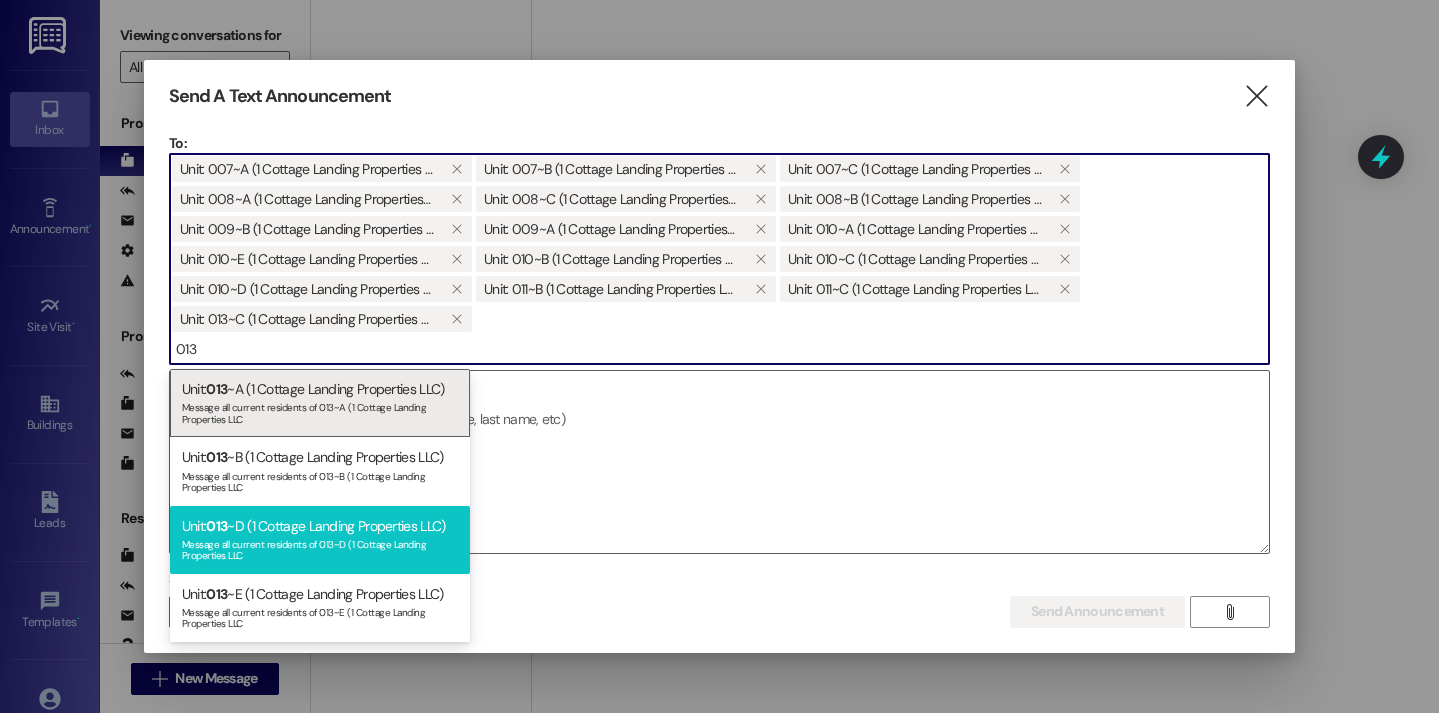 type on "013" 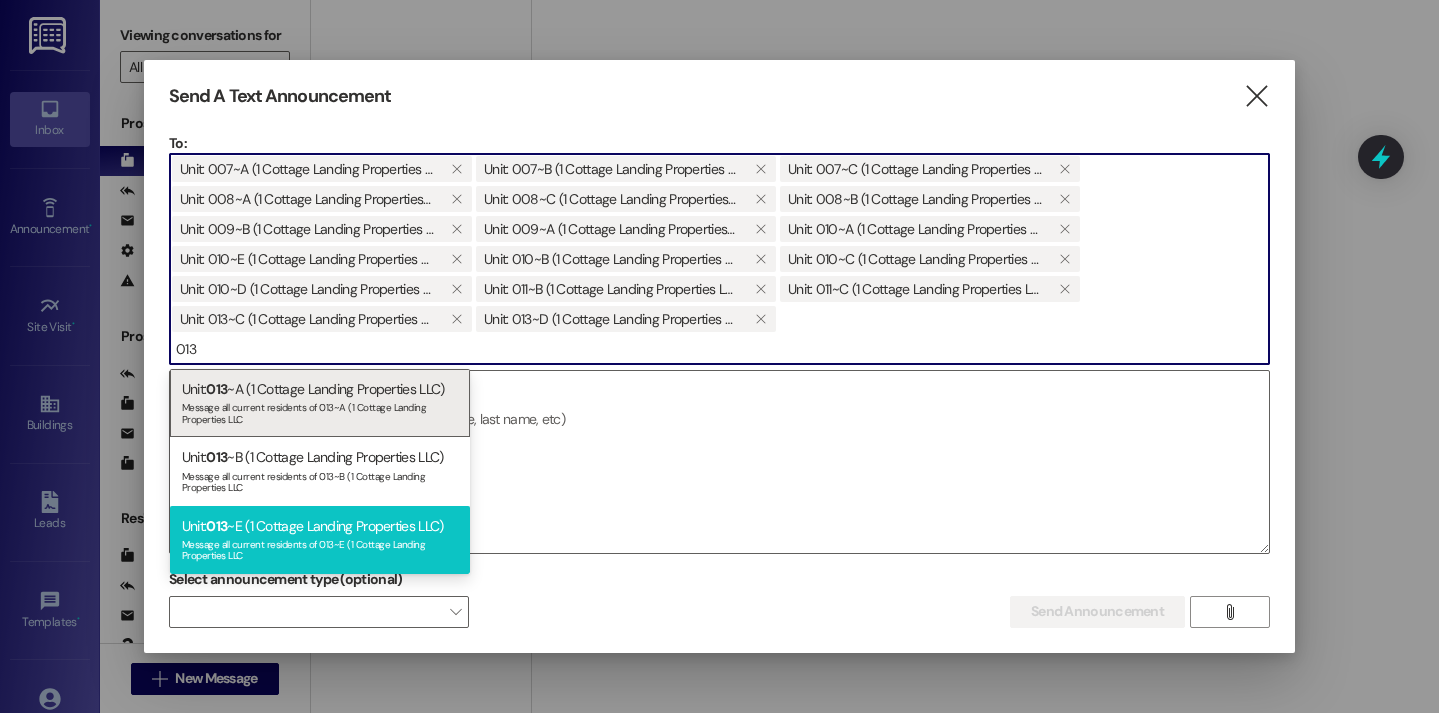 type on "013" 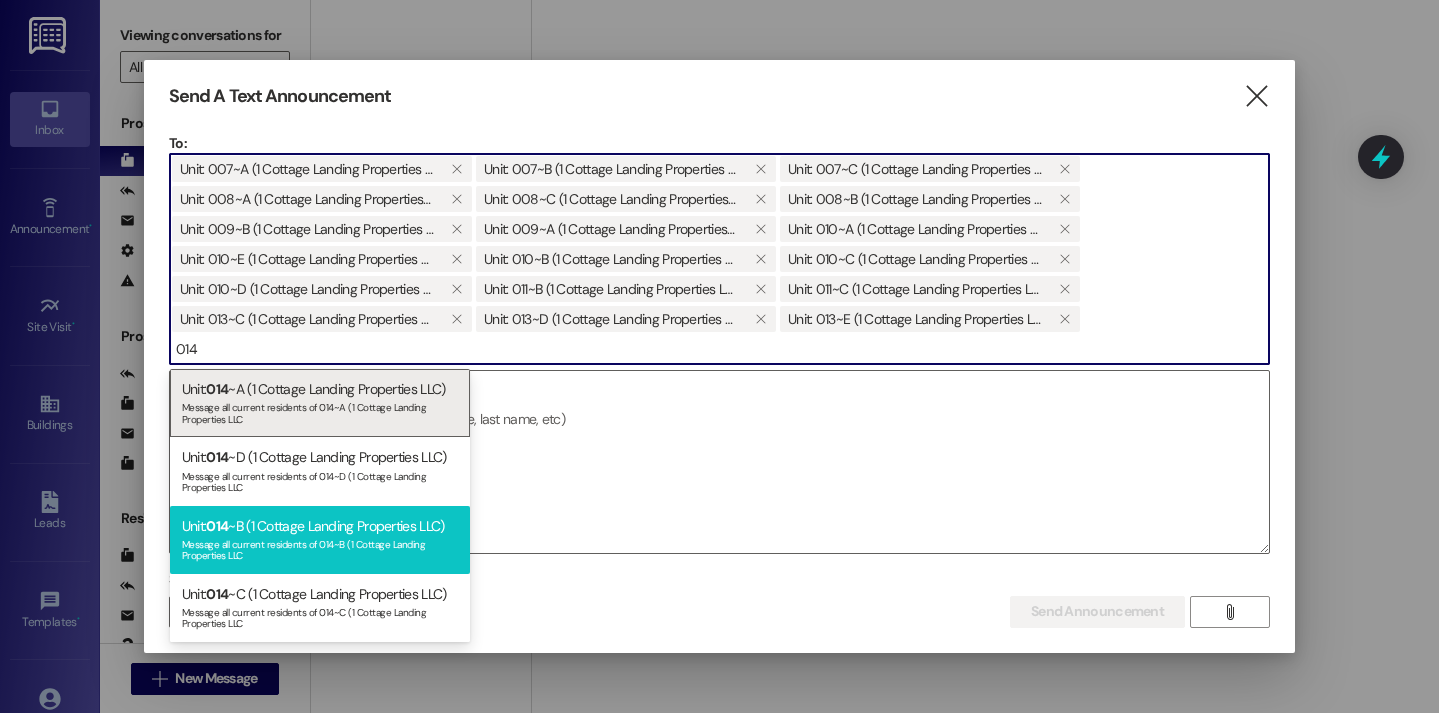 type on "014" 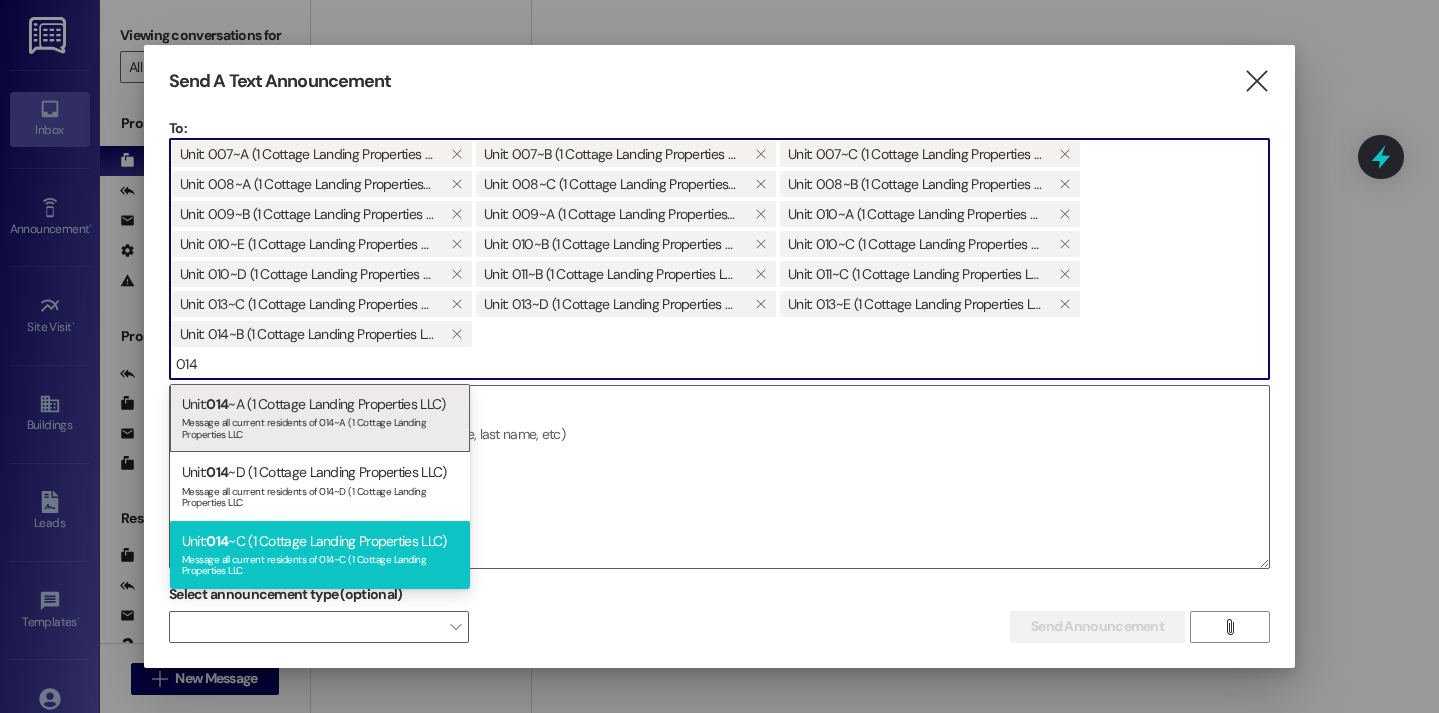 type on "014" 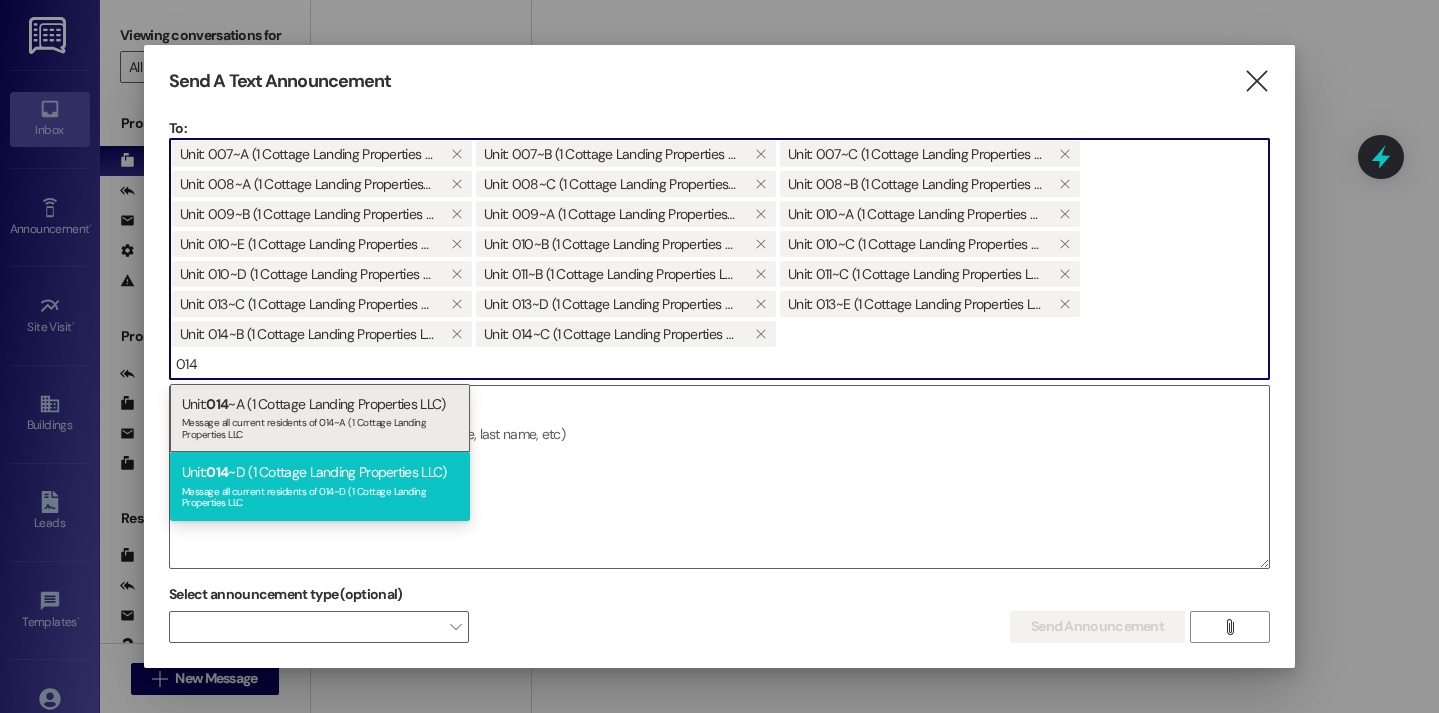 type on "014" 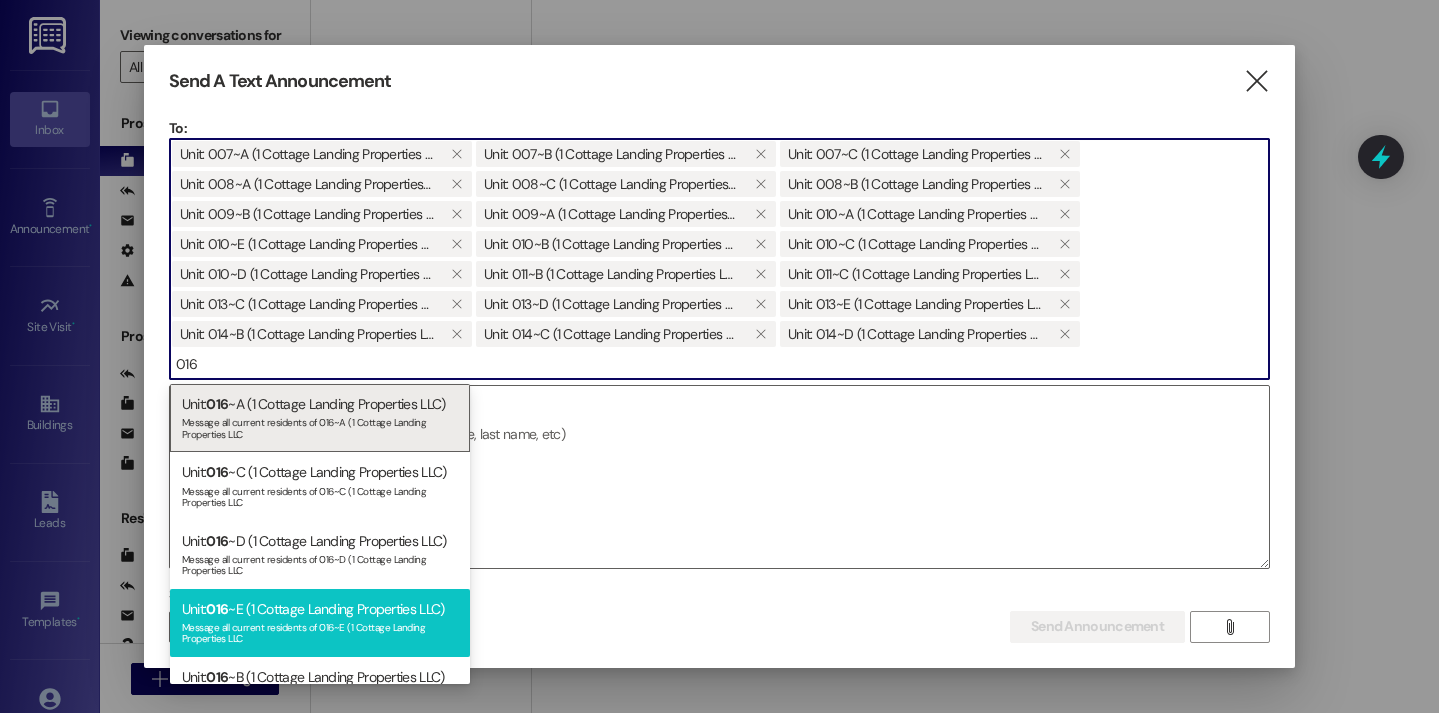 type on "016" 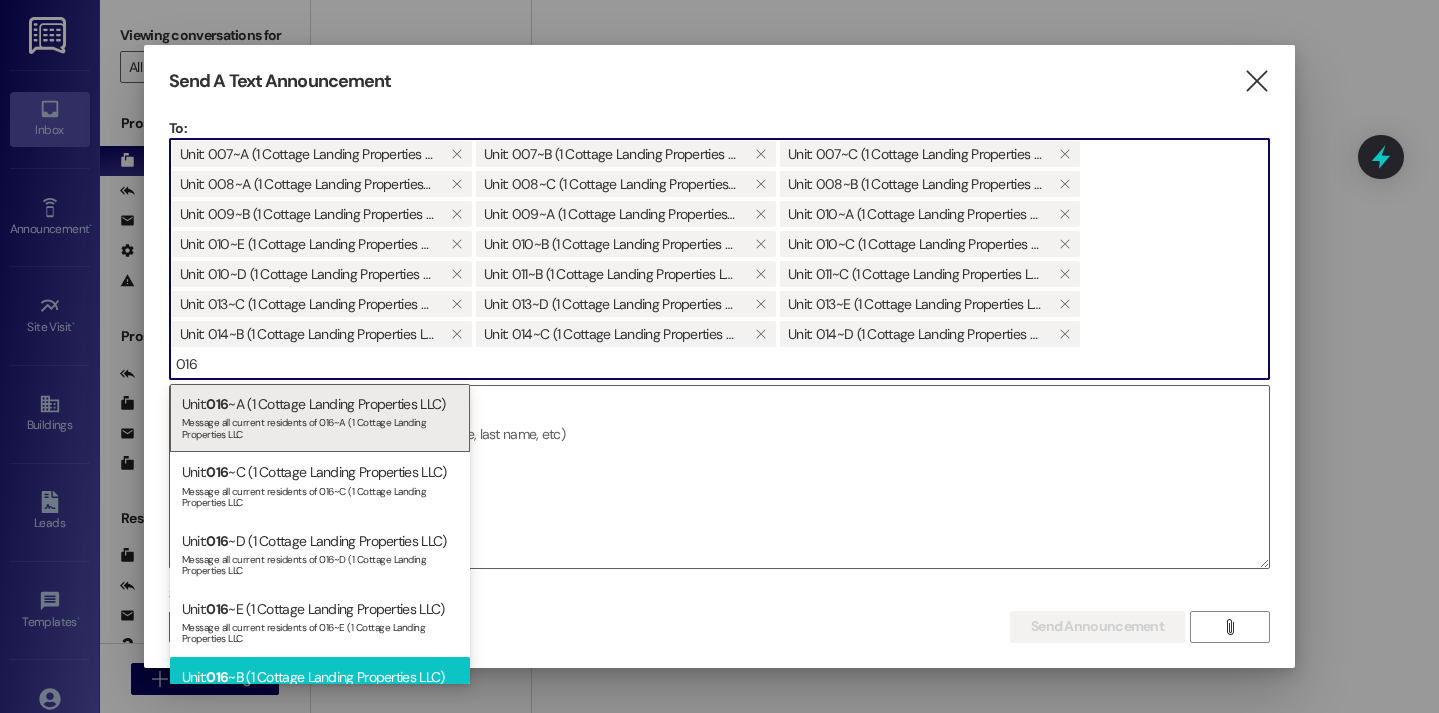 drag, startPoint x: 327, startPoint y: 646, endPoint x: 330, endPoint y: 662, distance: 16.27882 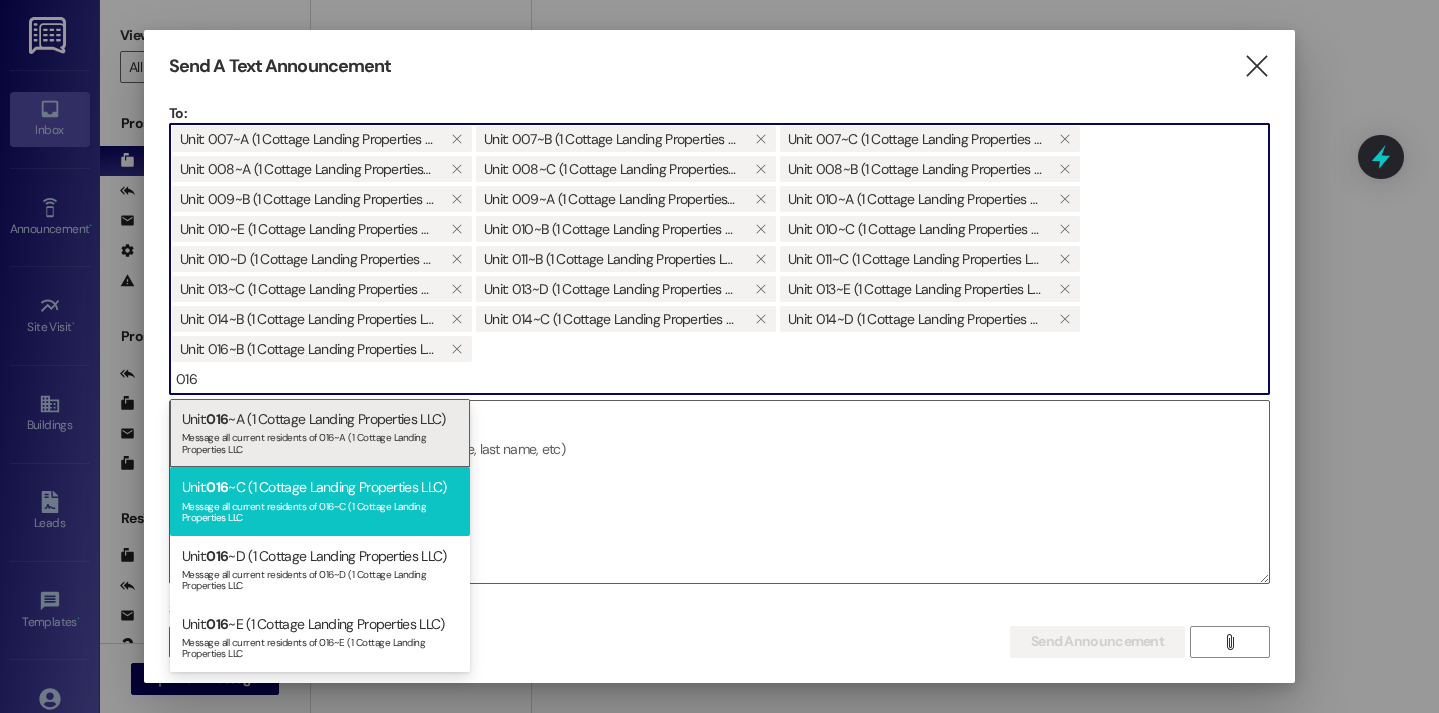 type on "016" 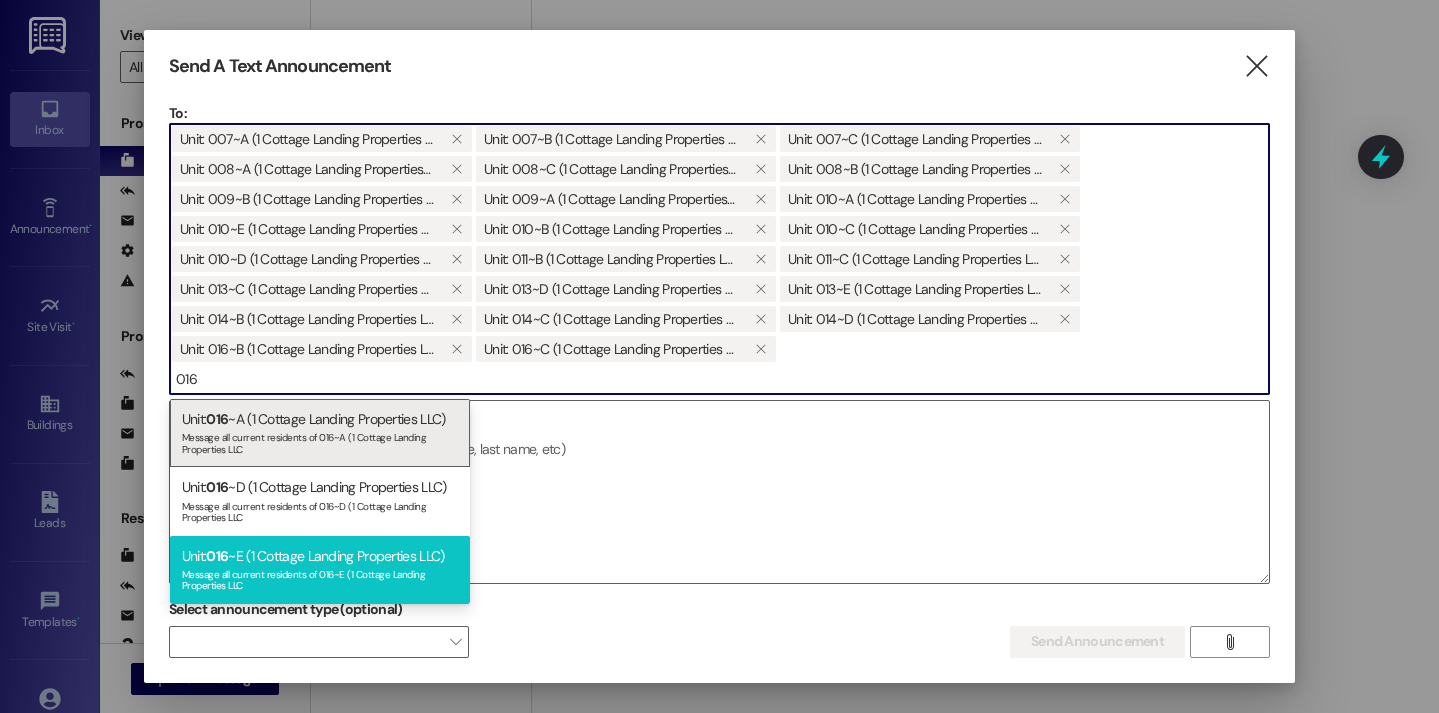 type on "016" 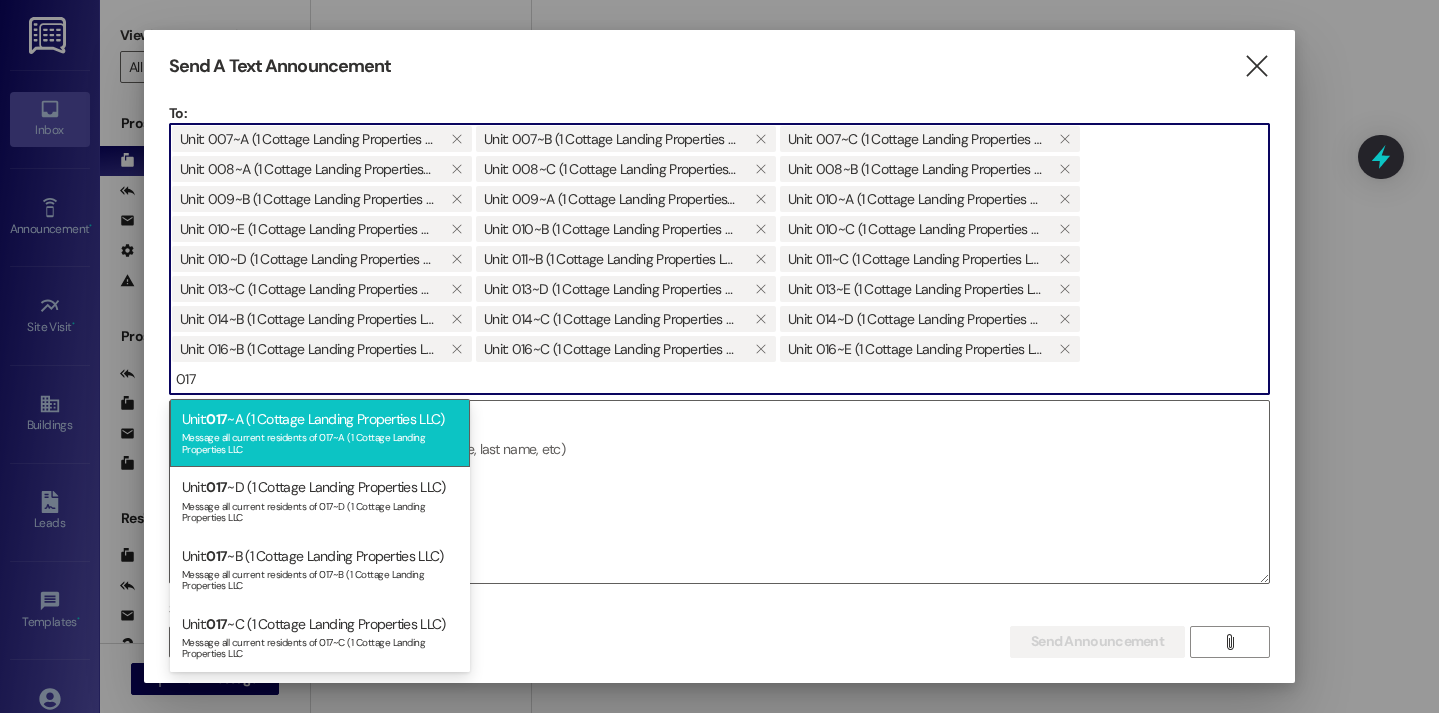 type on "017" 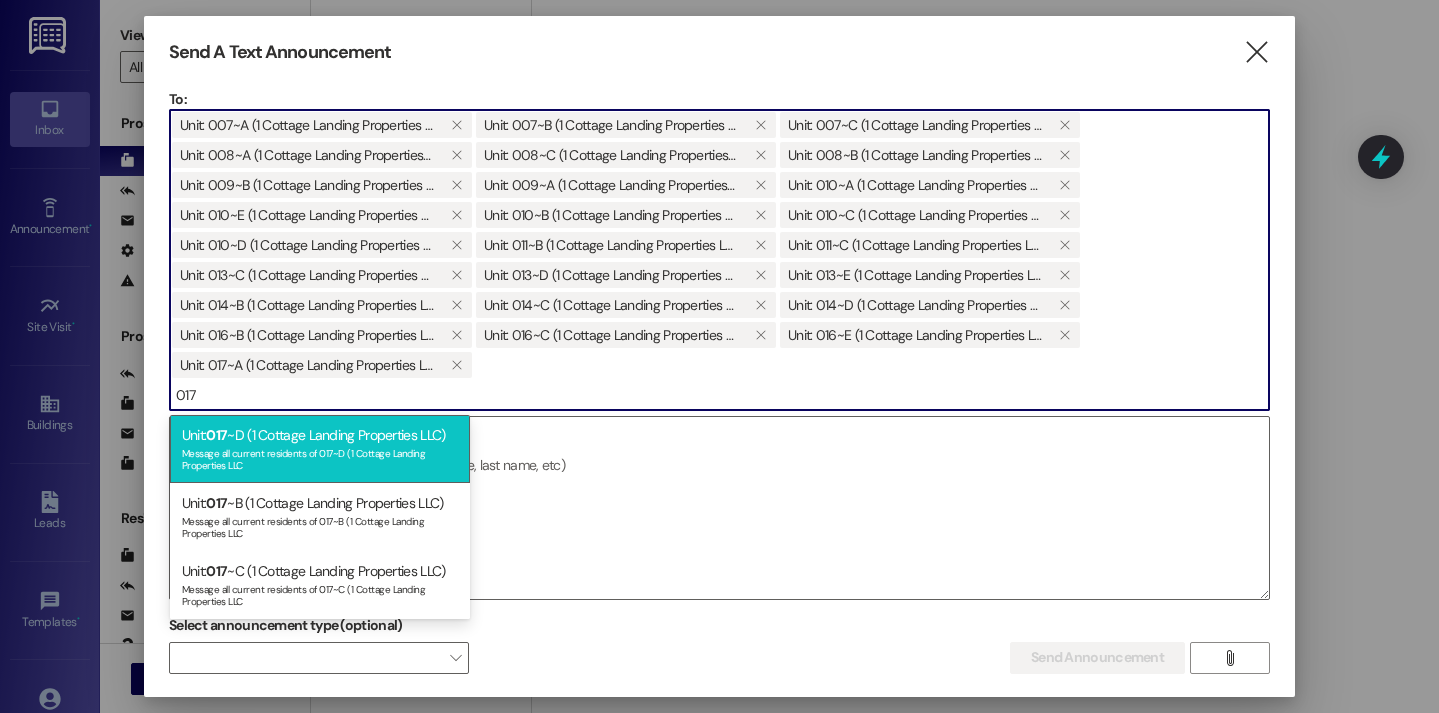 type on "017" 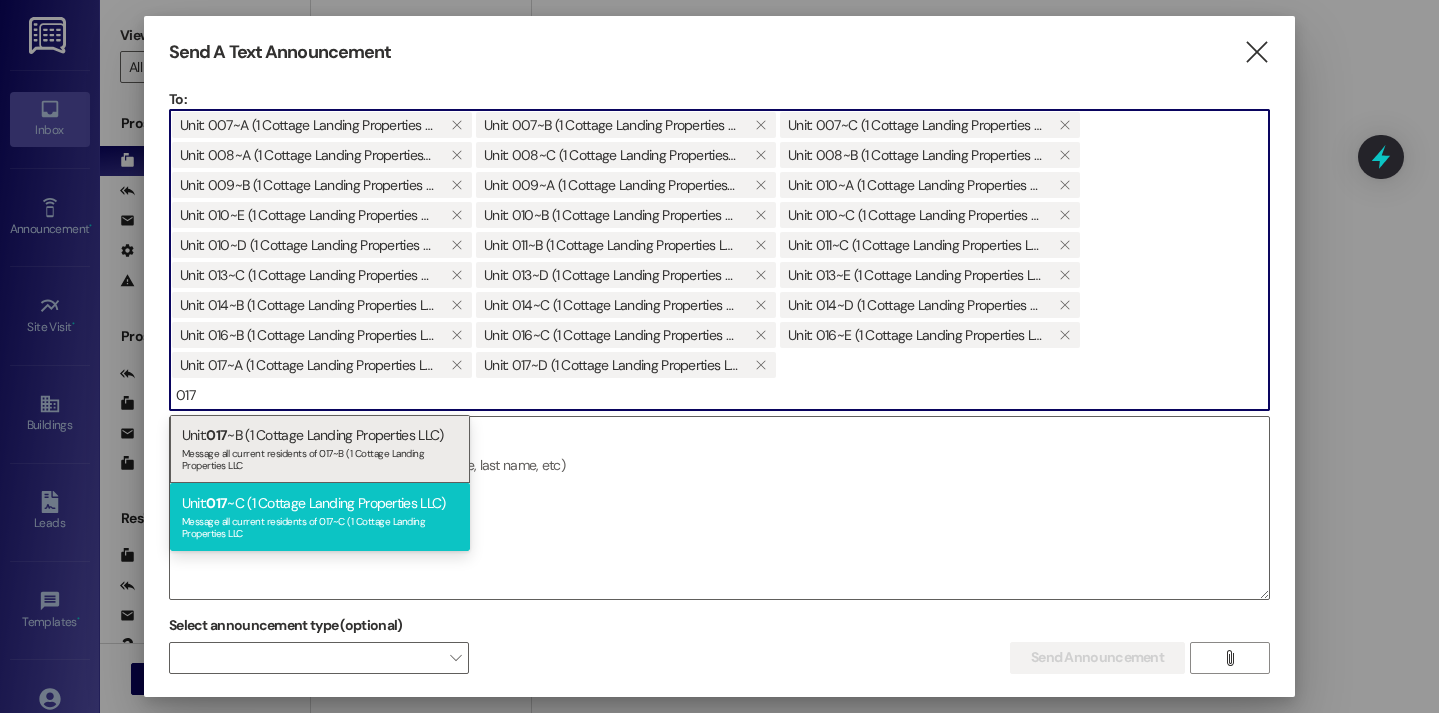type on "017" 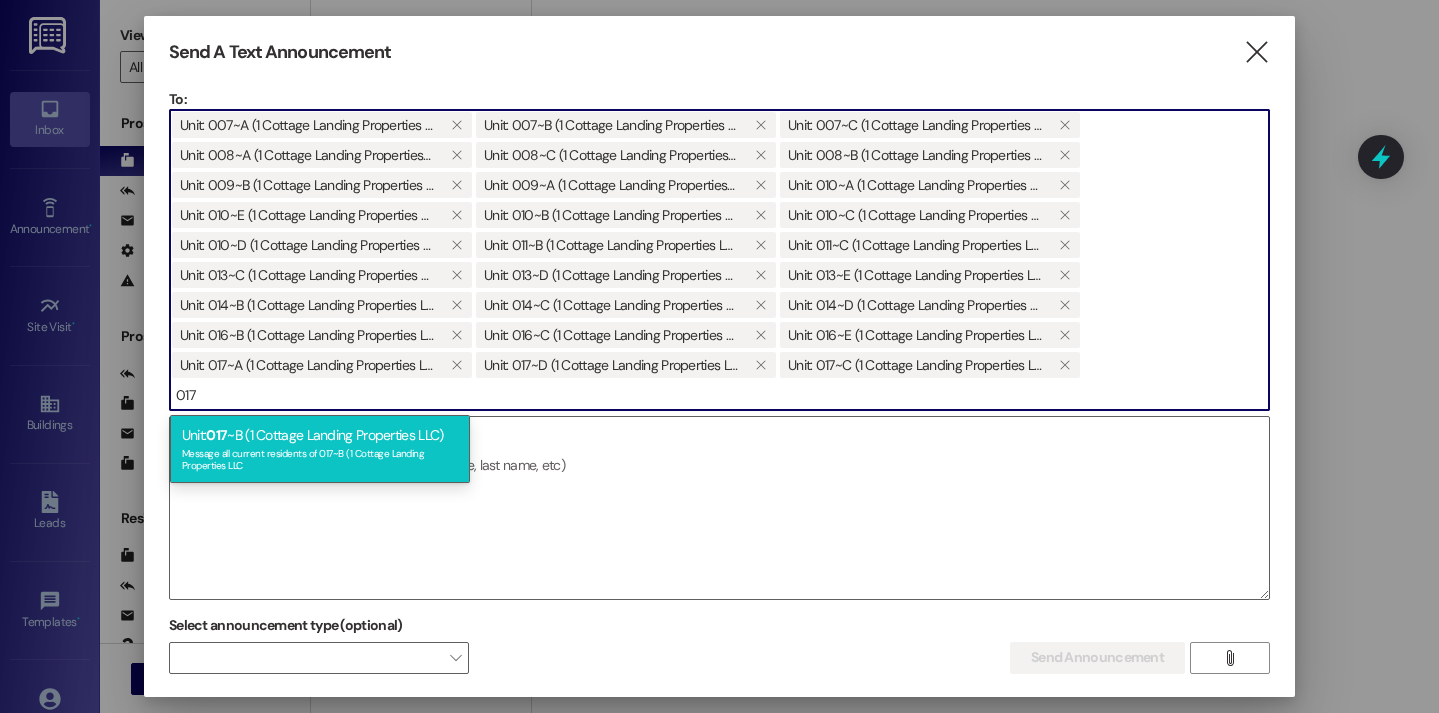 type on "017" 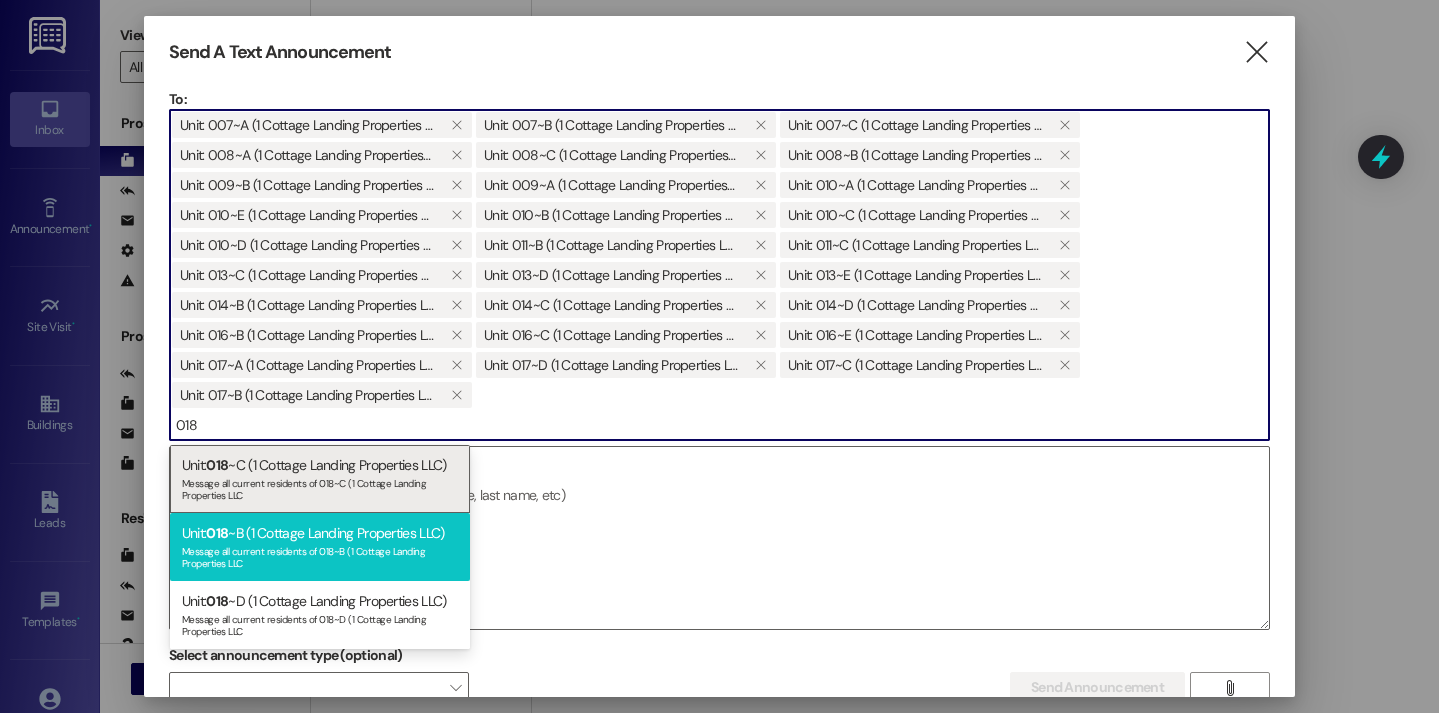 type on "018" 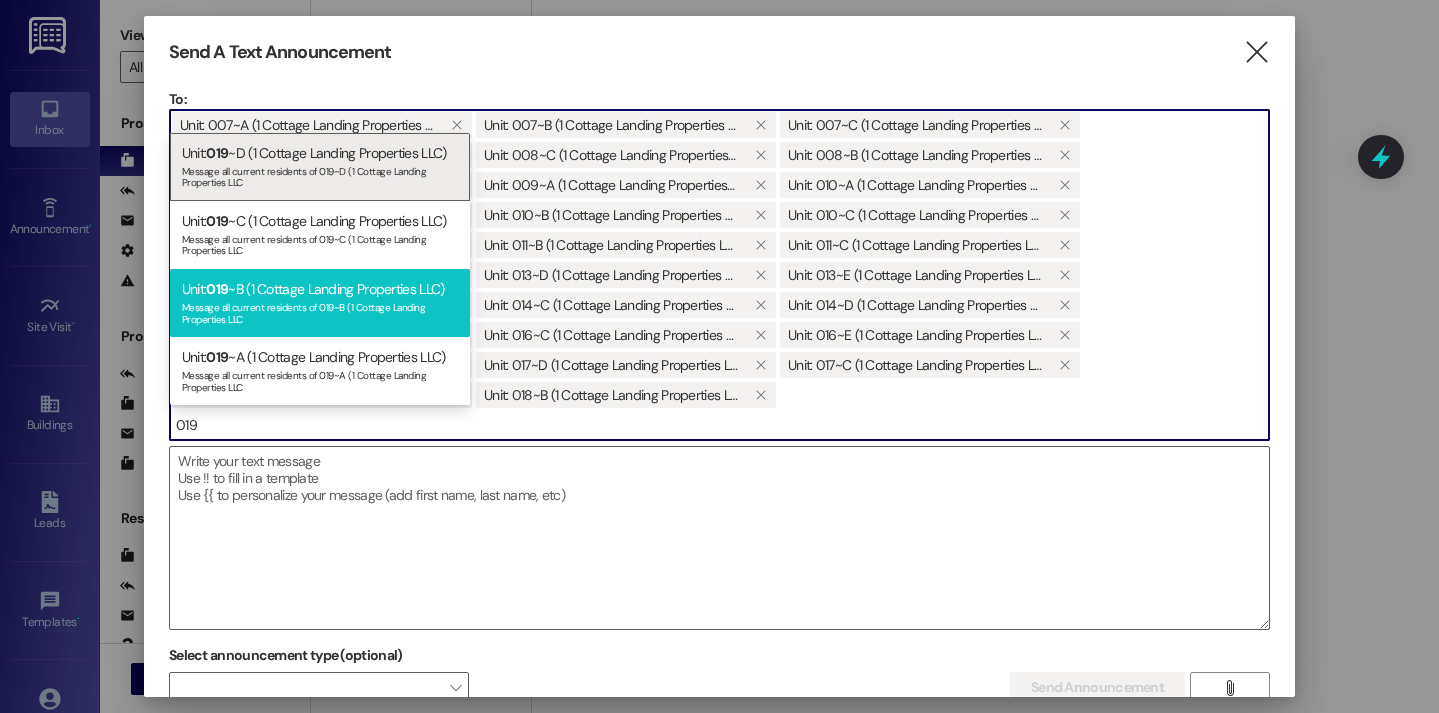 type on "019" 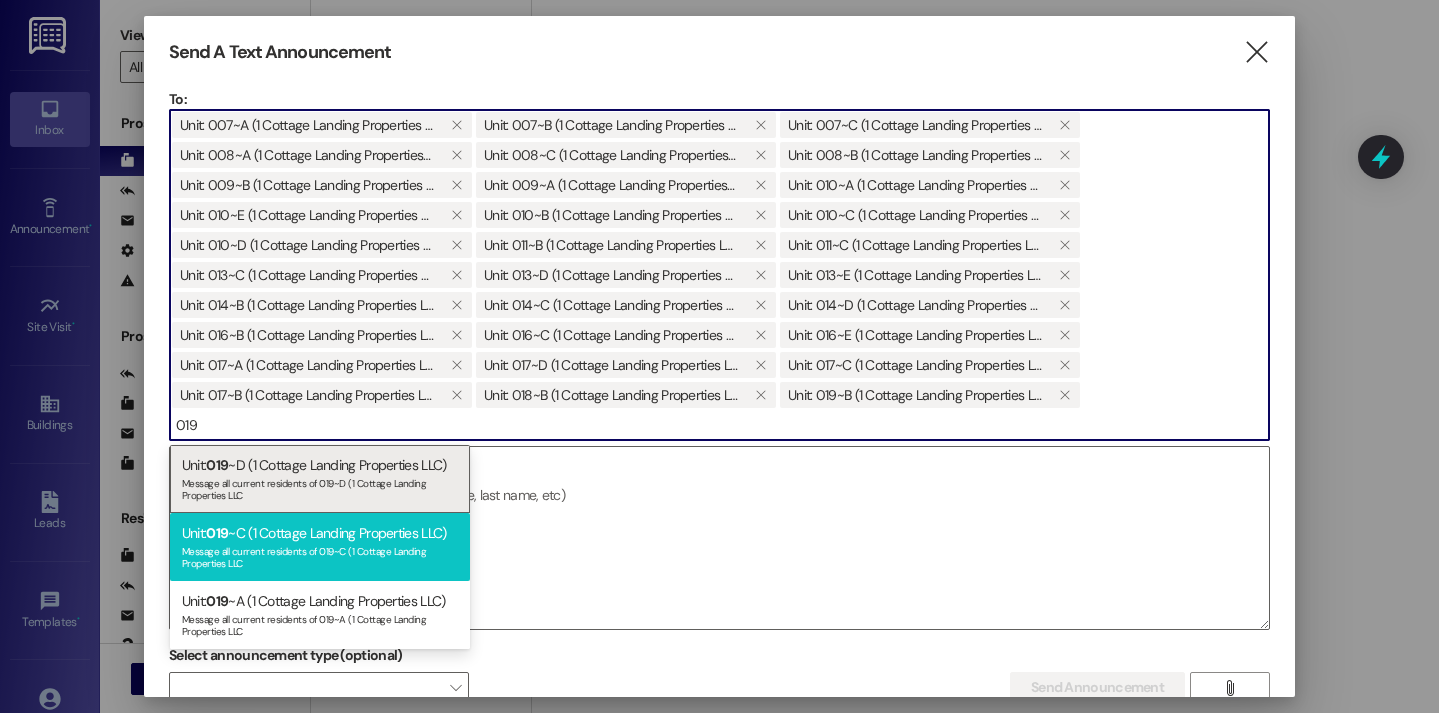 type on "019" 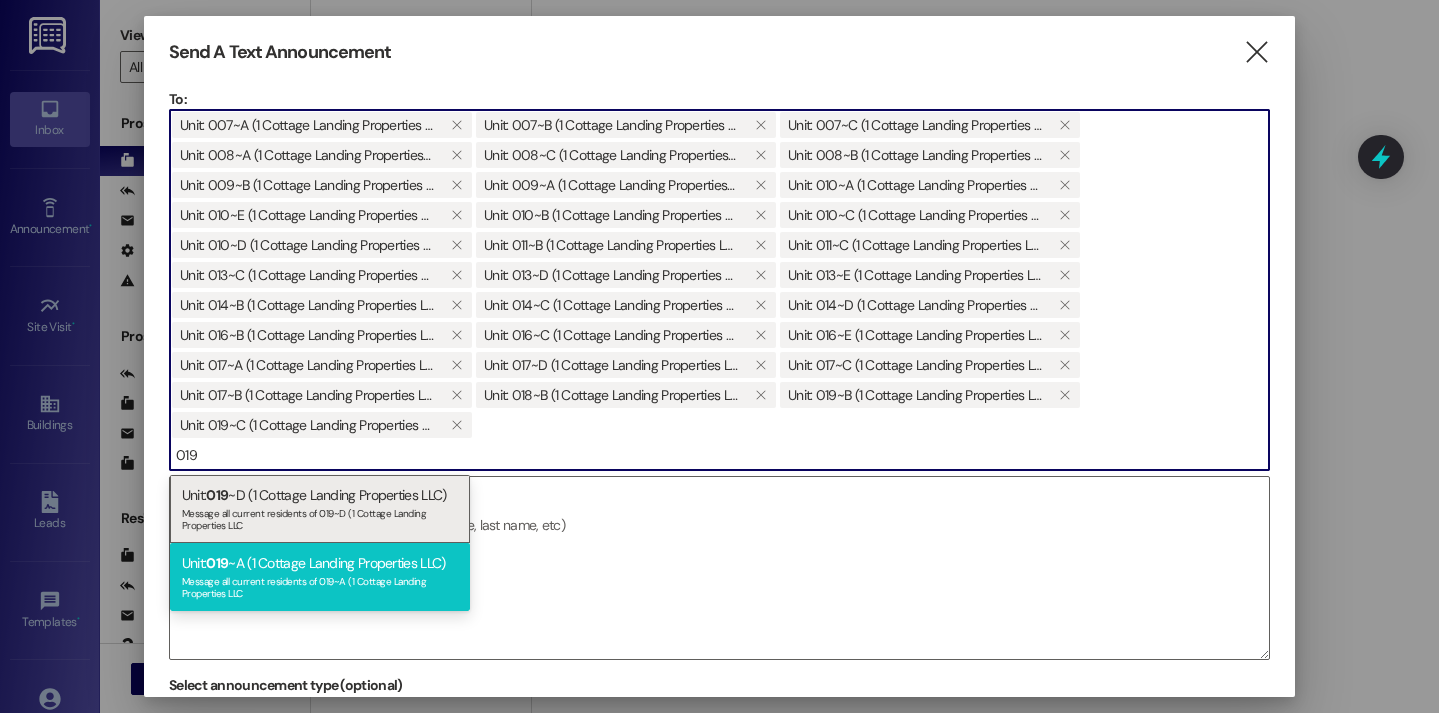 type on "019" 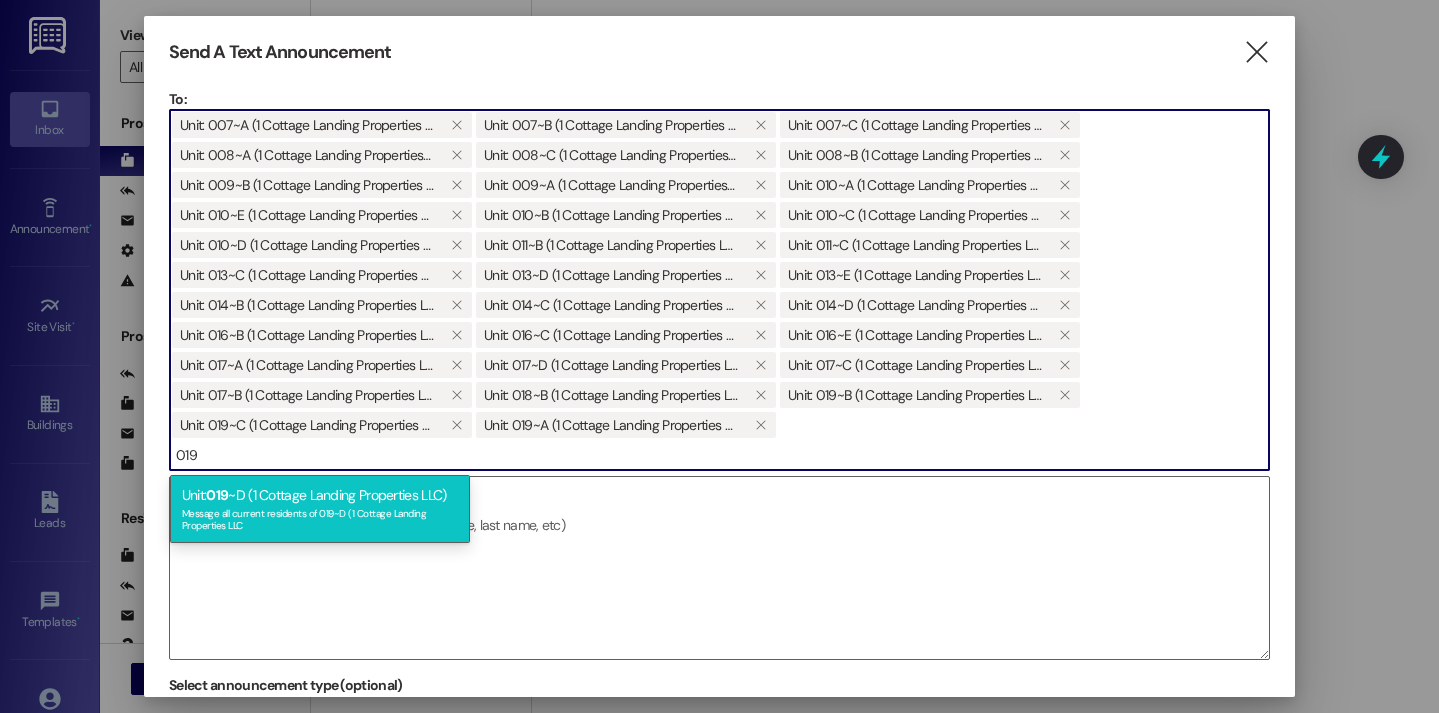 type on "019" 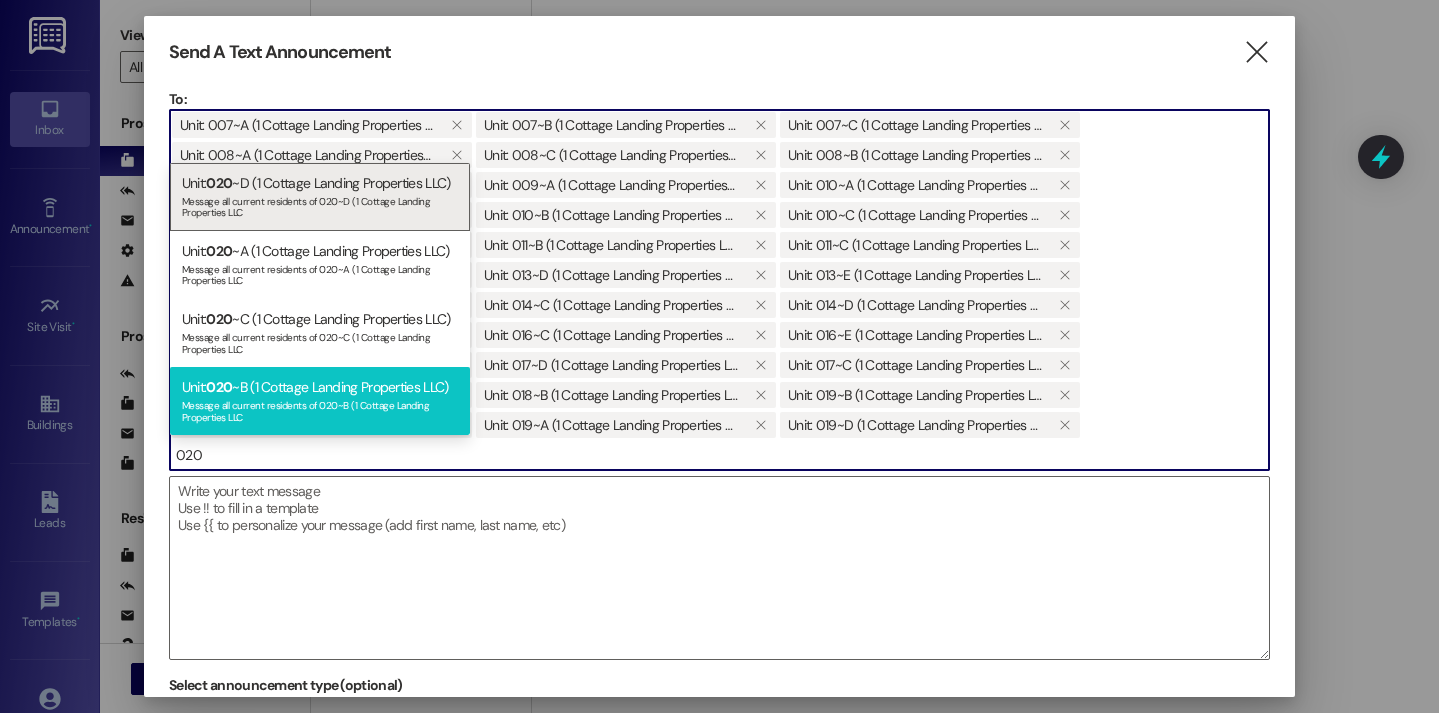 type on "020" 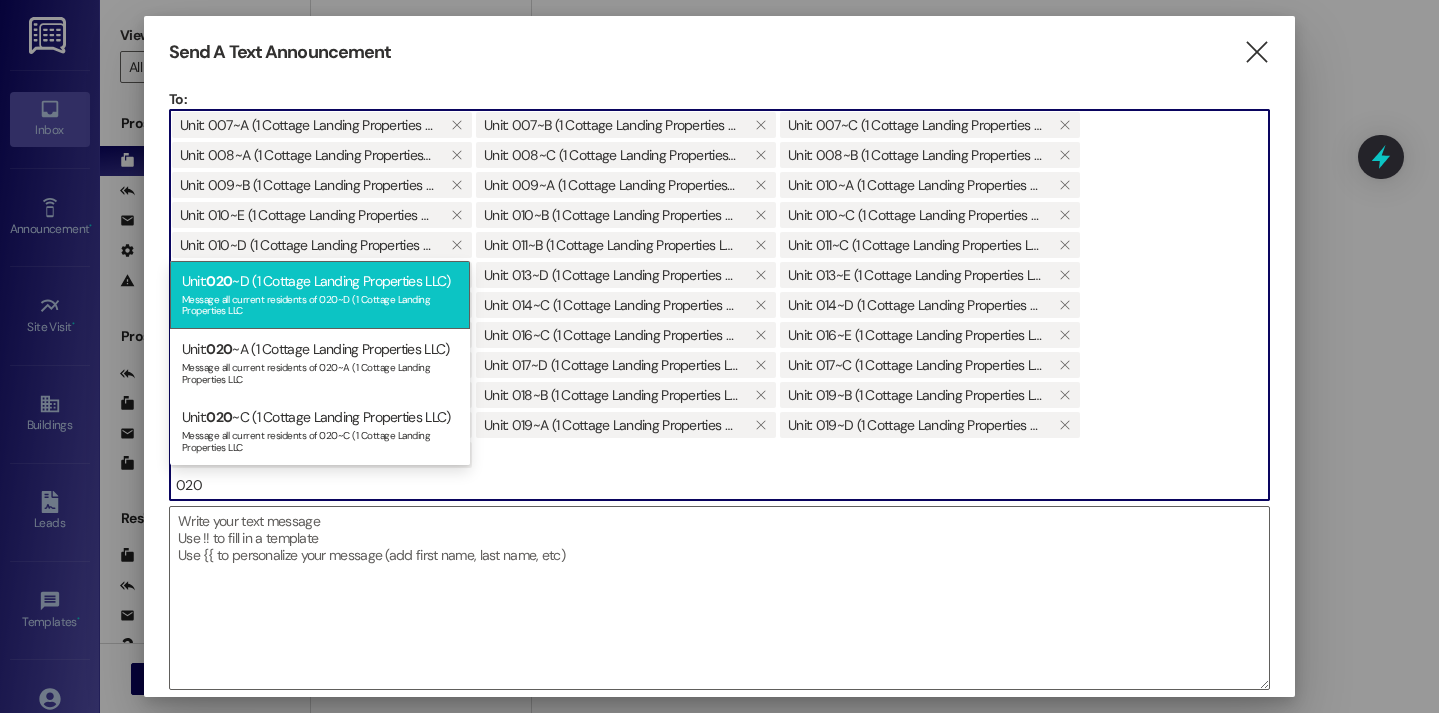 type on "020" 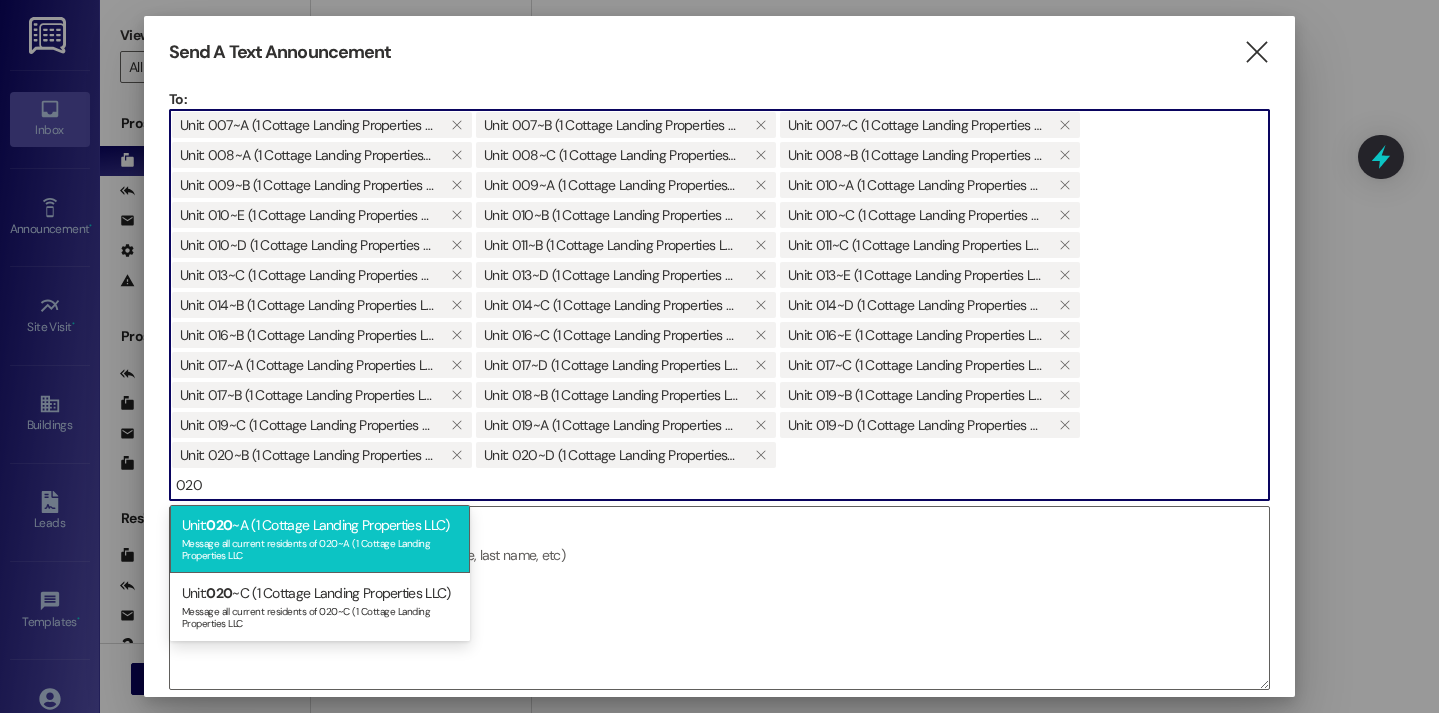 type on "020" 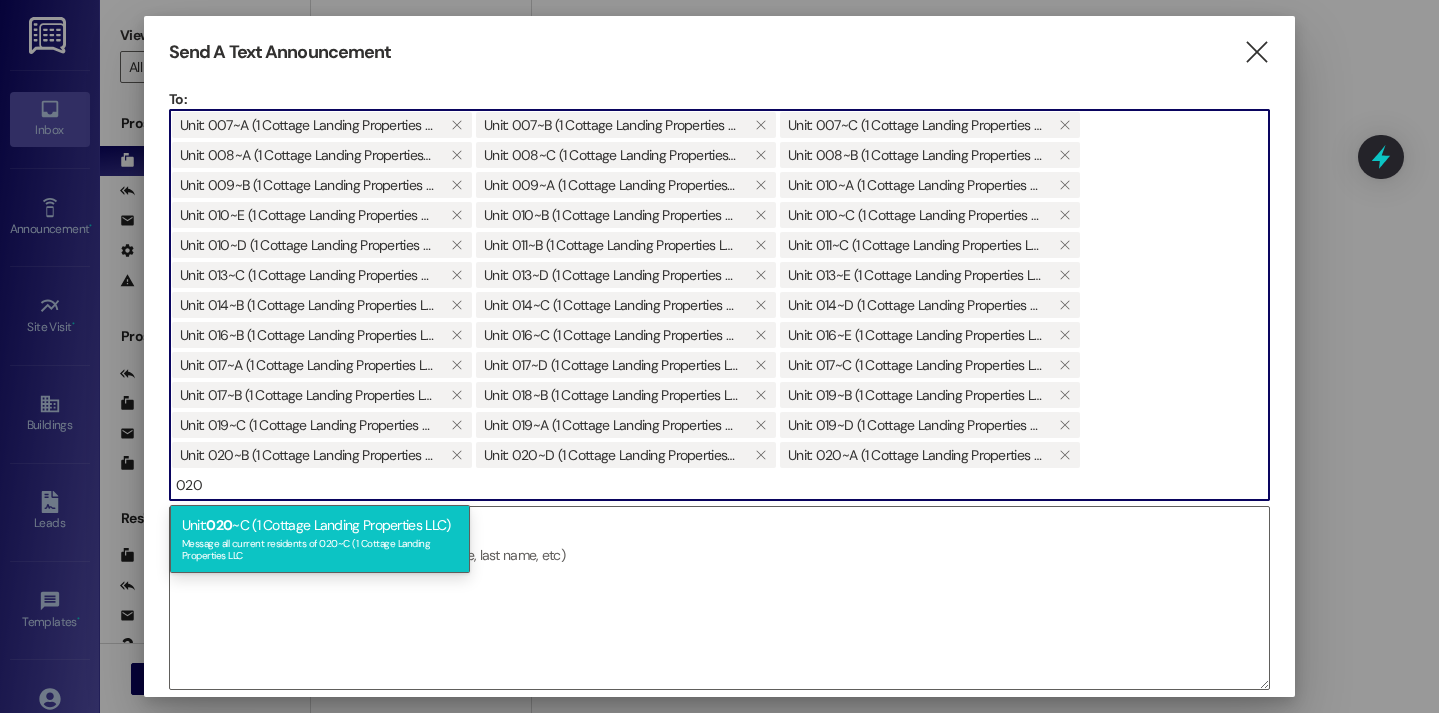 type on "020" 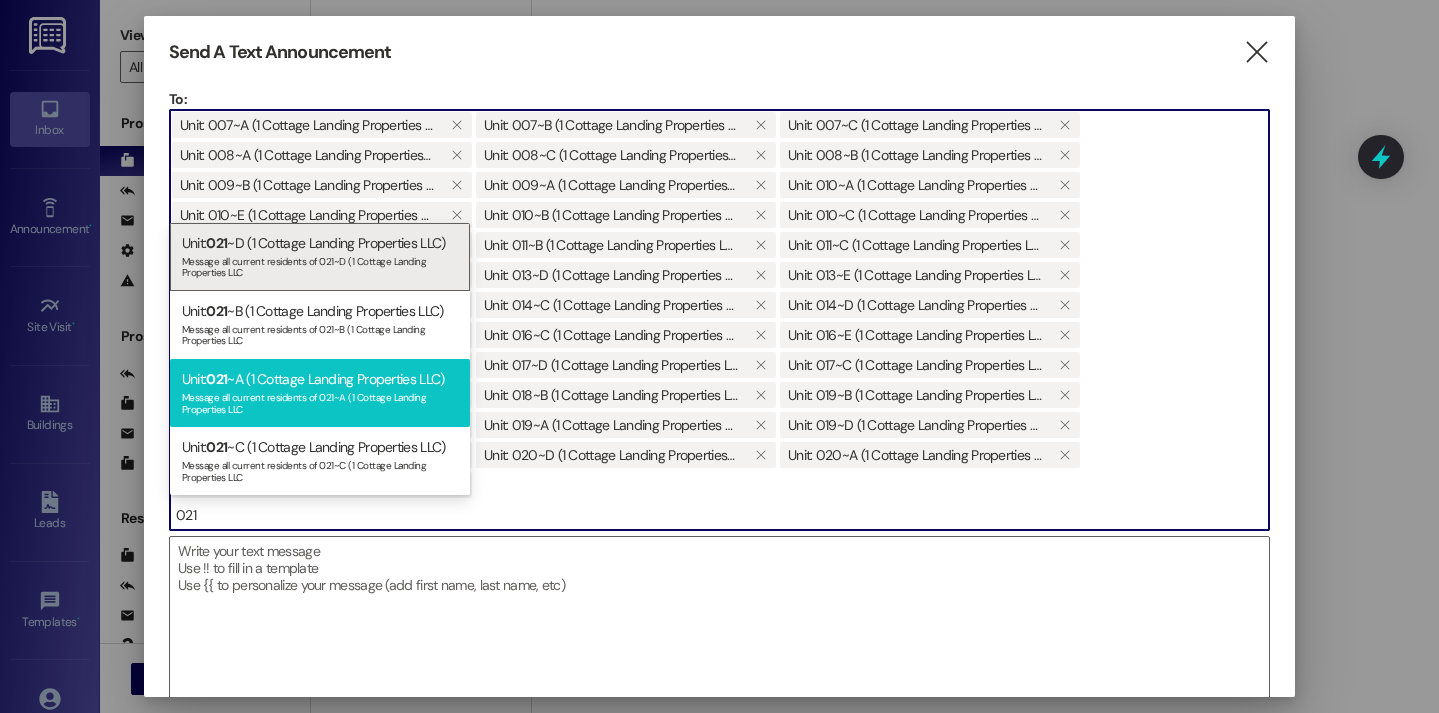 type on "021" 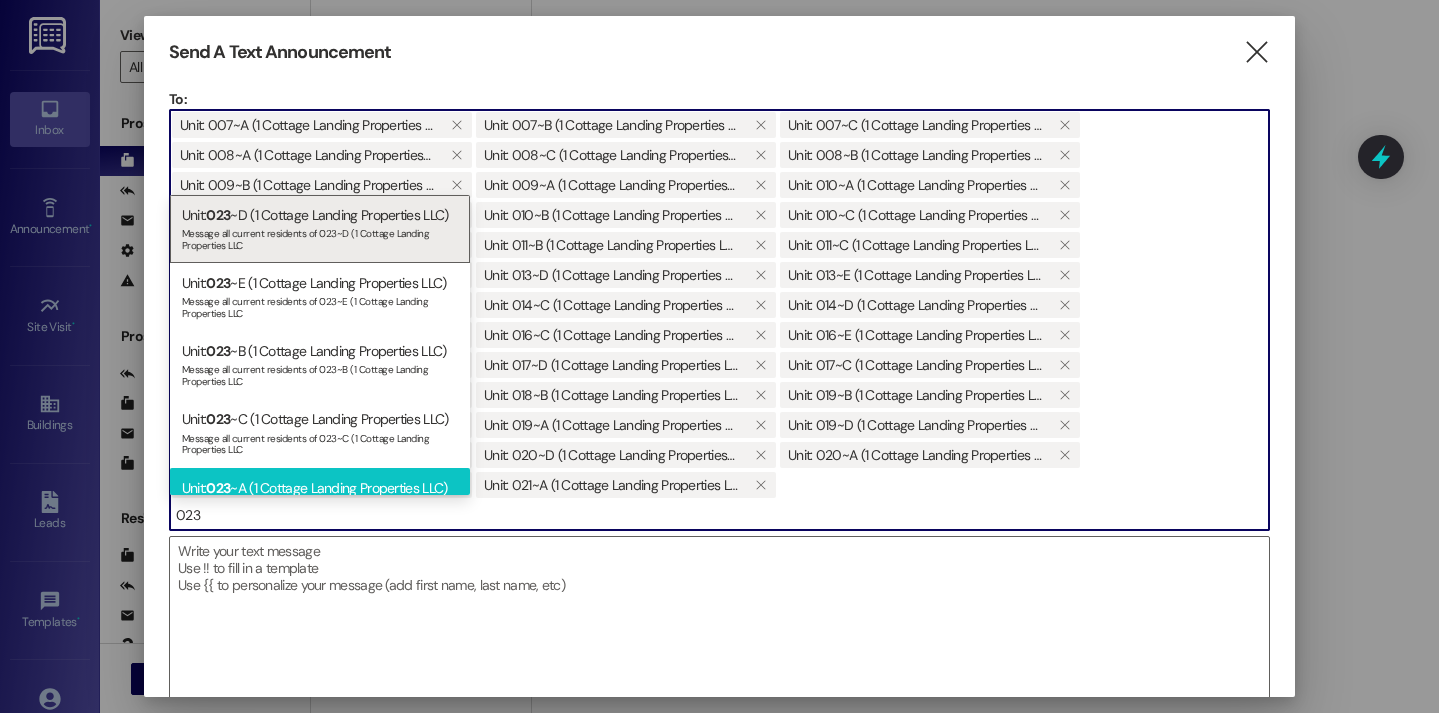 type on "023" 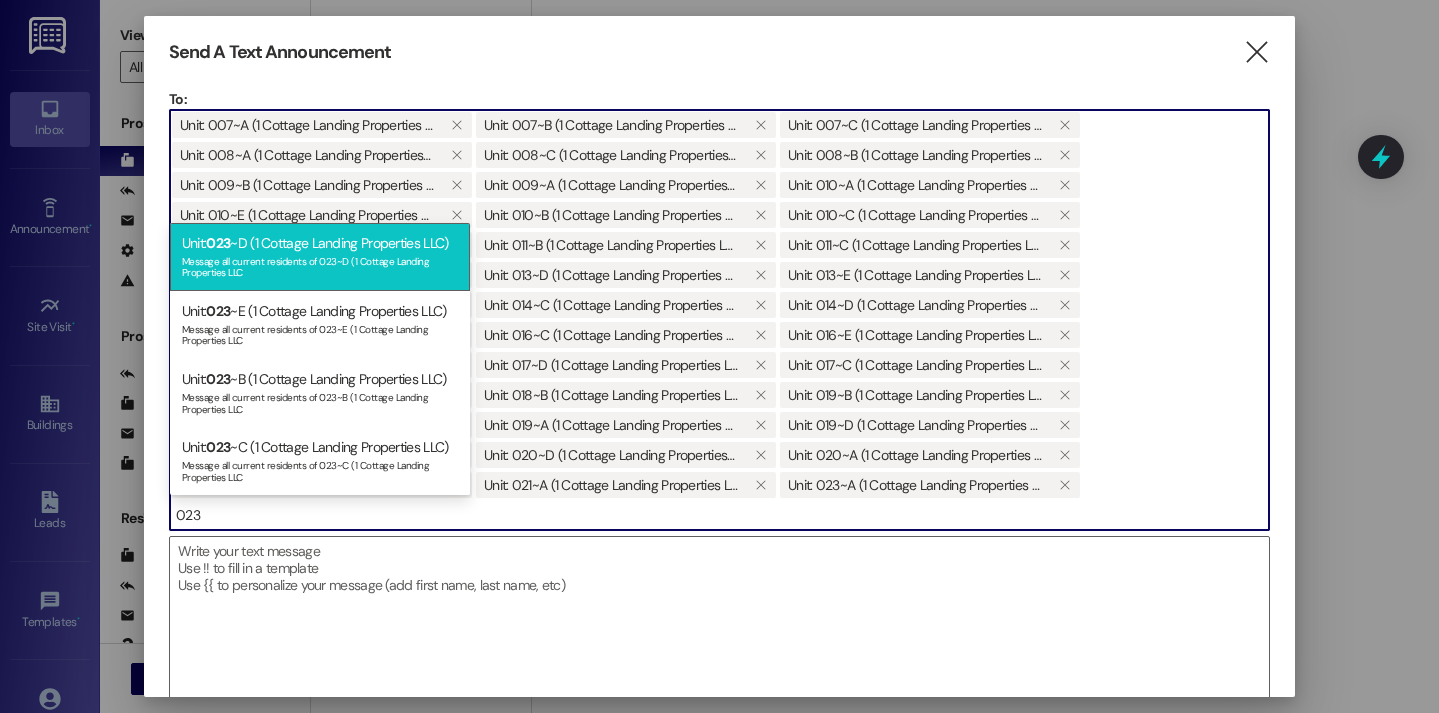 type on "023" 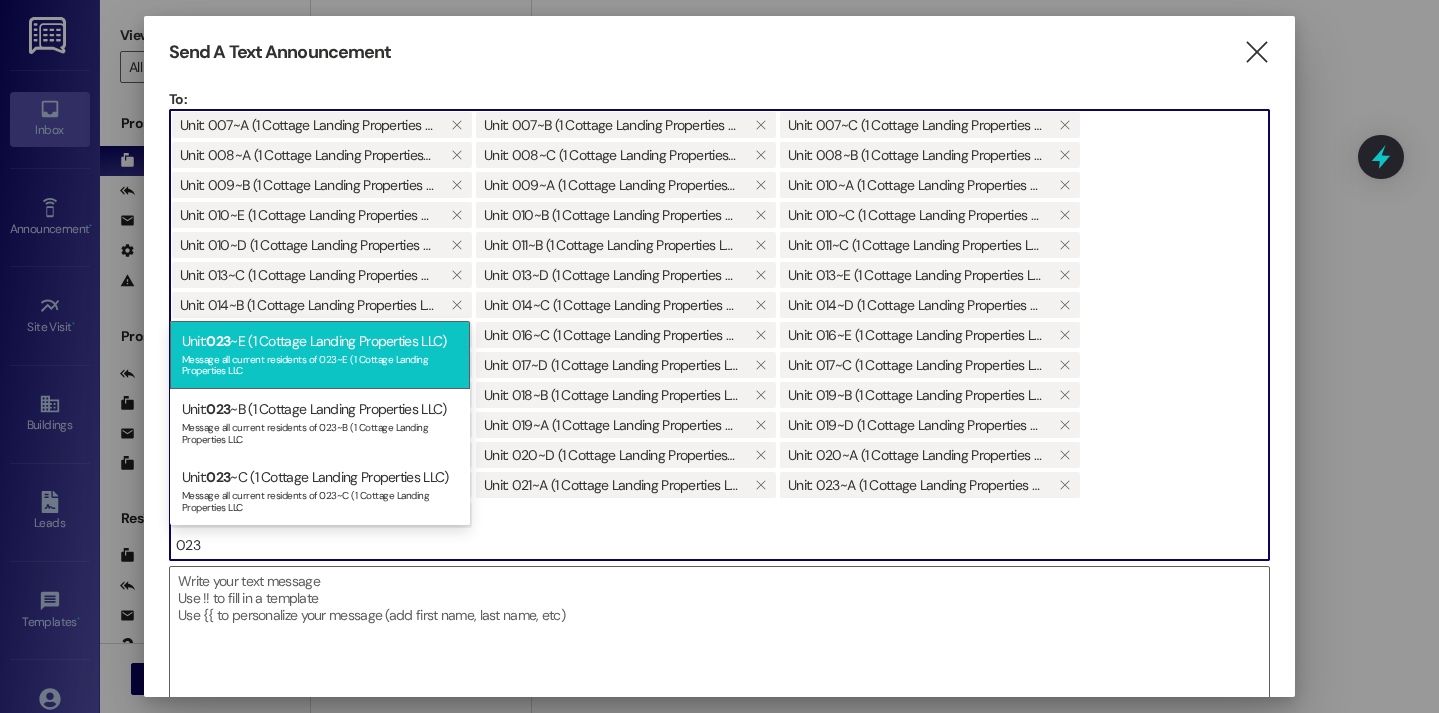 type on "023" 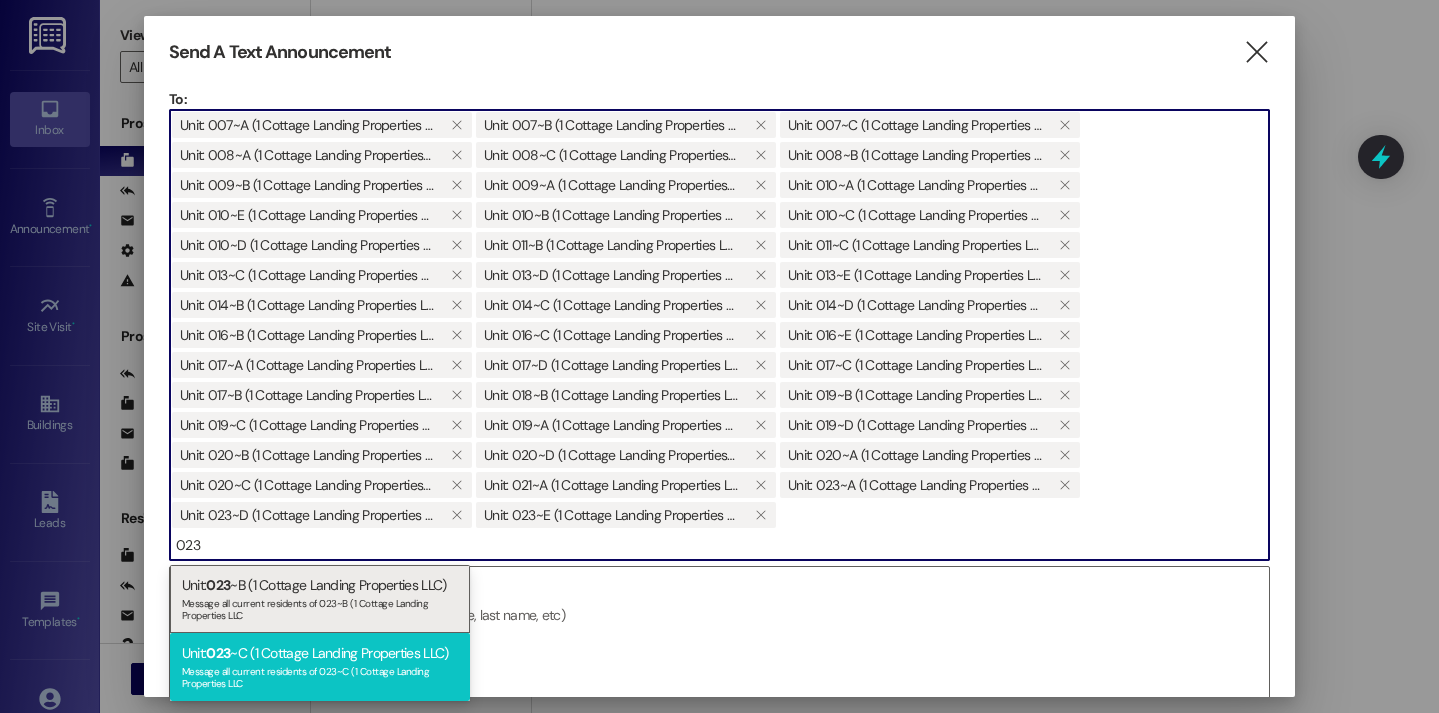 type on "023" 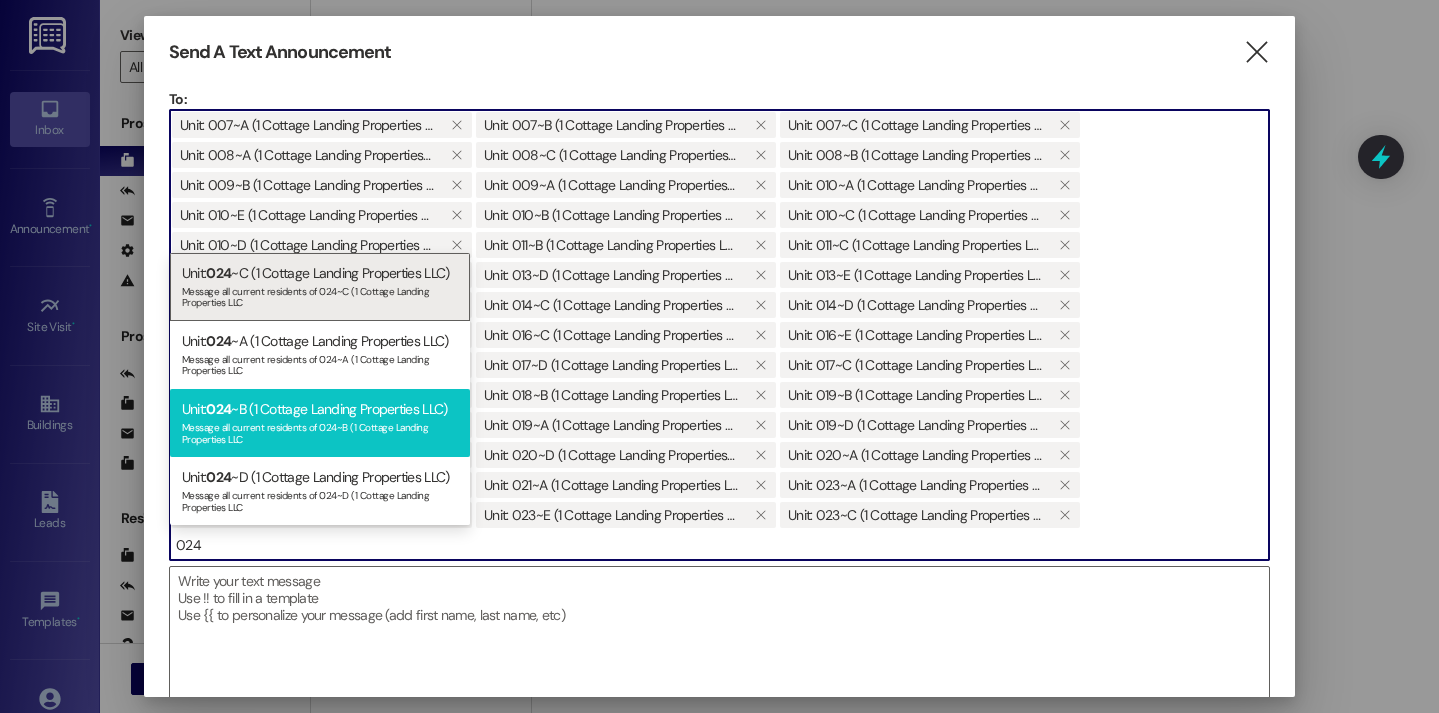 type on "024" 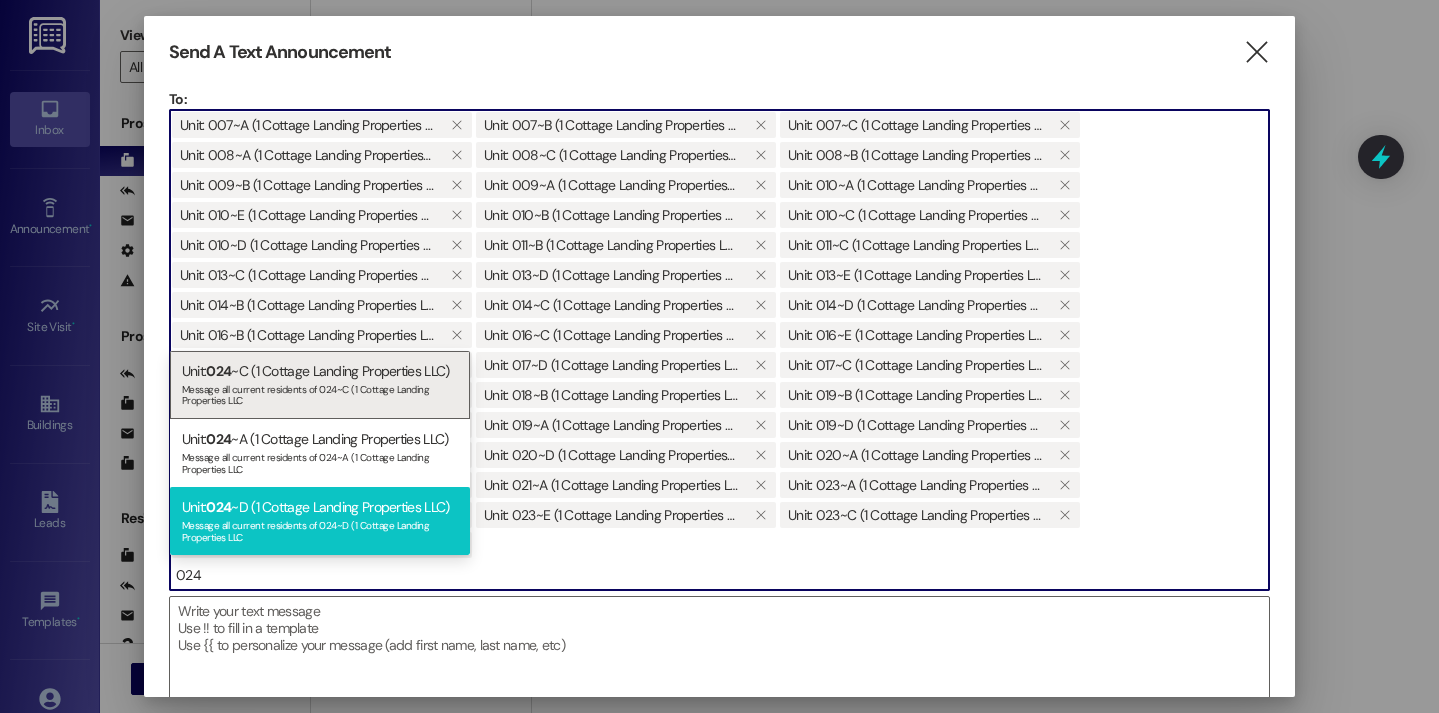 type on "024" 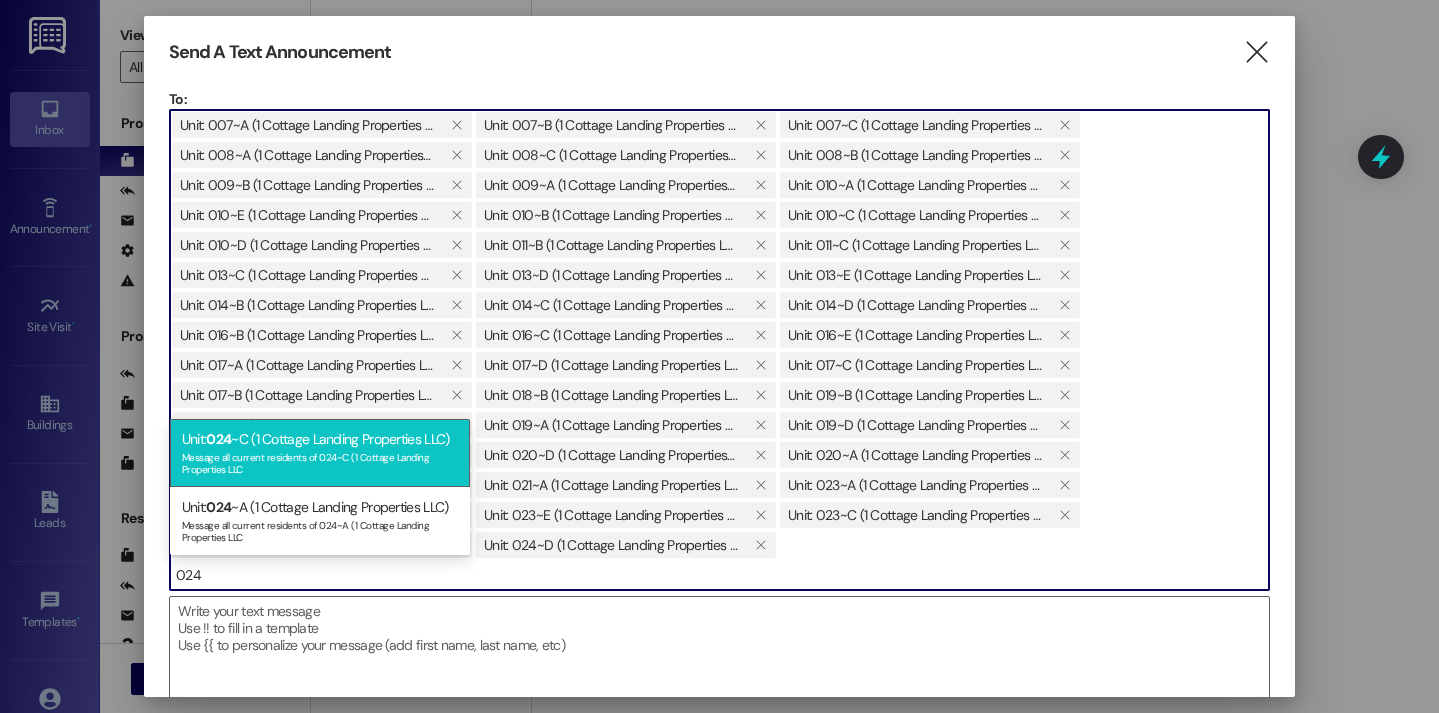 type on "024" 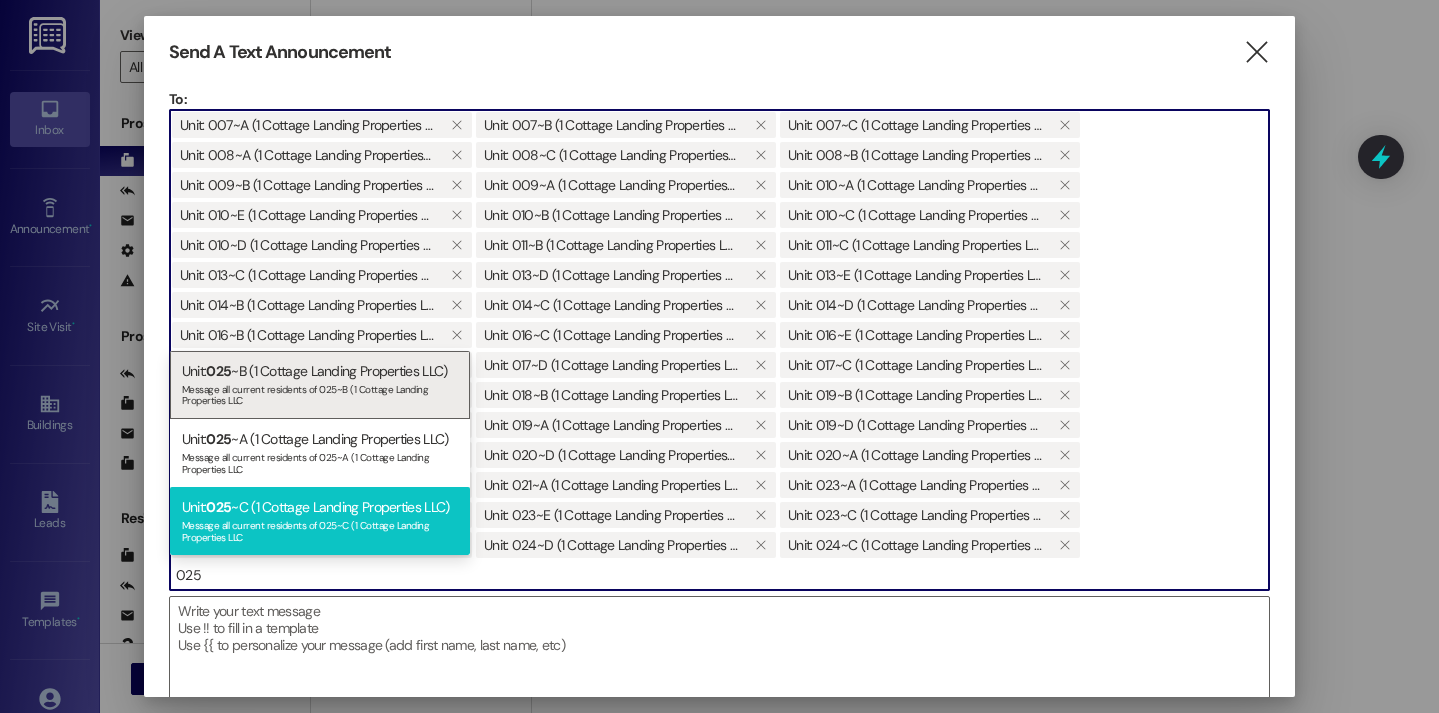type on "025" 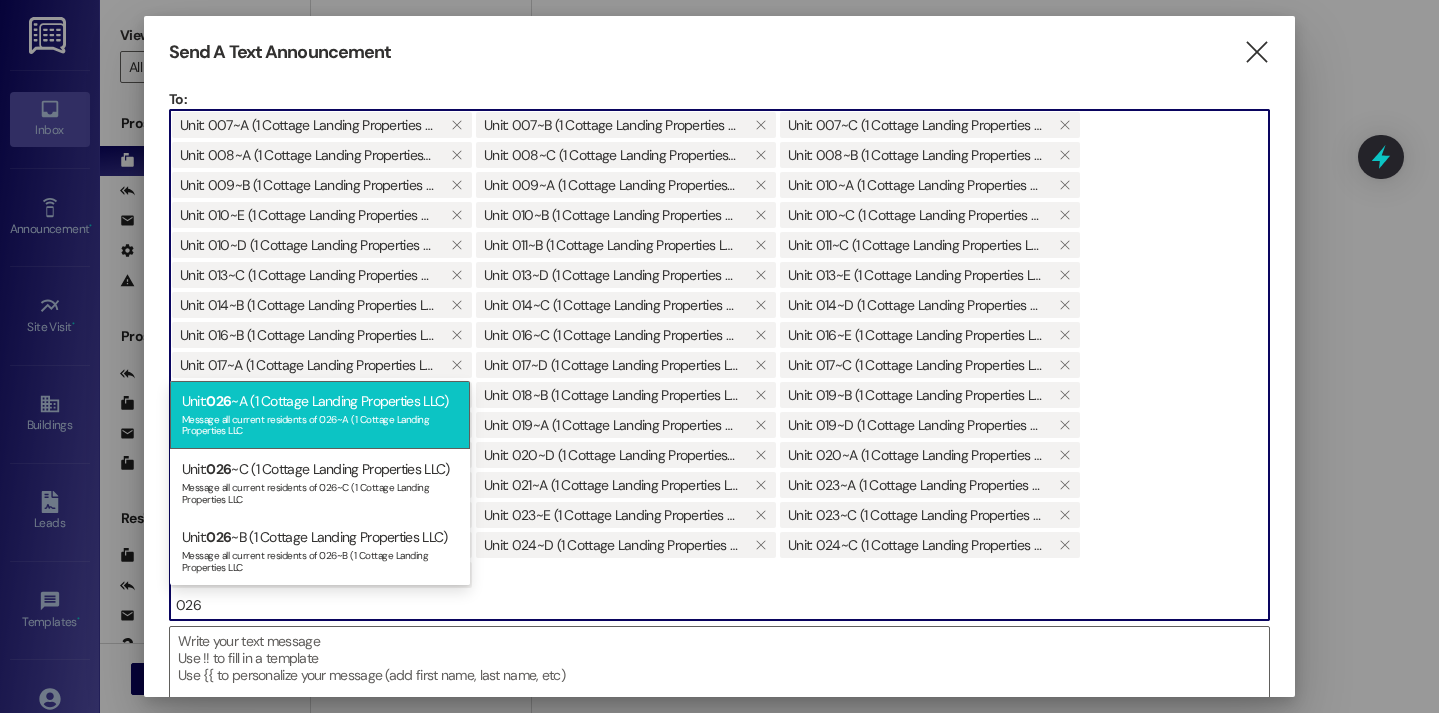 type on "026" 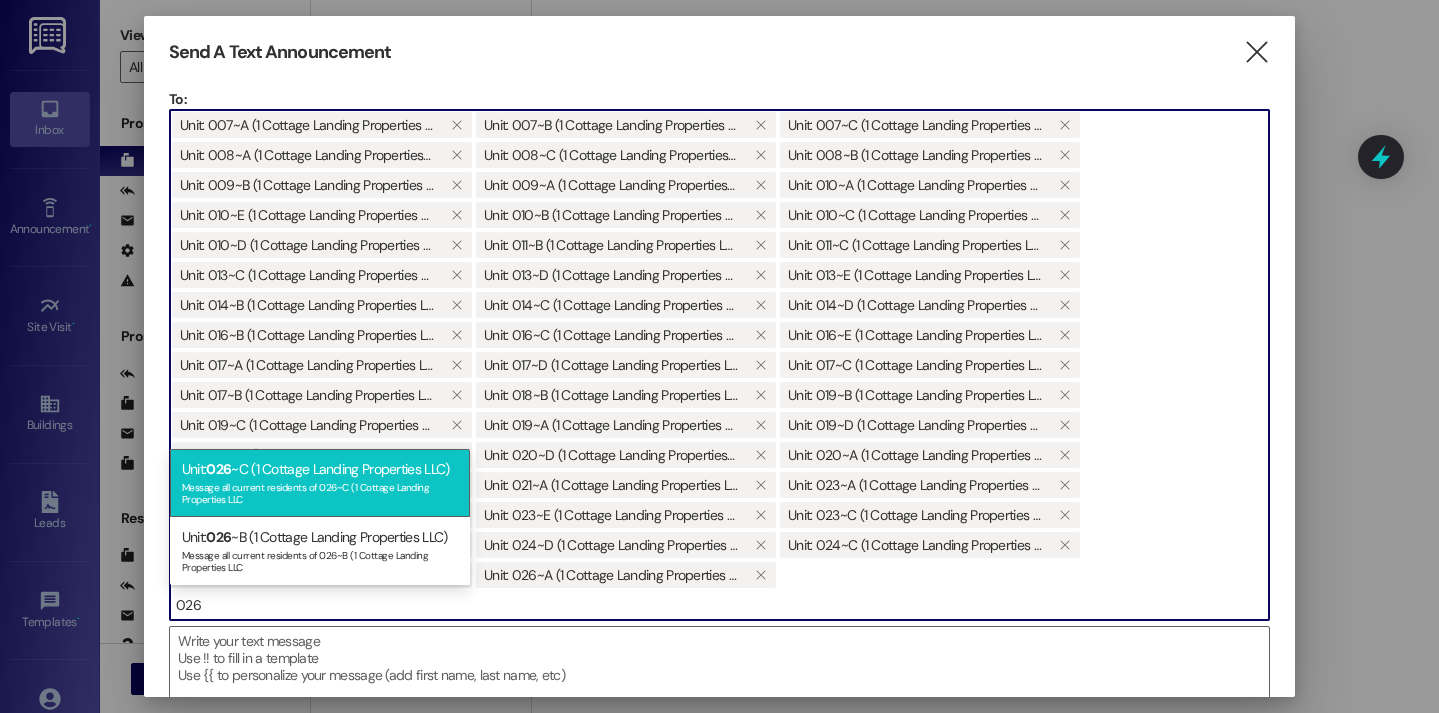 type on "026" 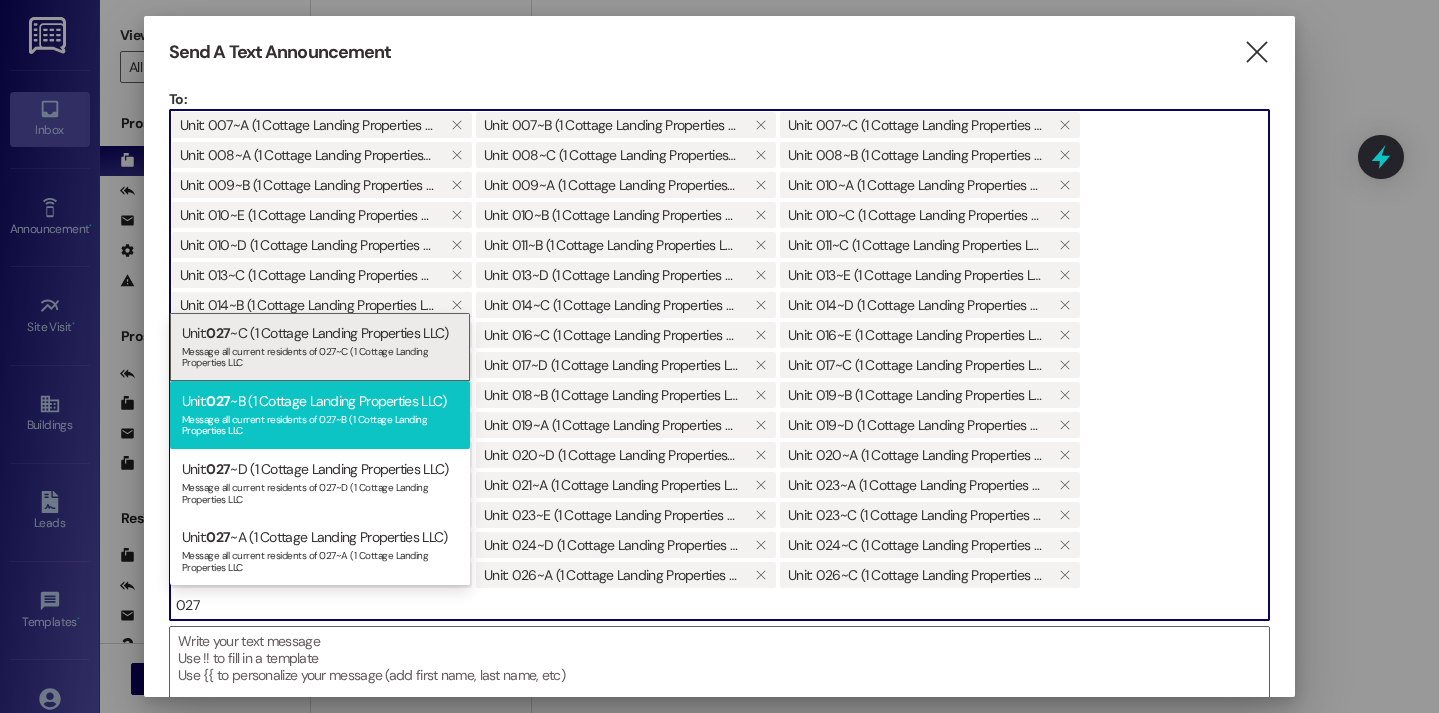type on "027" 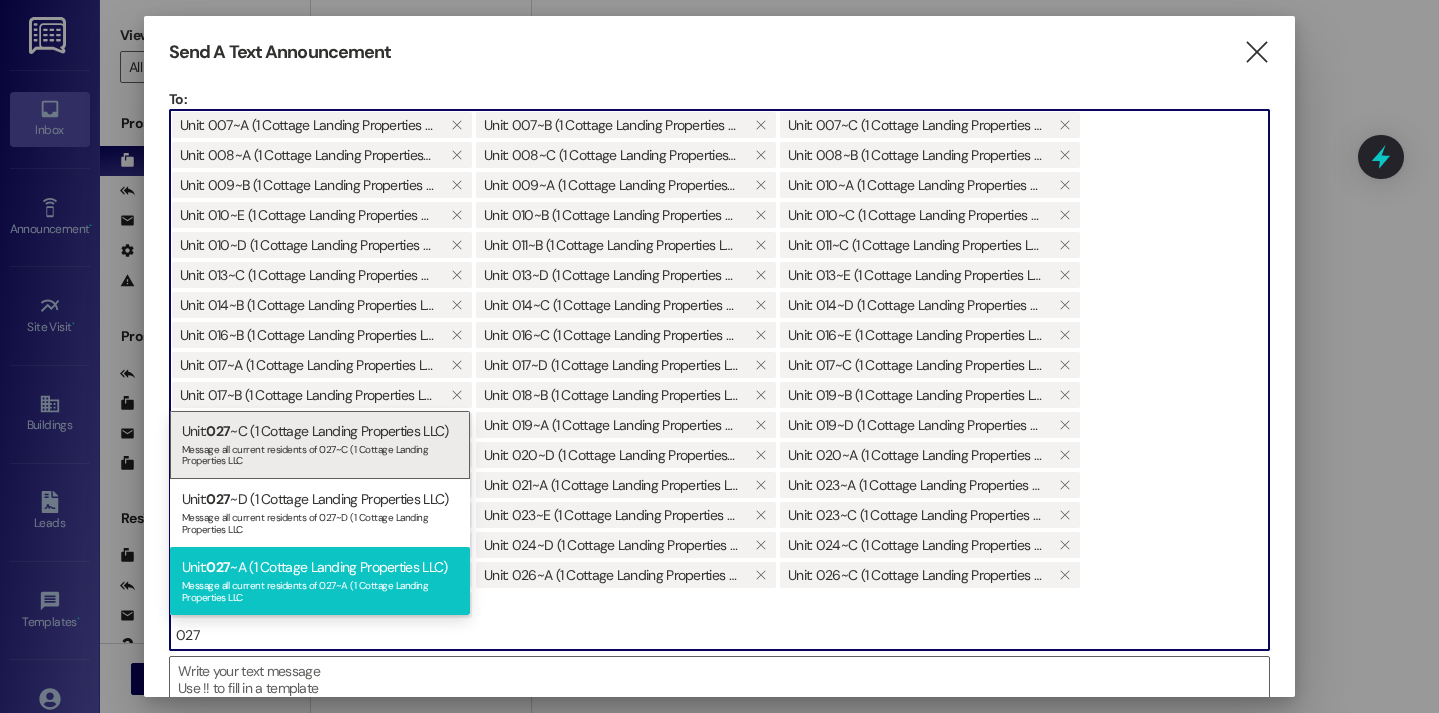 type on "027" 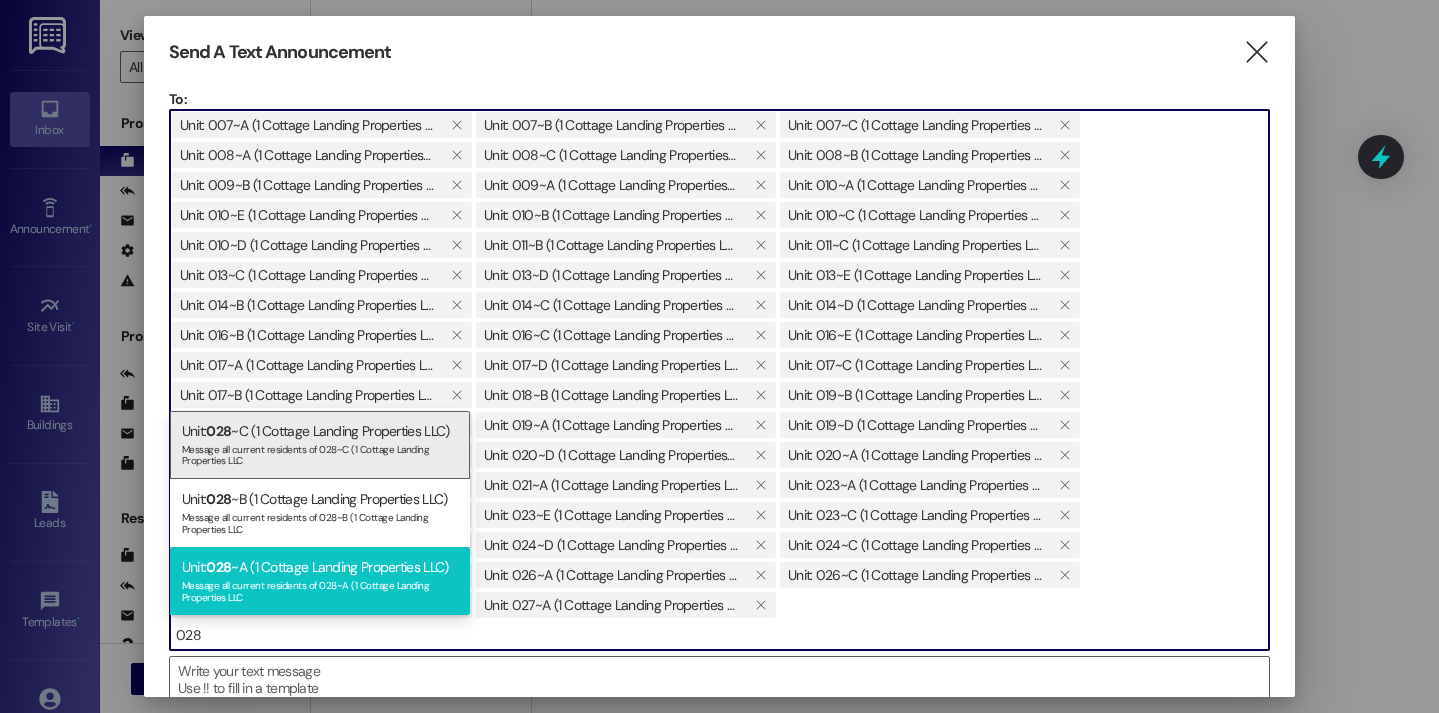 type on "028" 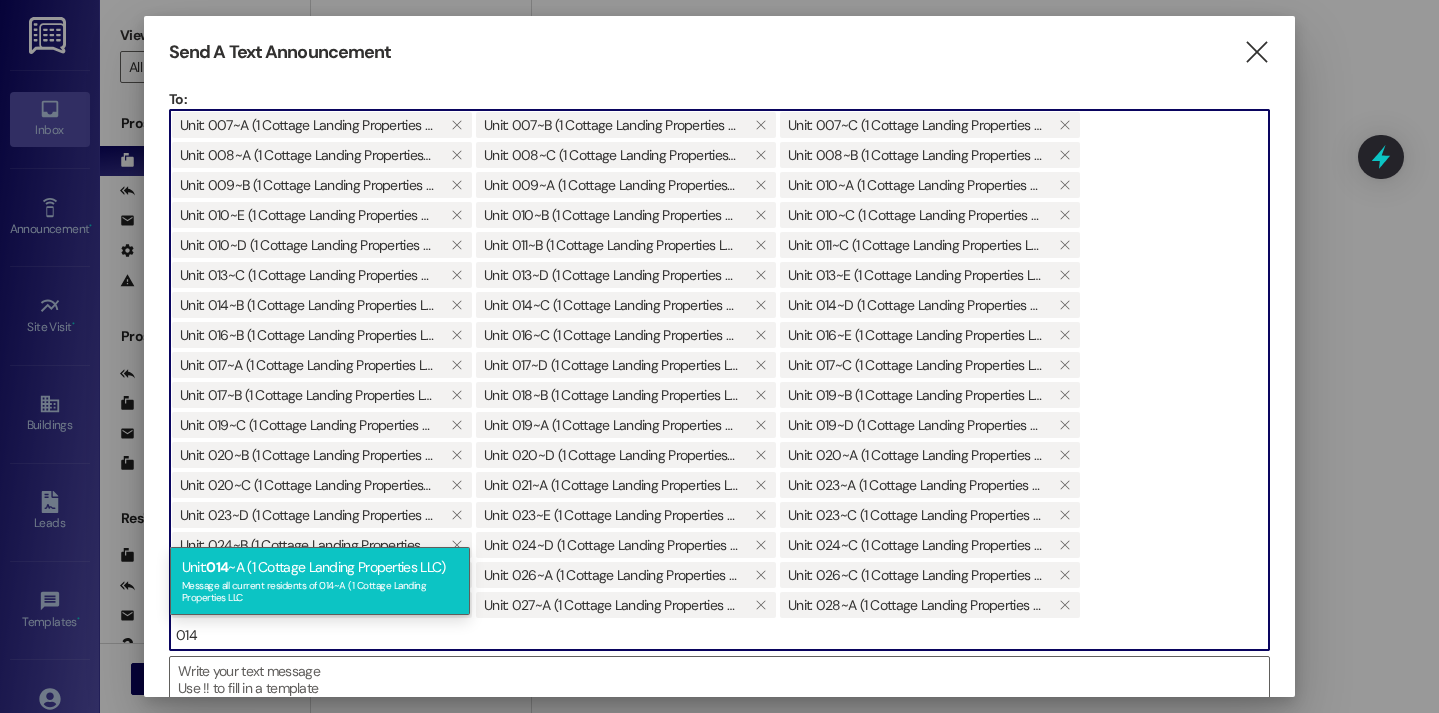 type on "014" 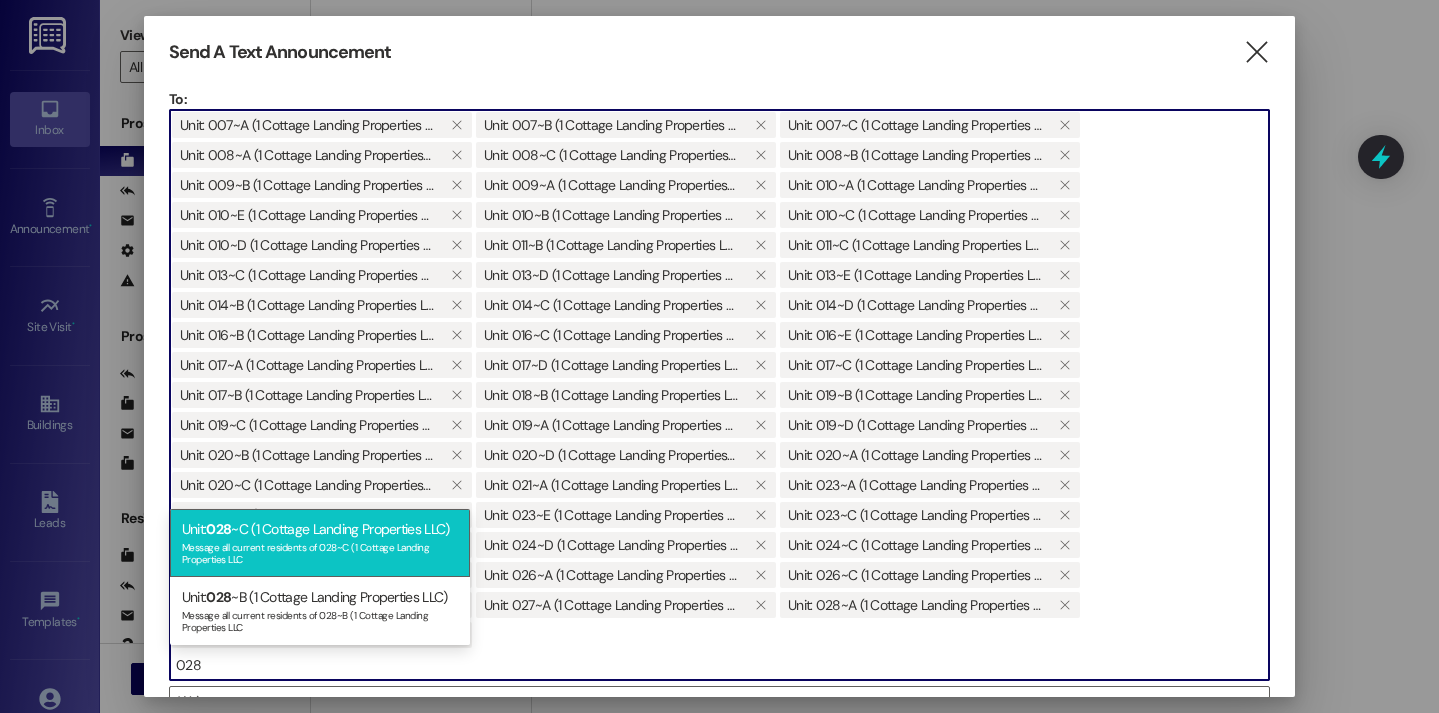 type on "028" 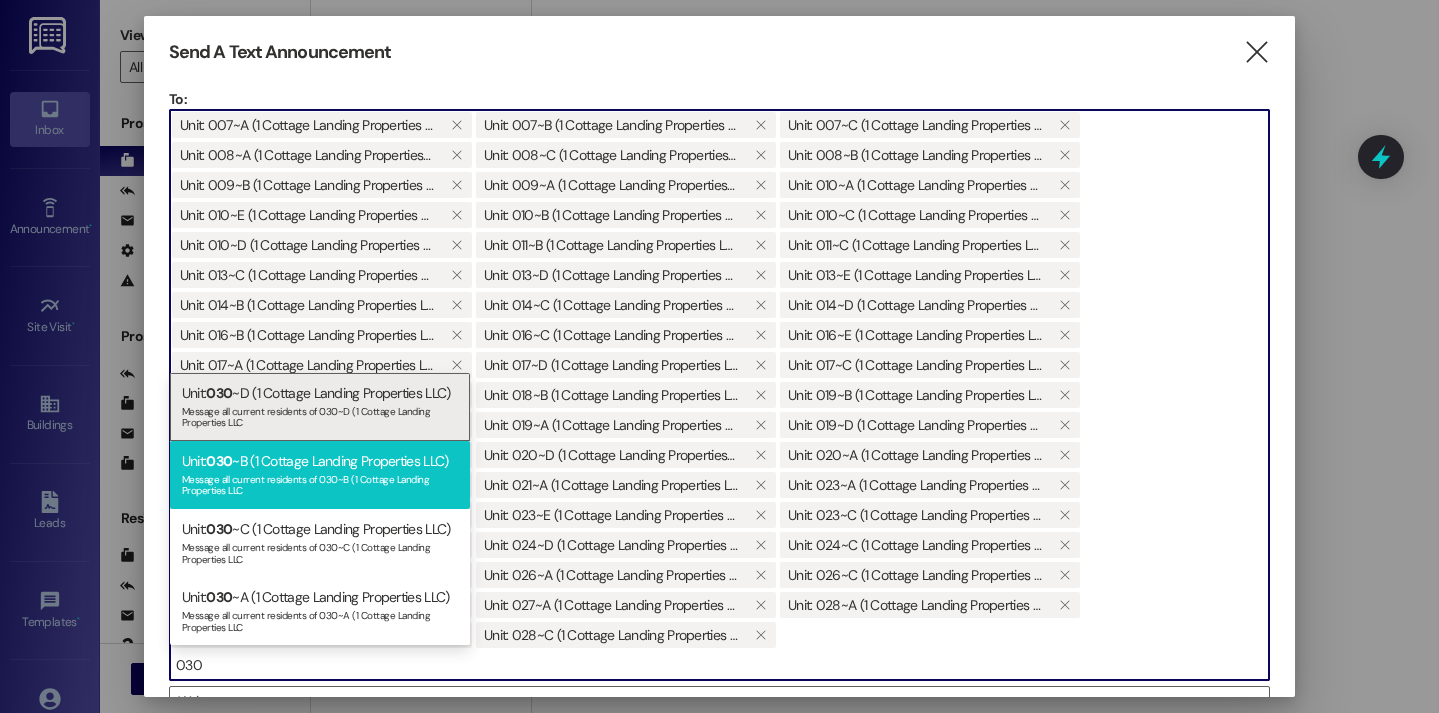 type on "030" 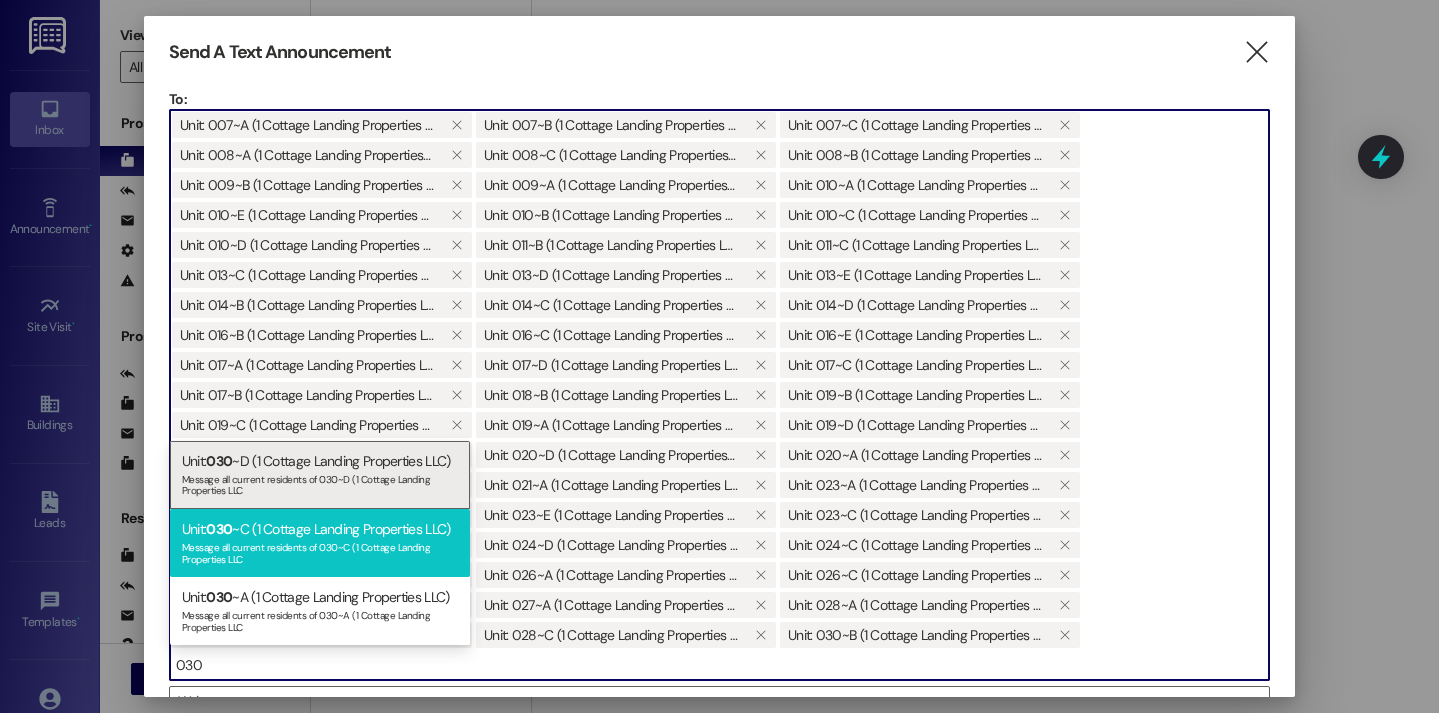 type on "030" 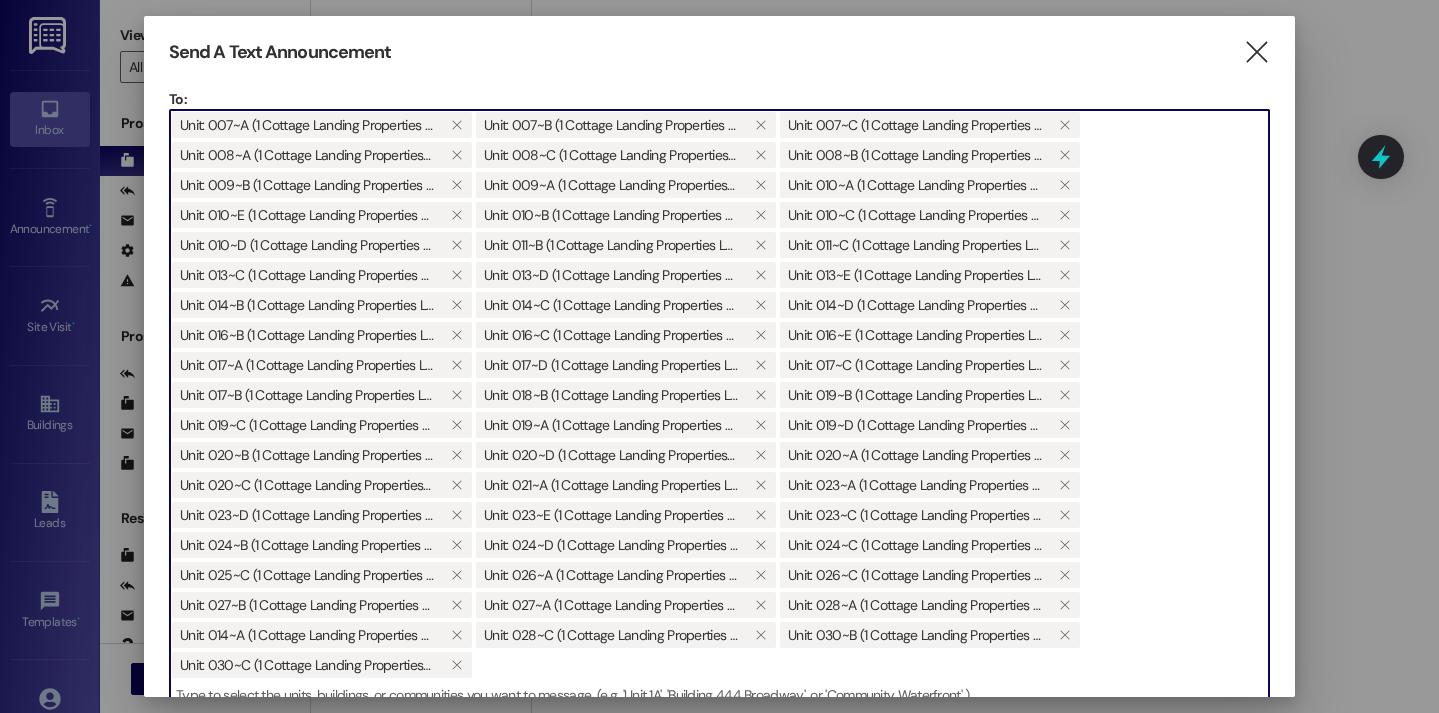 scroll, scrollTop: 13, scrollLeft: 0, axis: vertical 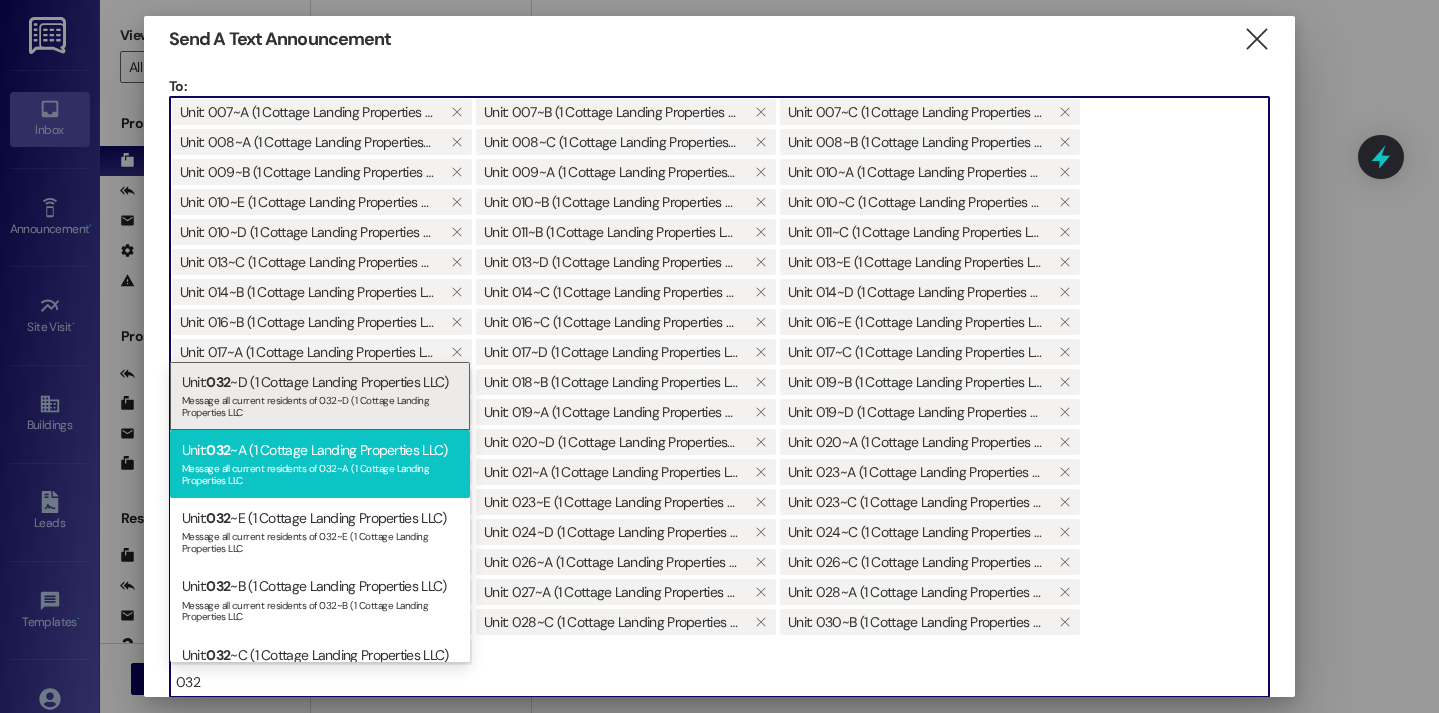type on "032" 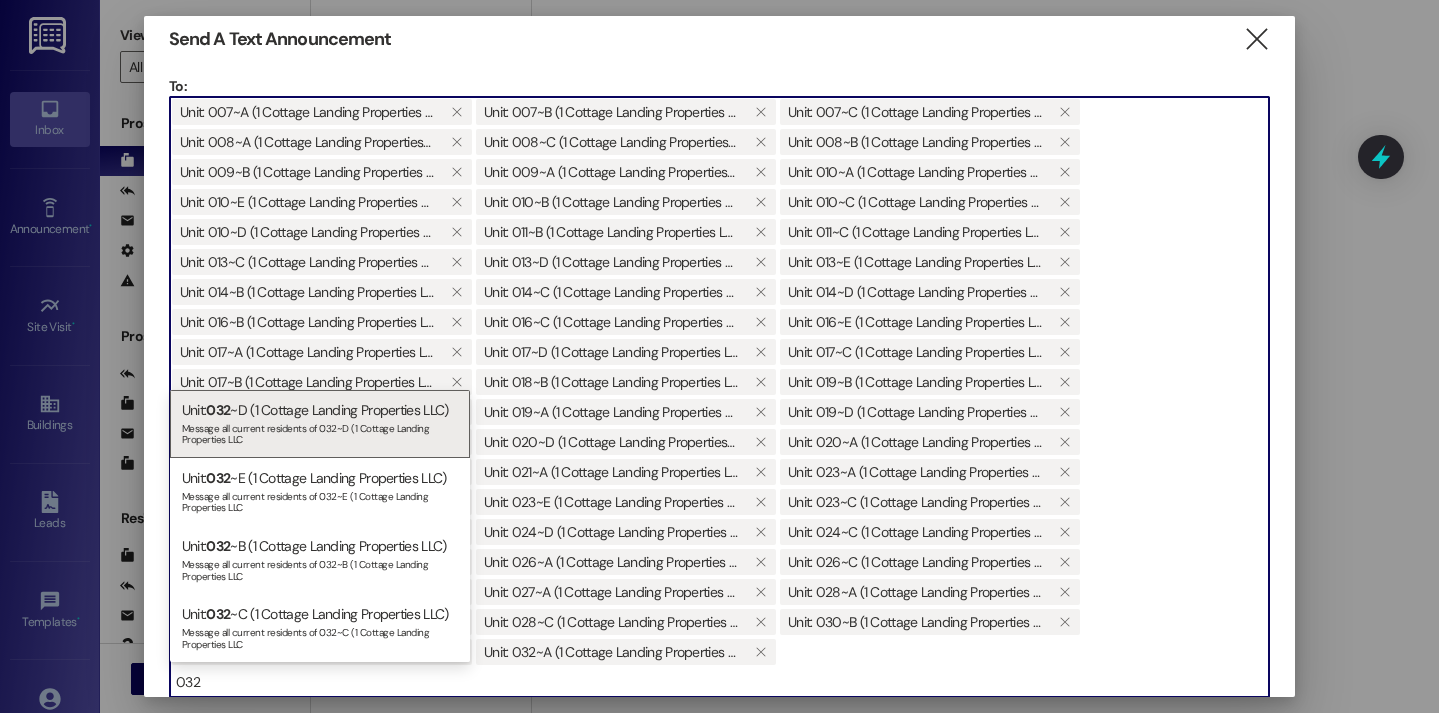 type on "032" 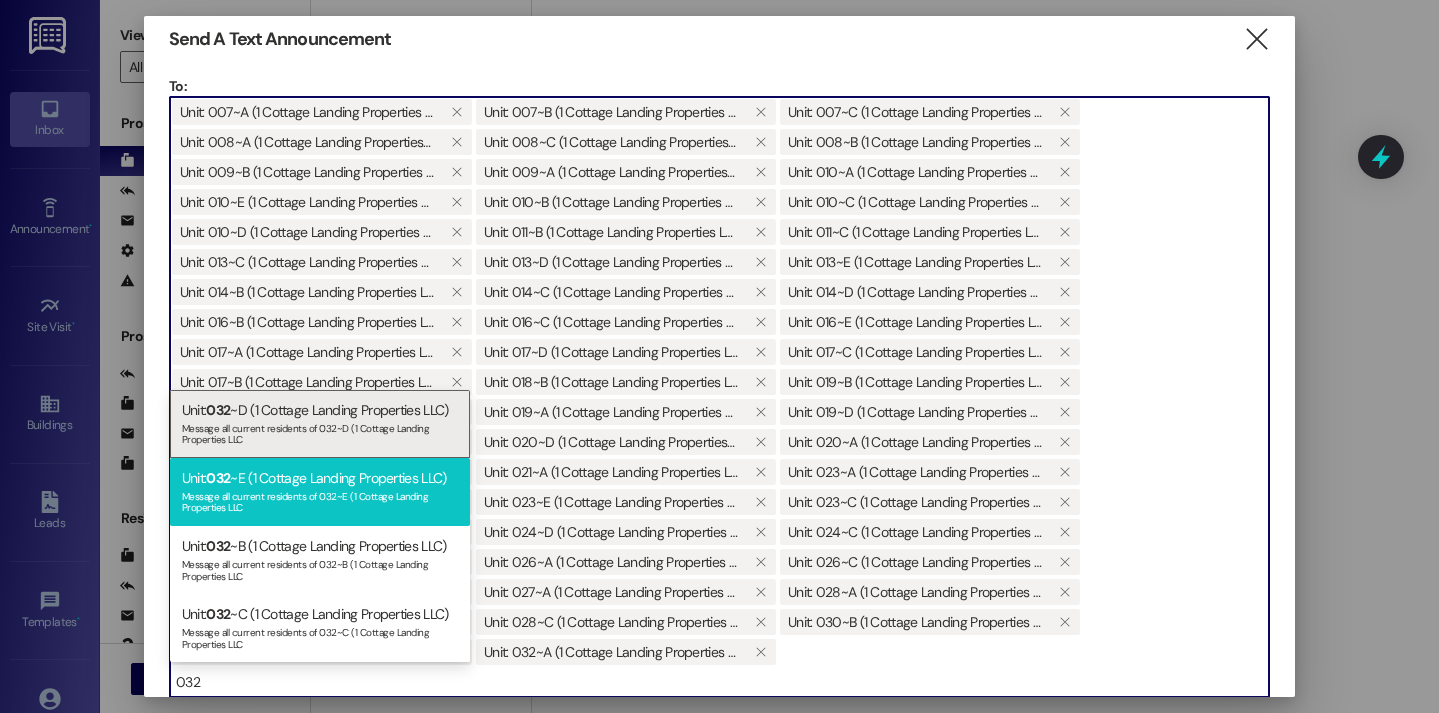 click on "Unit:  032 ~E (1 Cottage Landing Properties LLC) Message all current residents of 032~E (1 Cottage Landing Properties LLC" at bounding box center [320, 492] 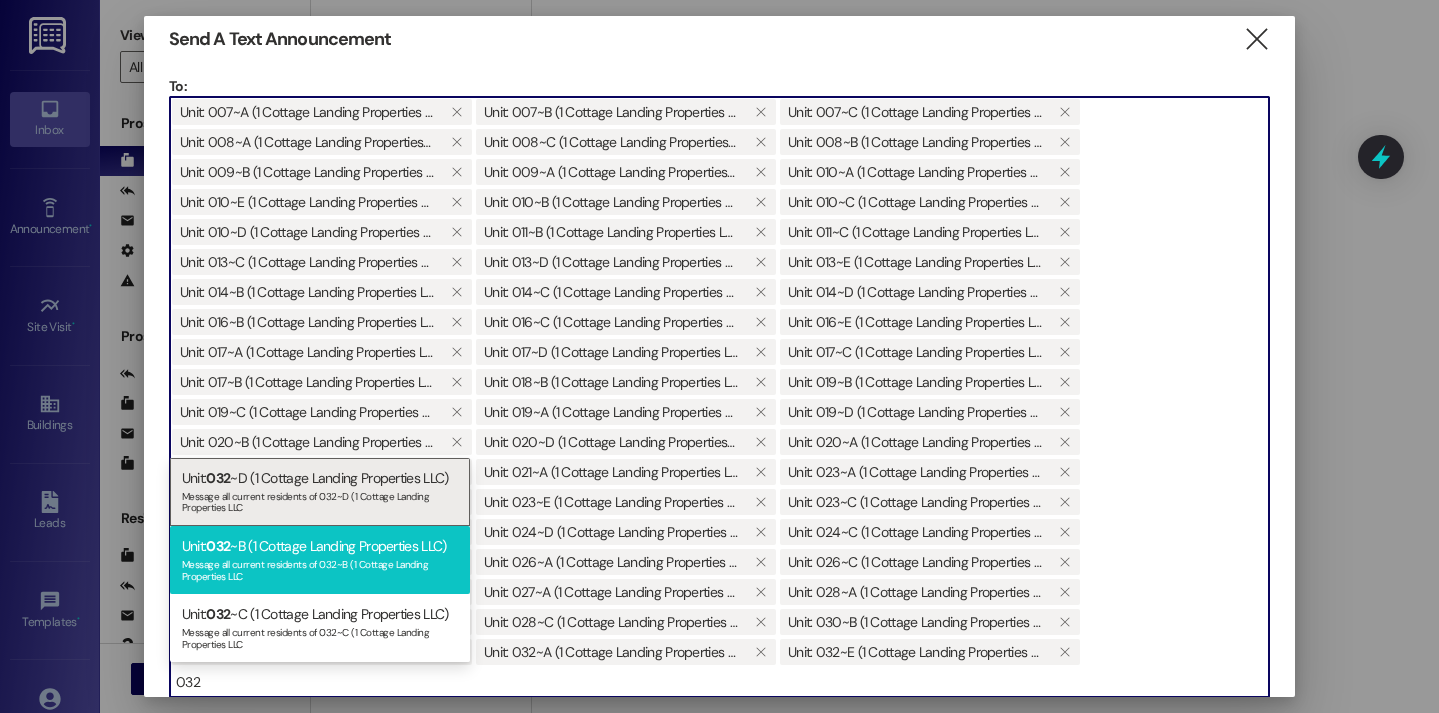 type on "032" 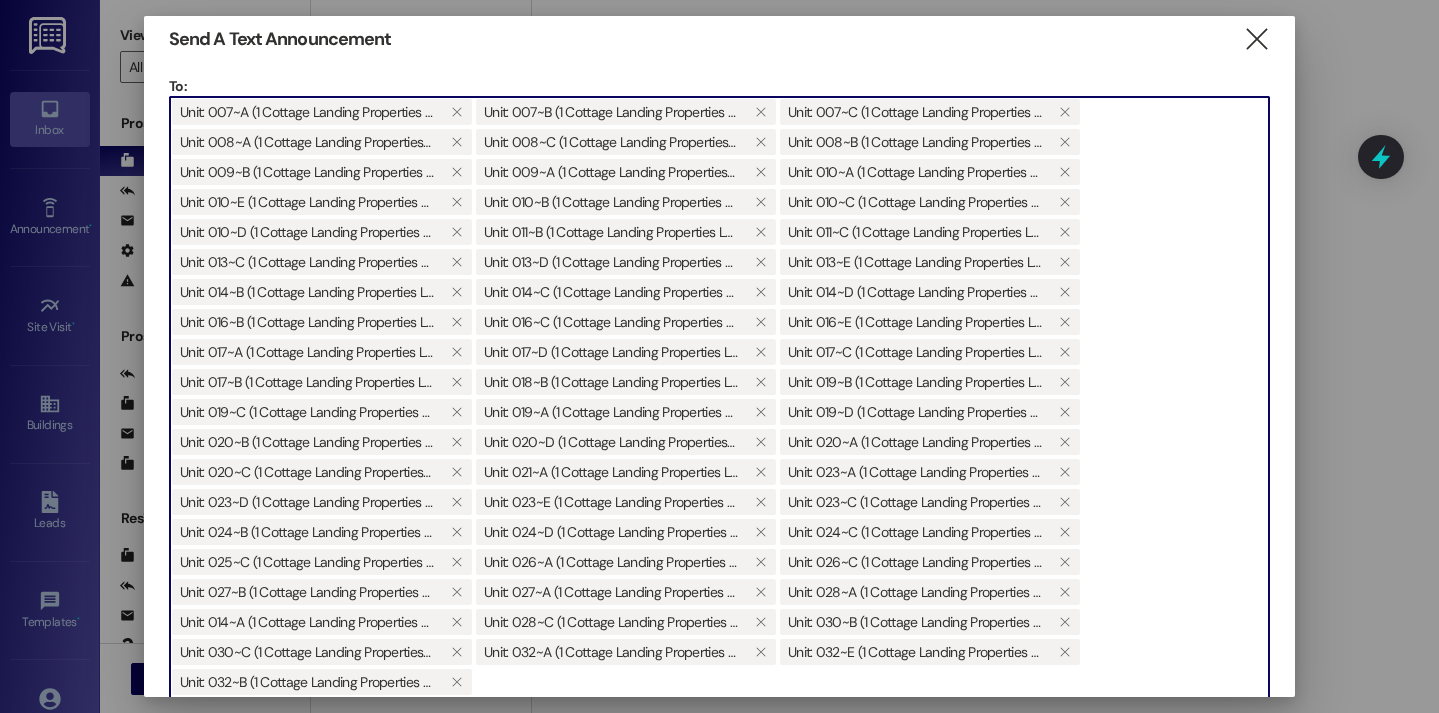 scroll, scrollTop: 11, scrollLeft: 0, axis: vertical 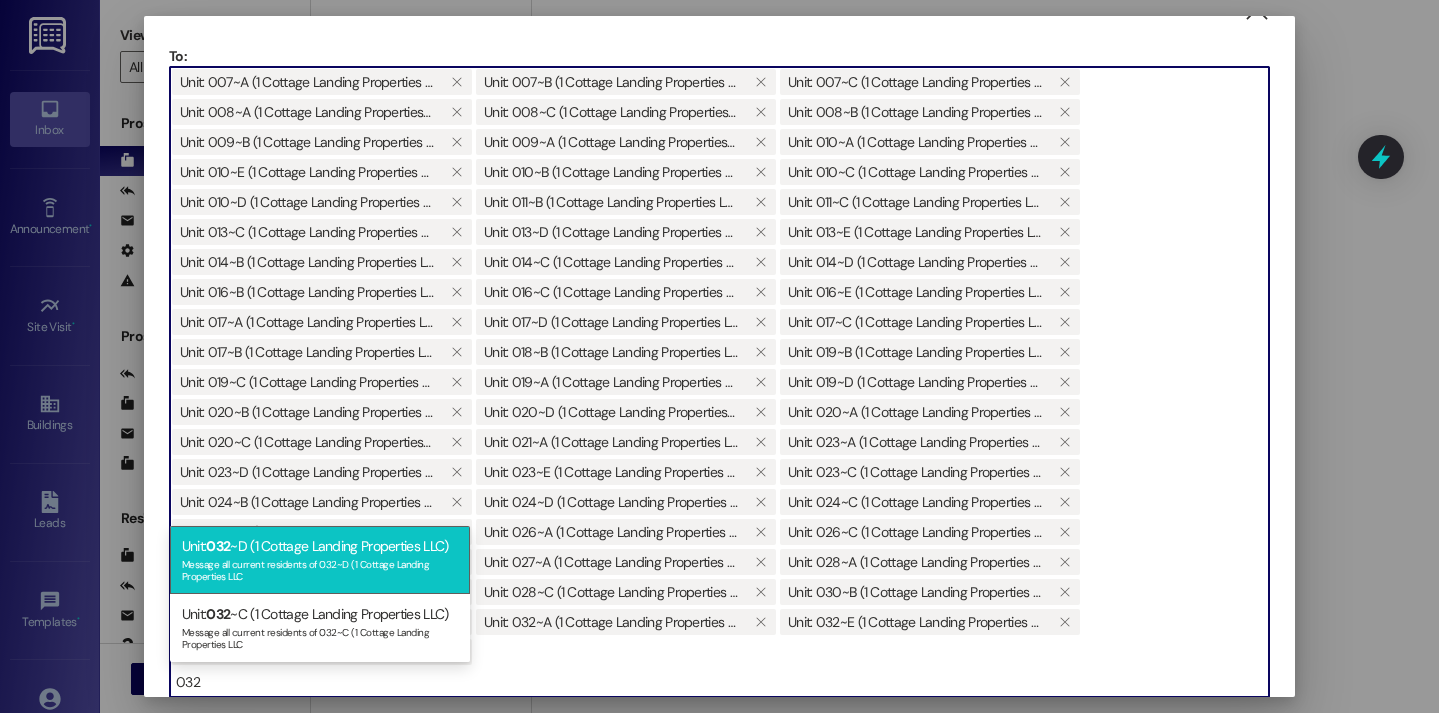 type on "032" 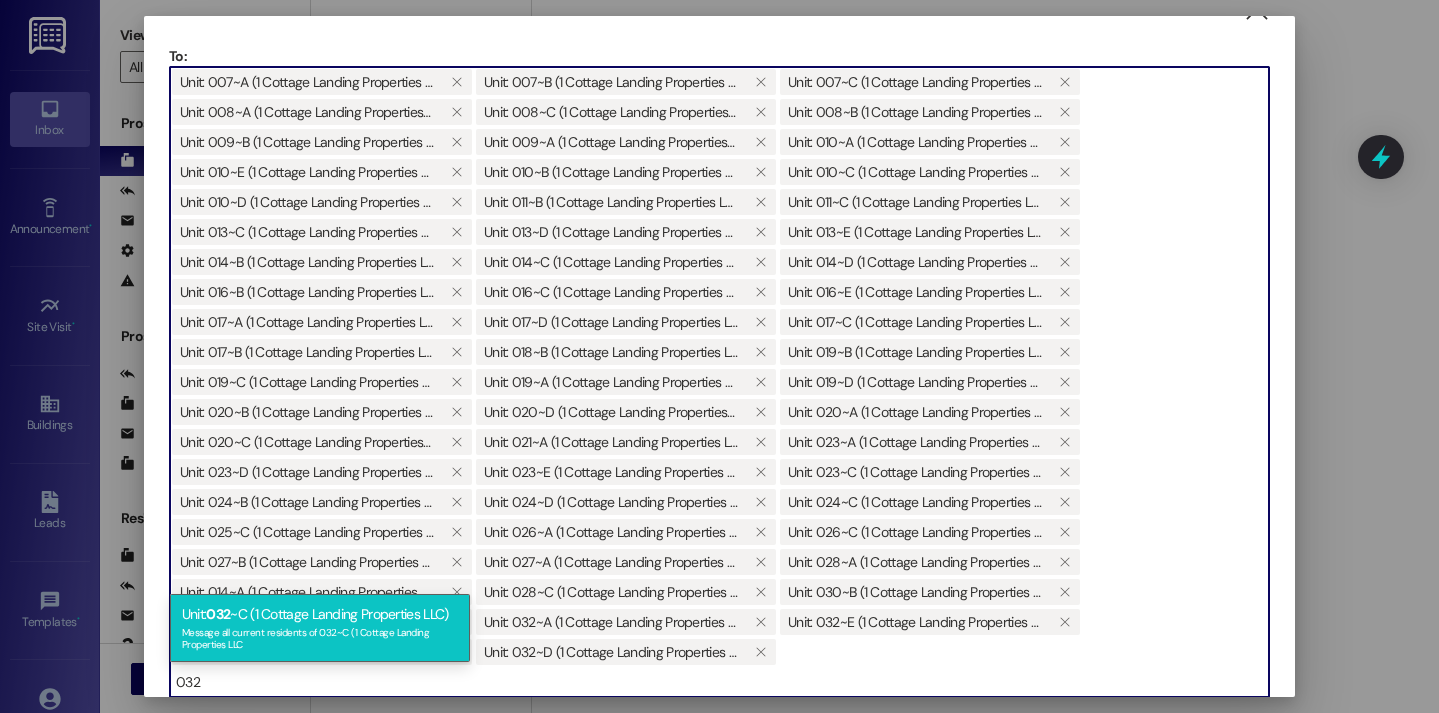 type on "032" 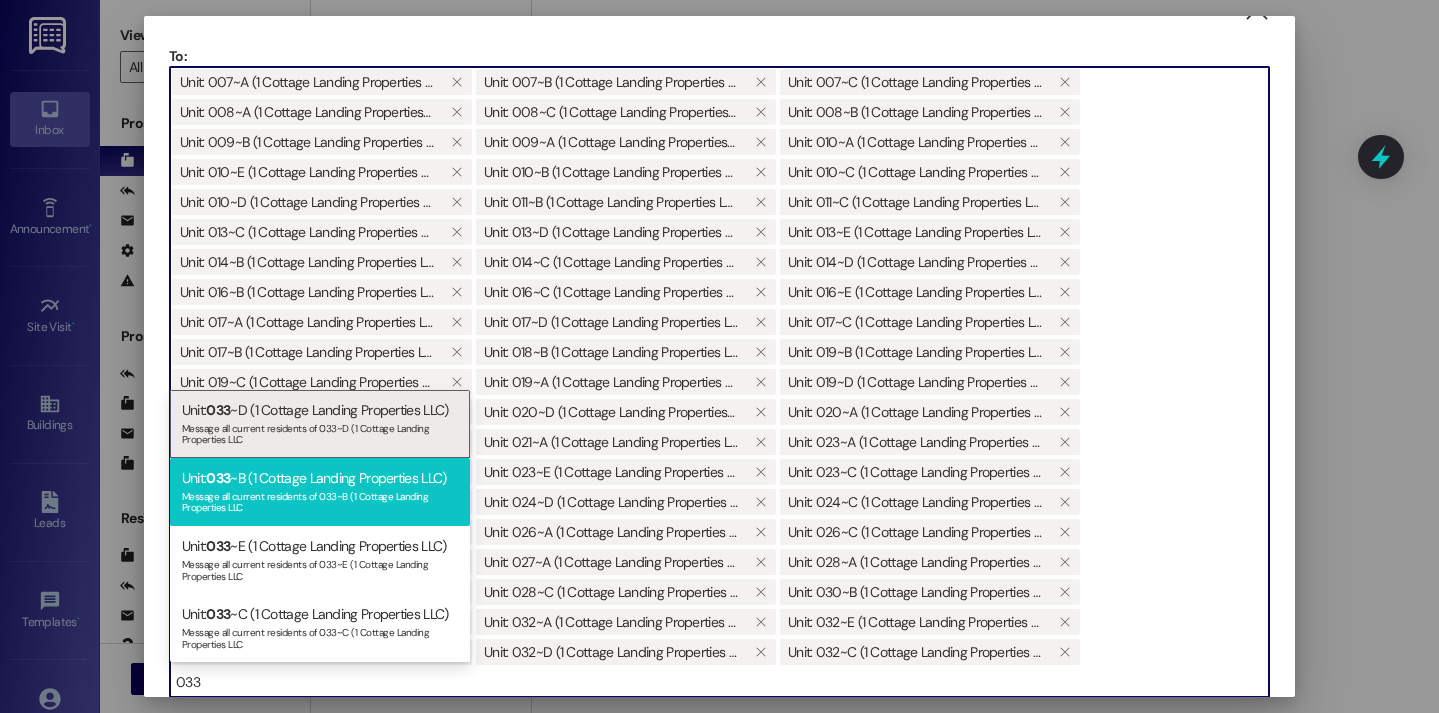 type on "033" 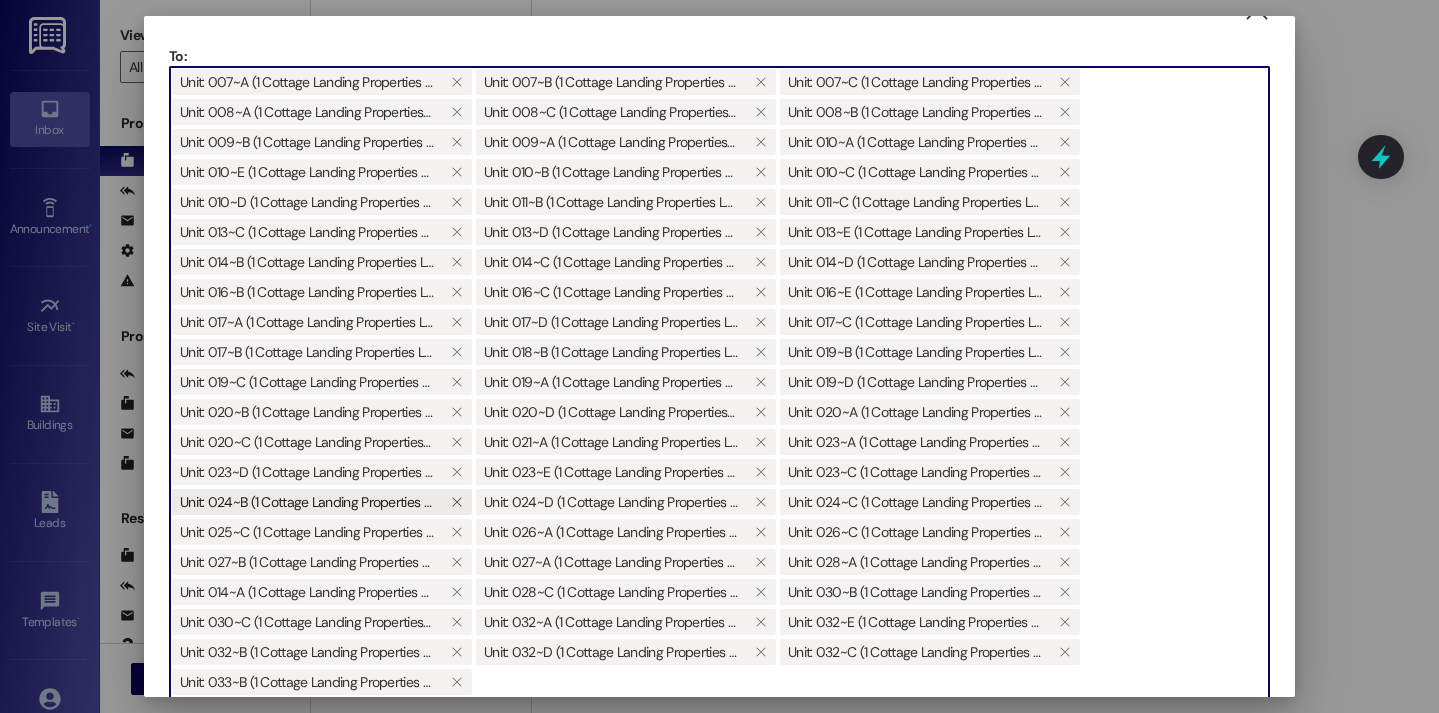 scroll, scrollTop: 329, scrollLeft: 0, axis: vertical 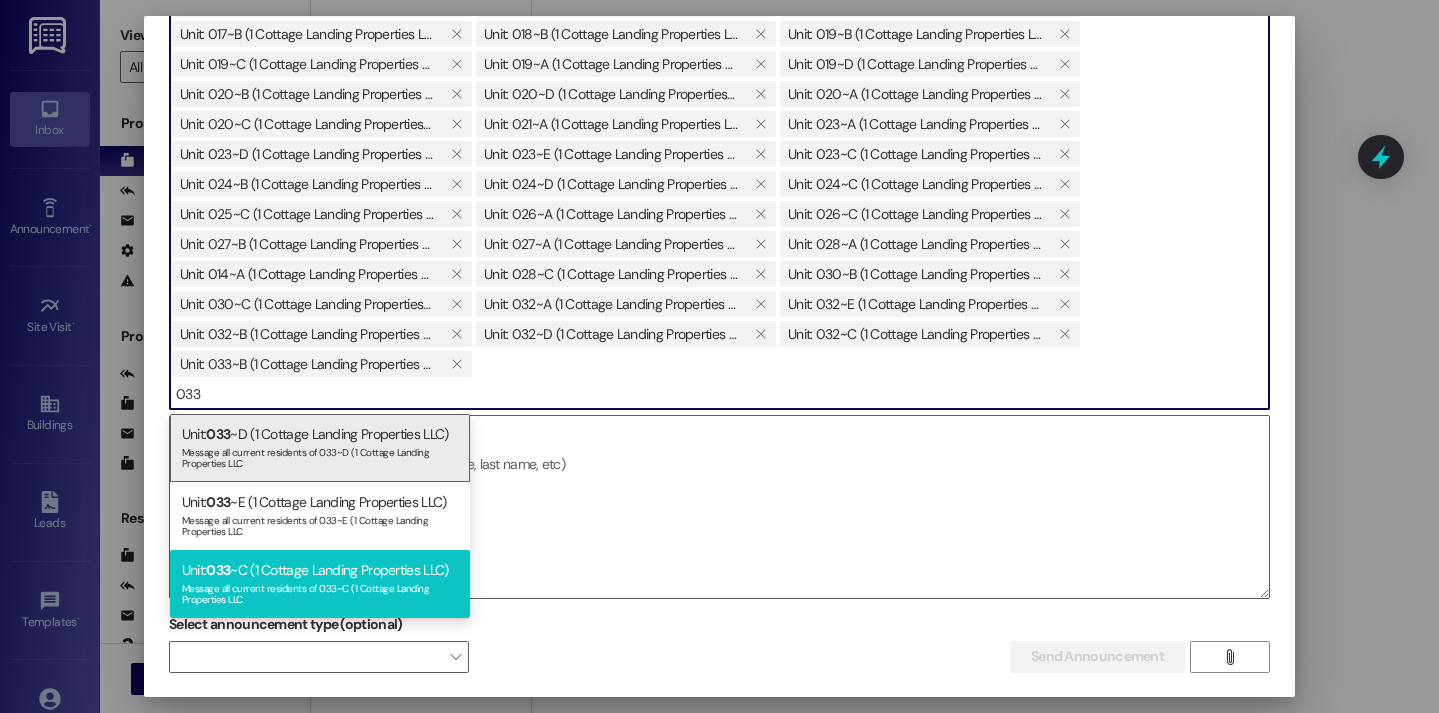 type on "033" 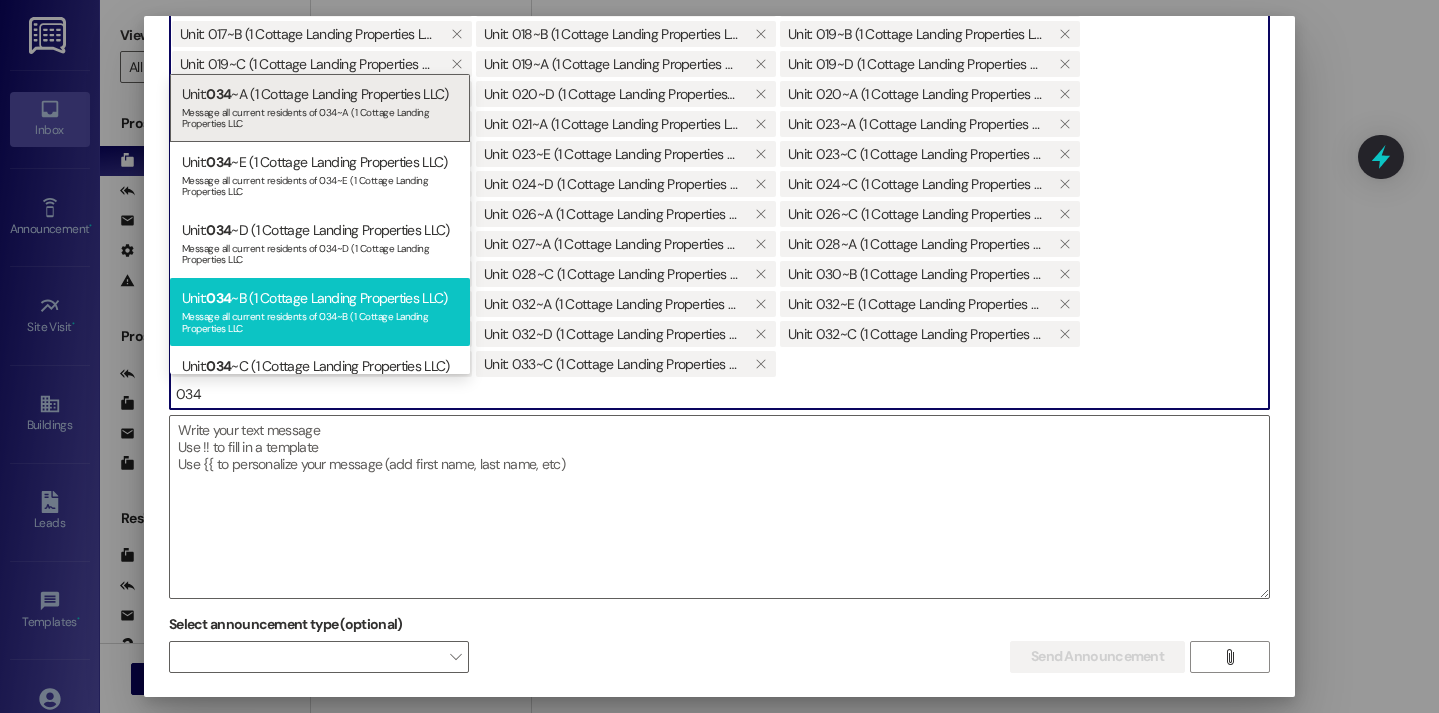 type on "034" 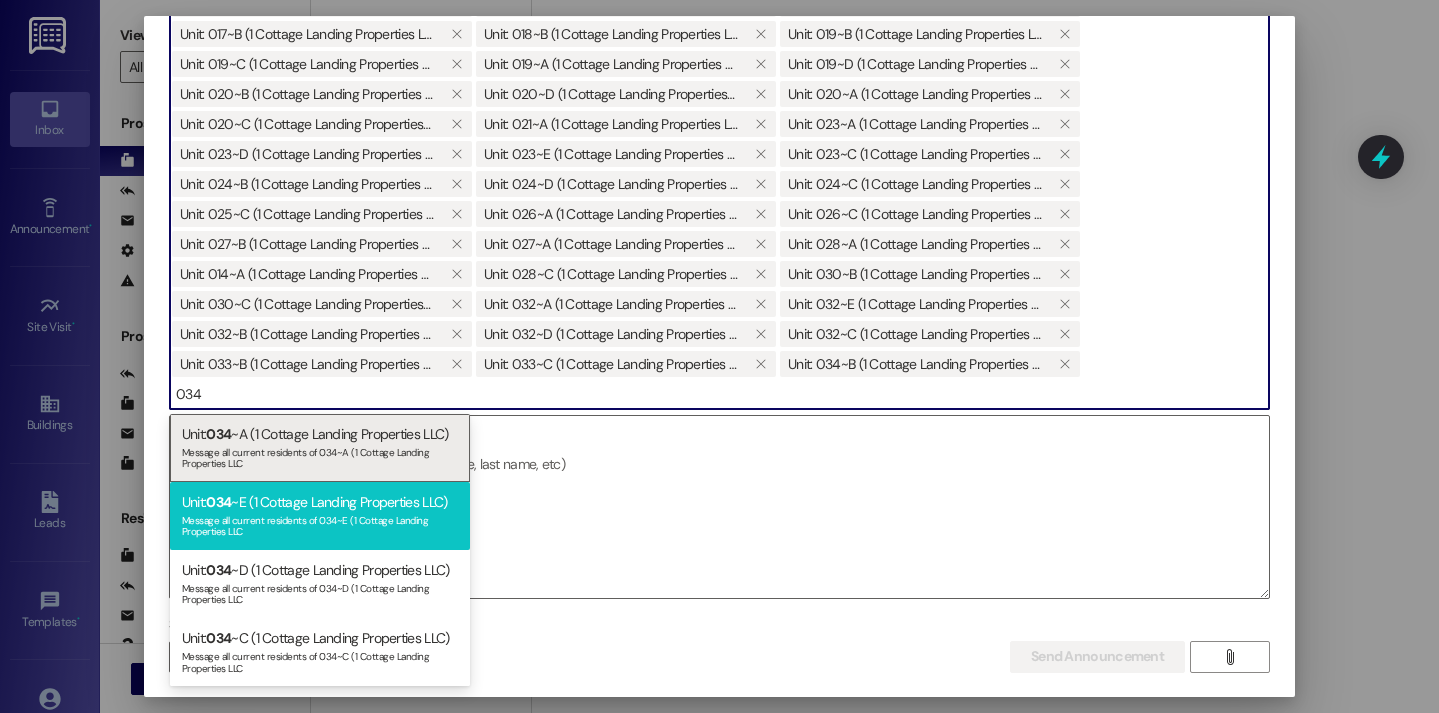 type on "034" 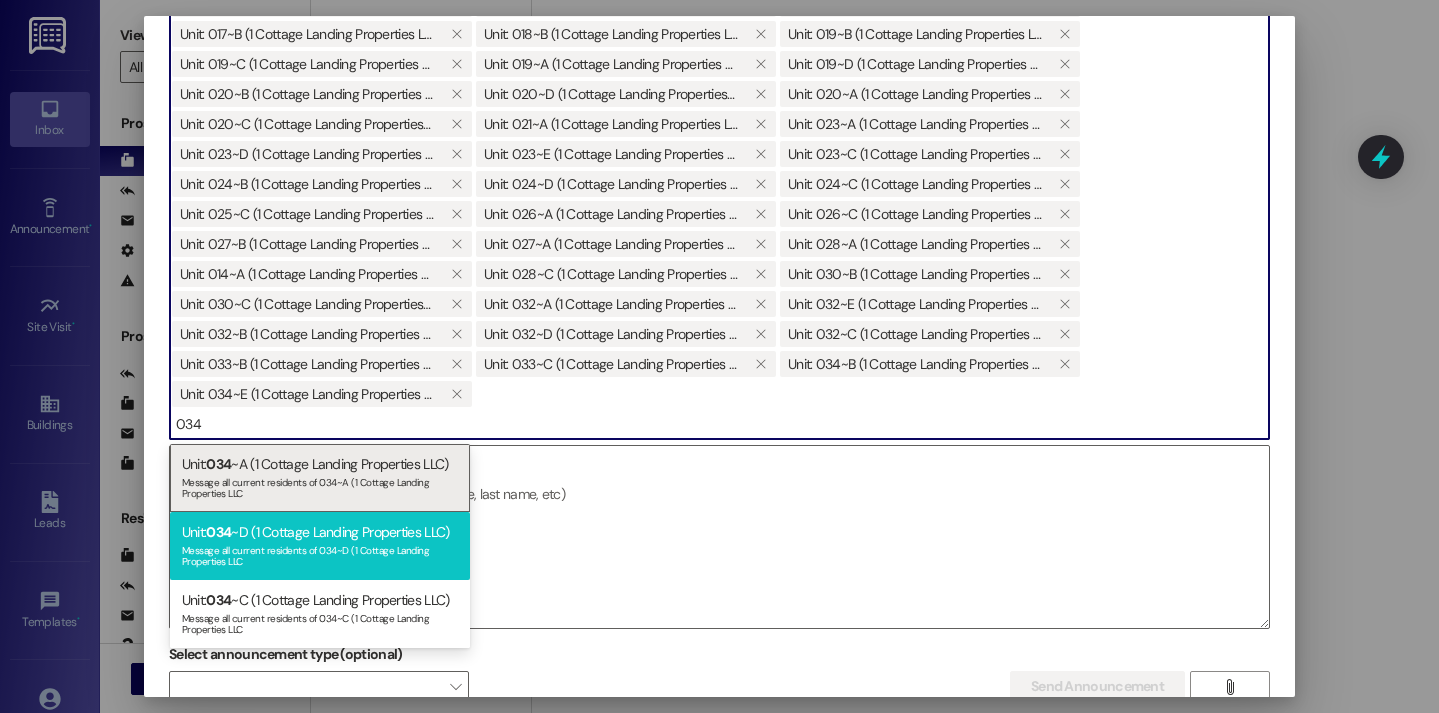type on "034" 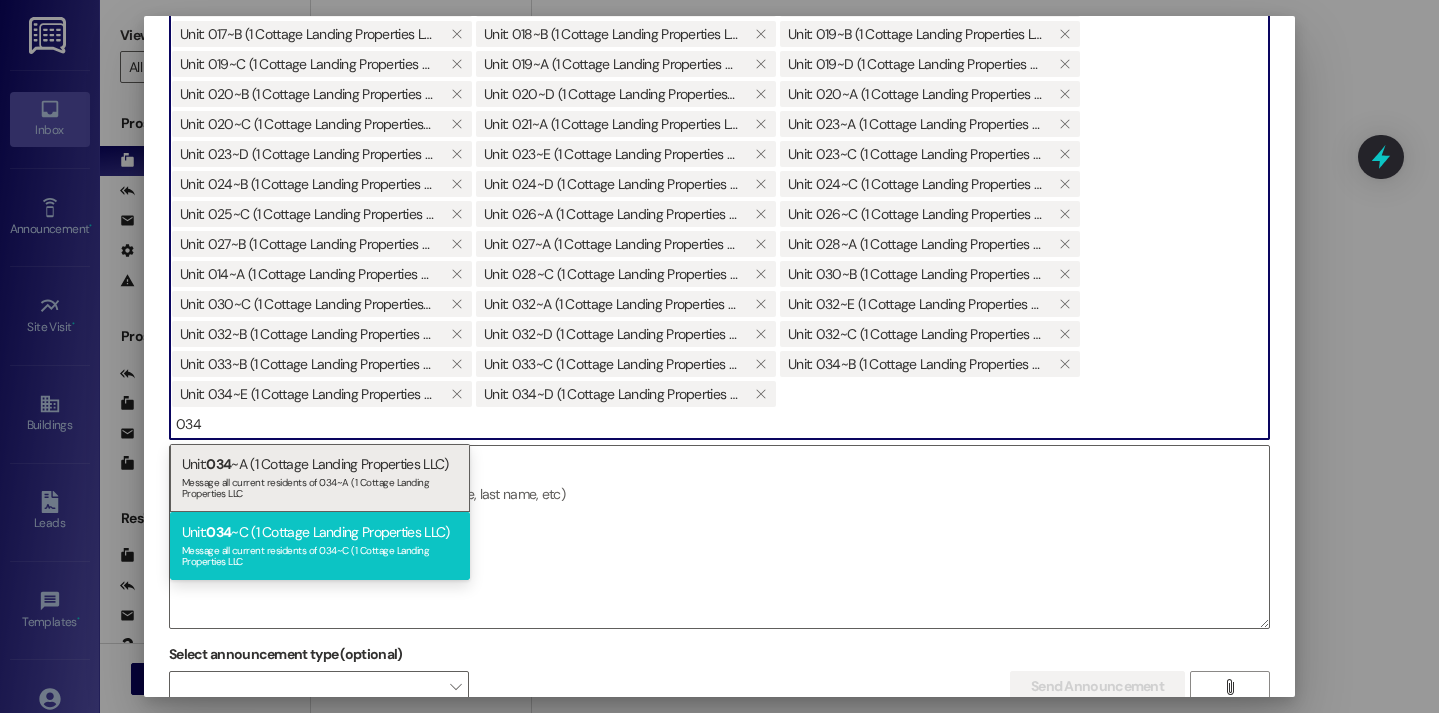 type on "034" 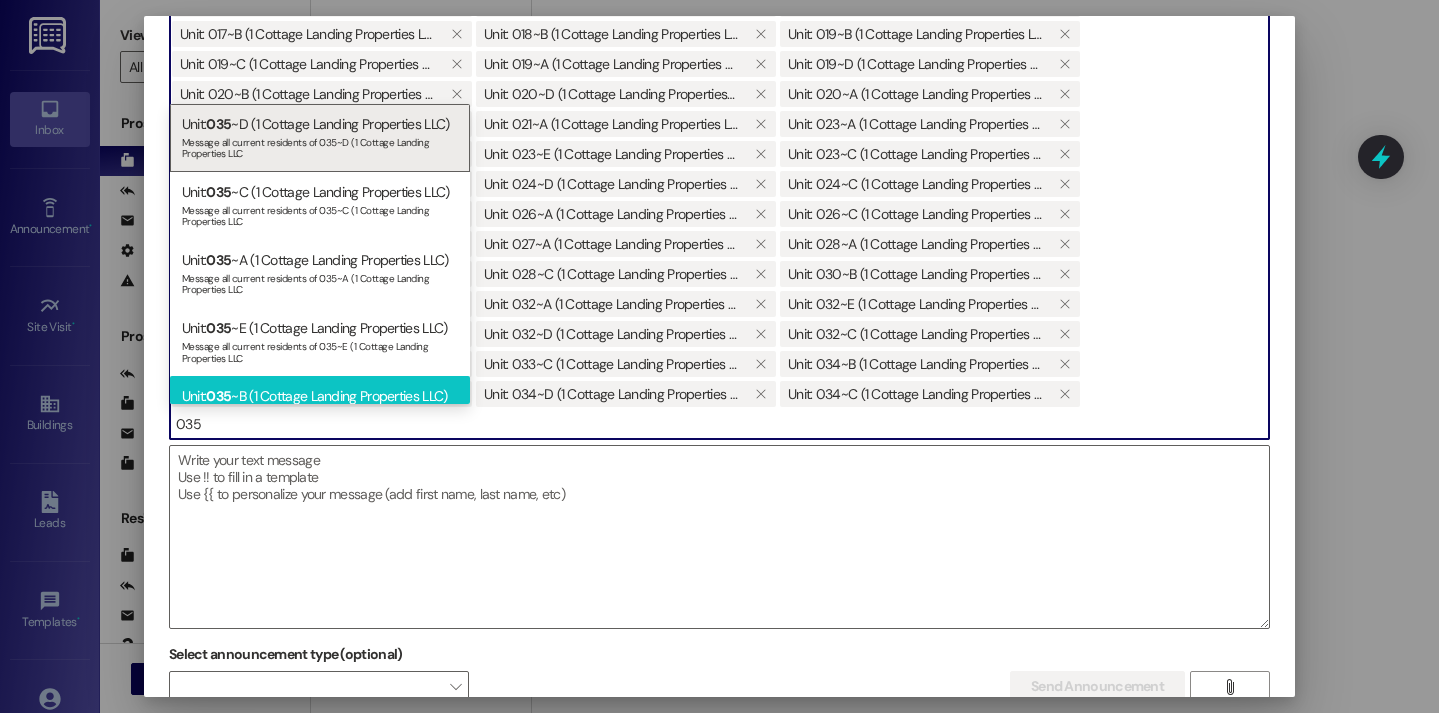 type on "035" 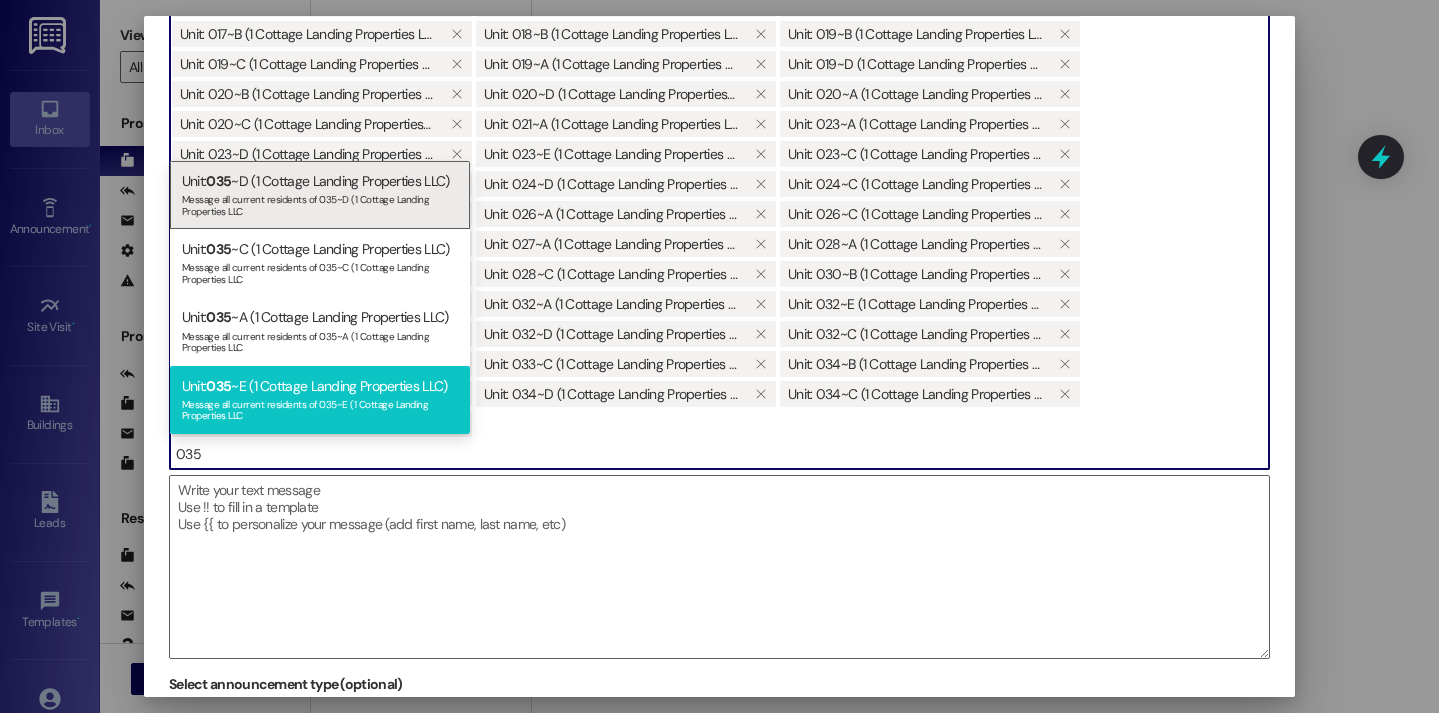 type on "035" 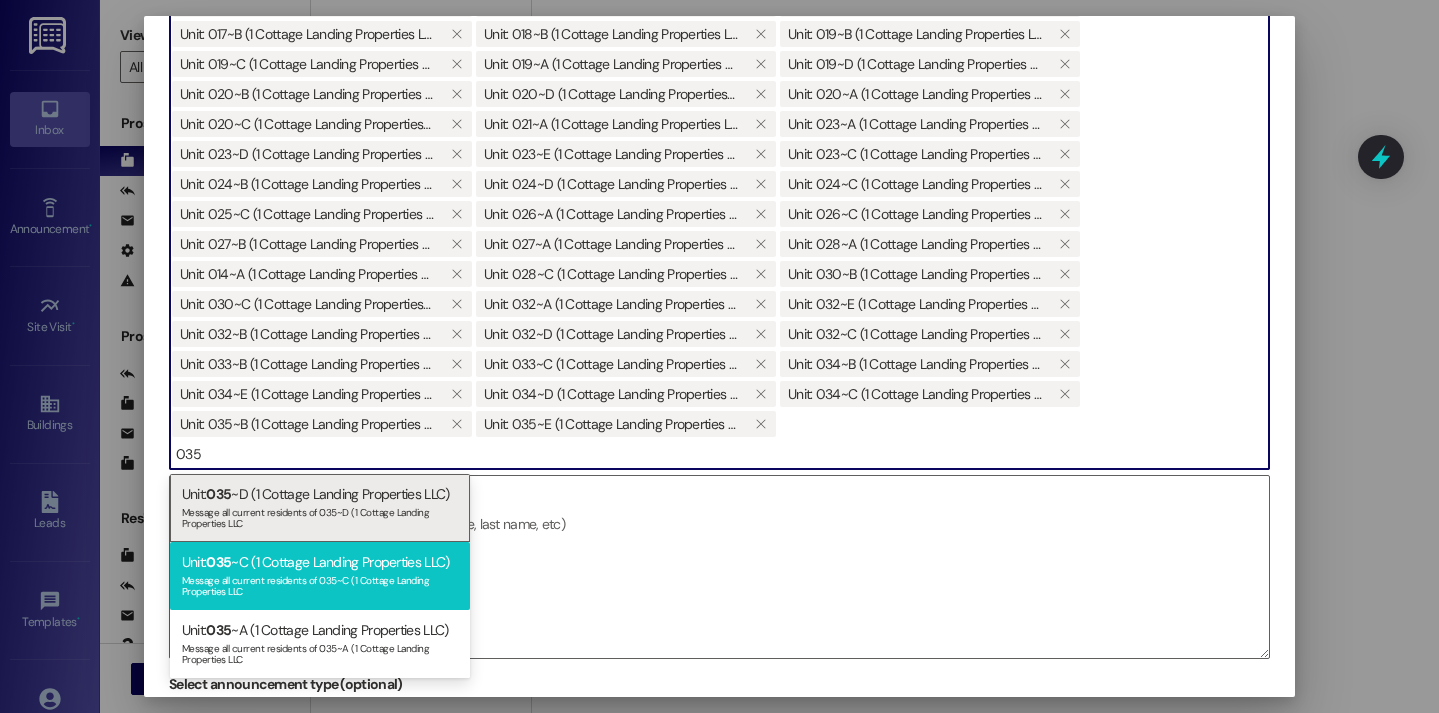 type on "035" 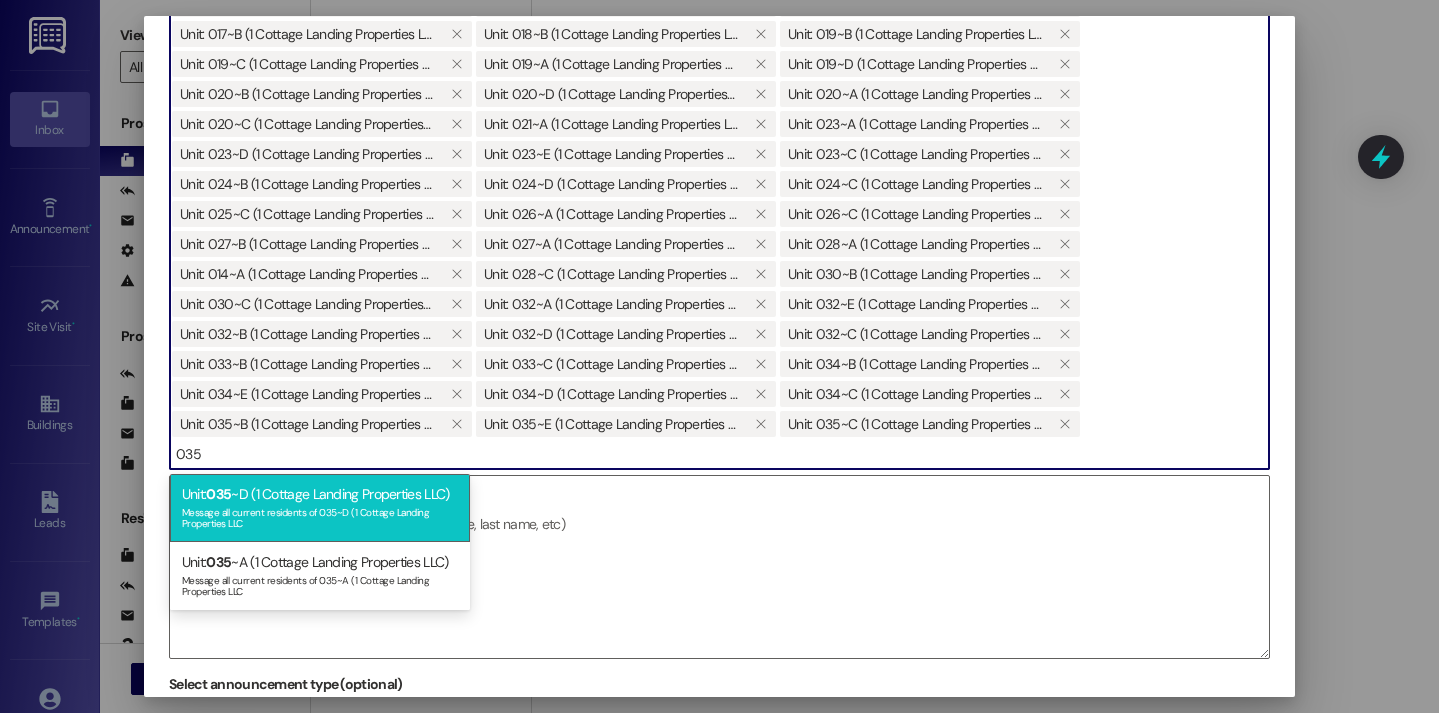type on "035" 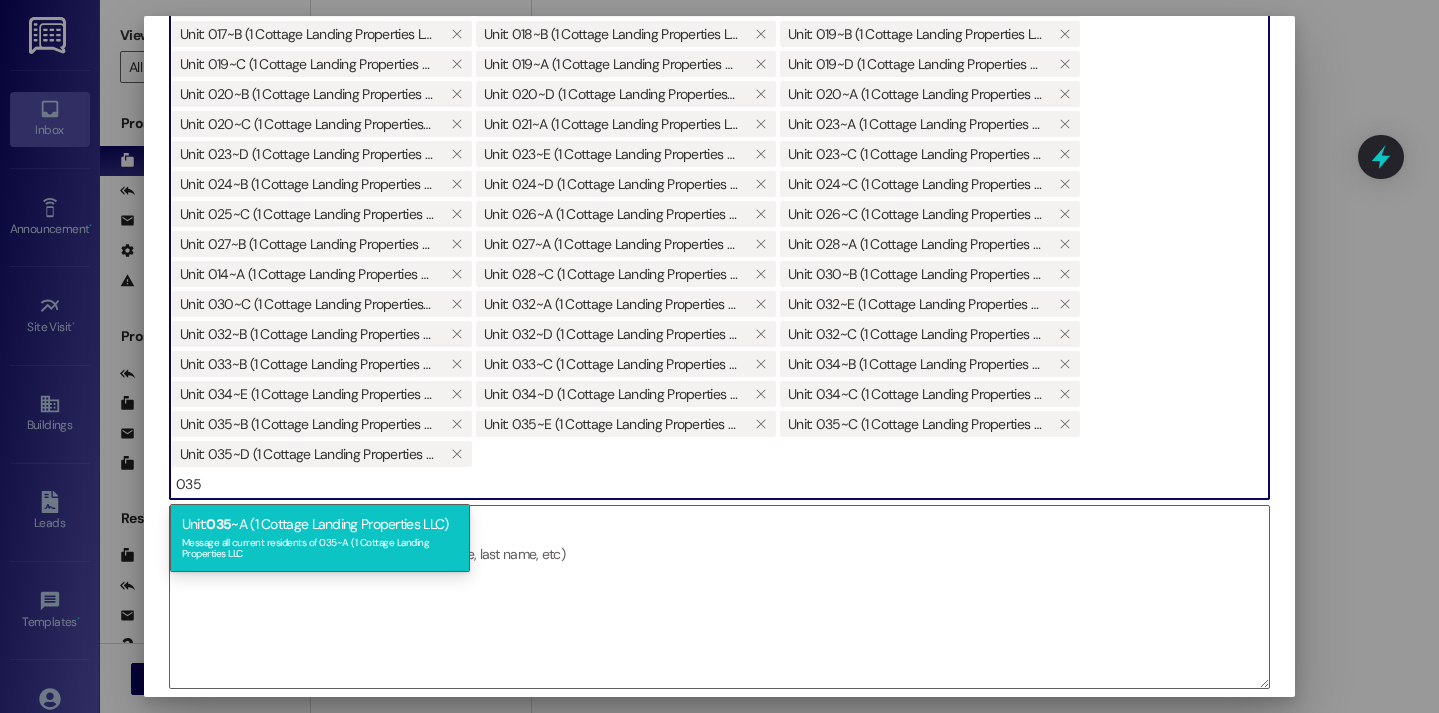 type on "035" 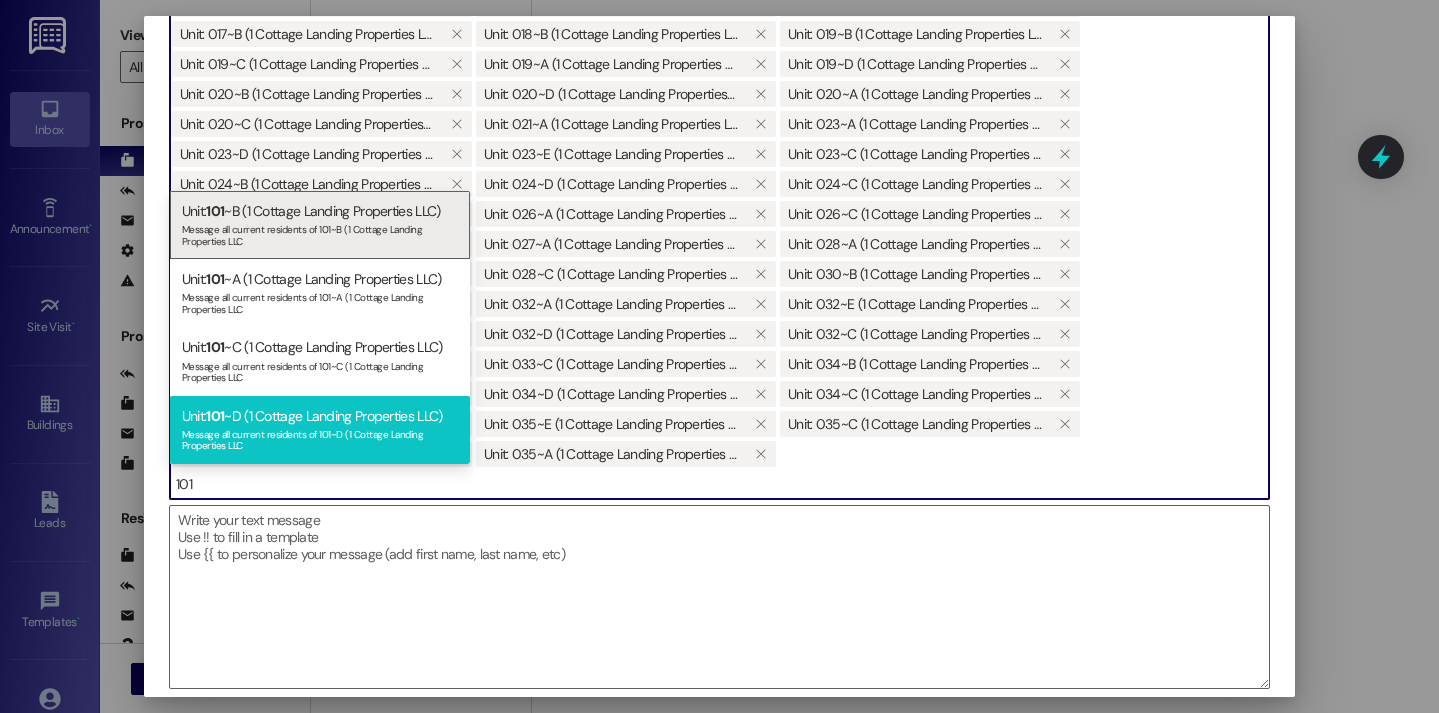 type on "101" 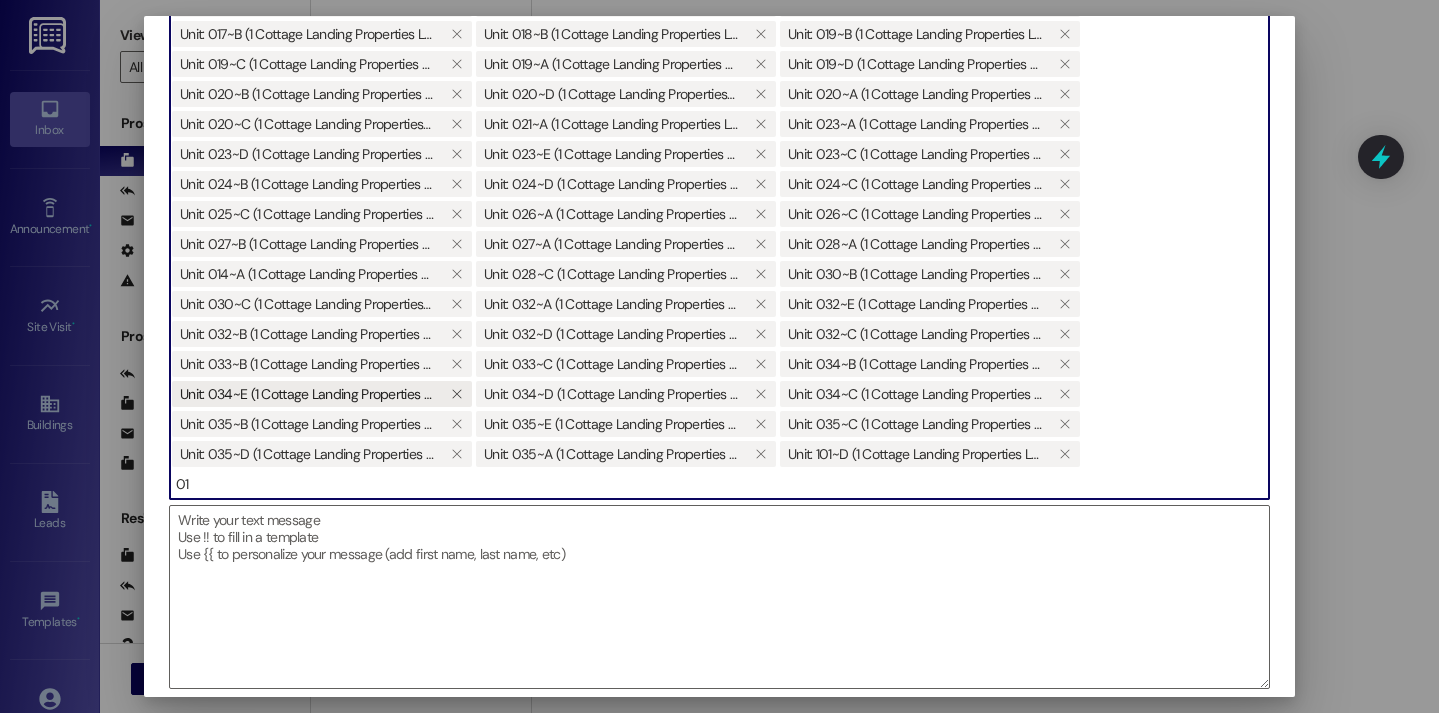 type on "0" 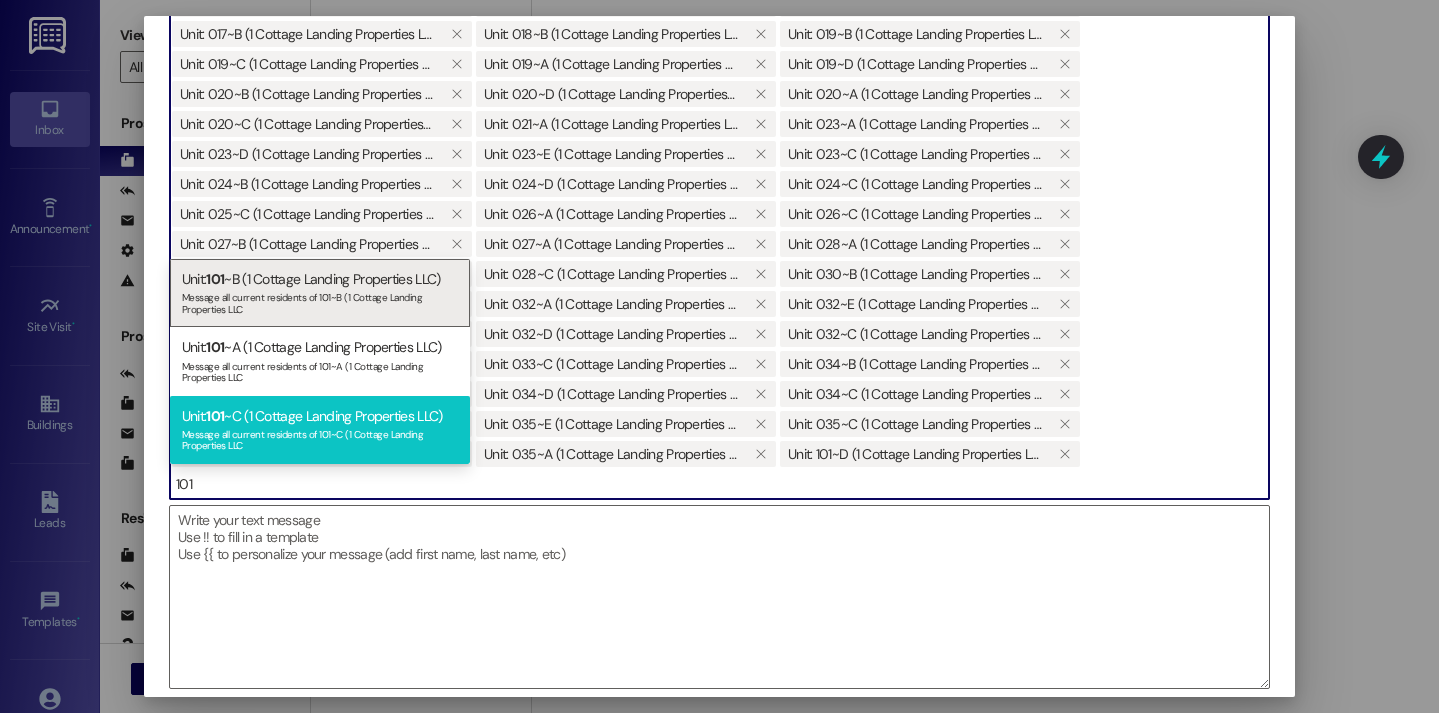 type on "101" 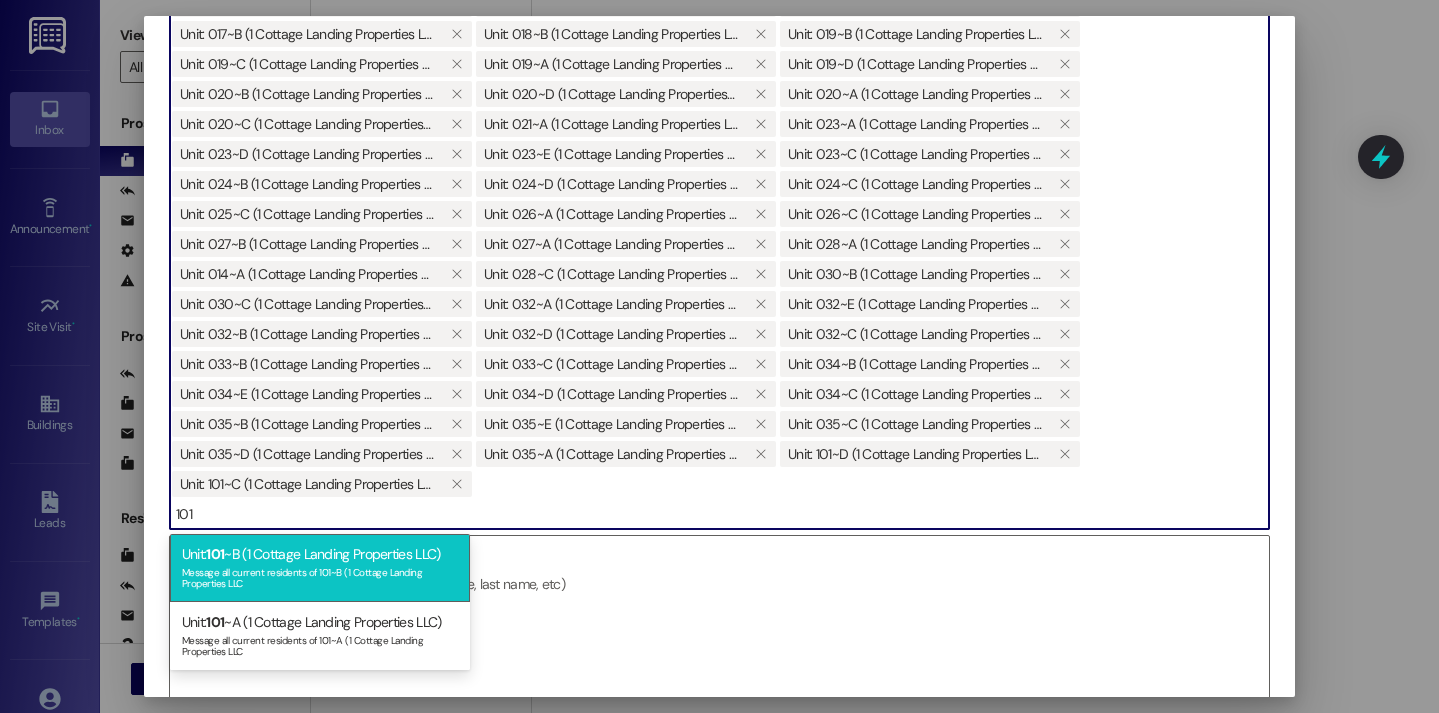 type on "101" 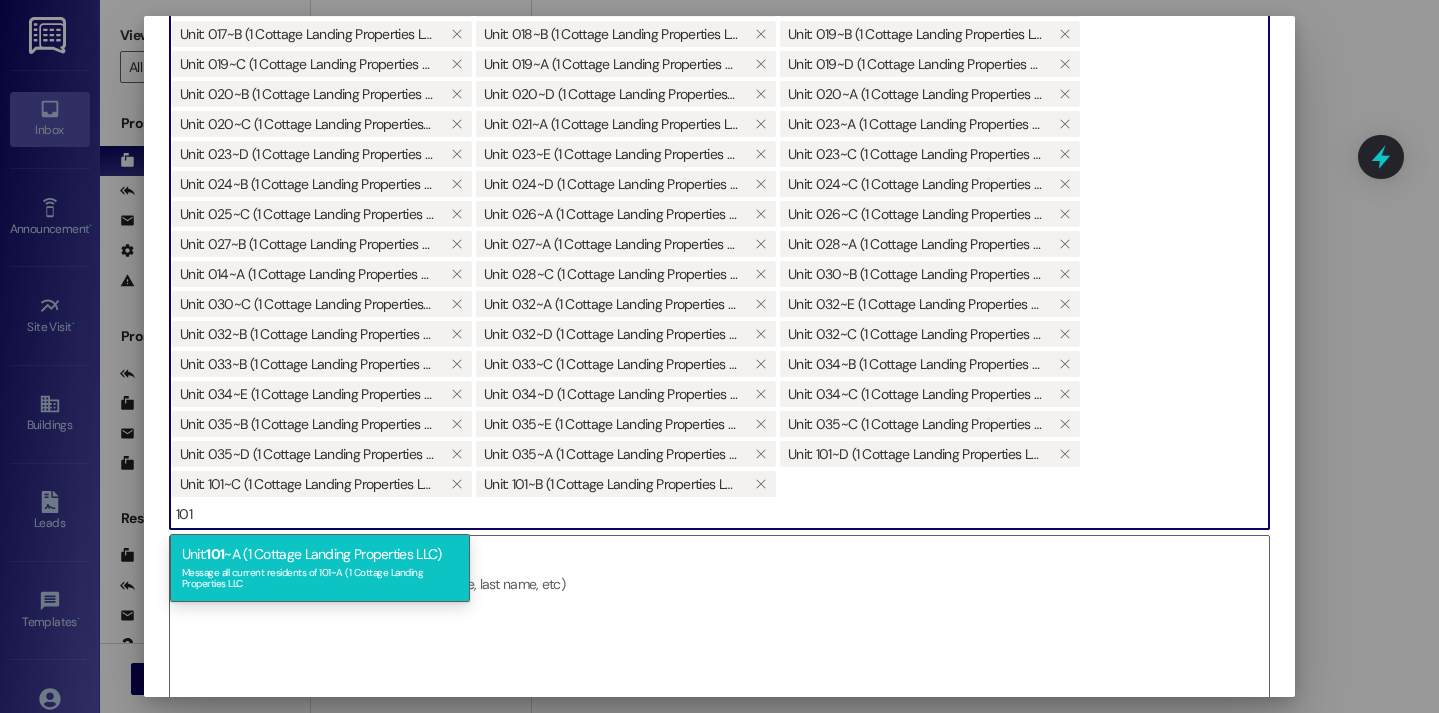 type on "101" 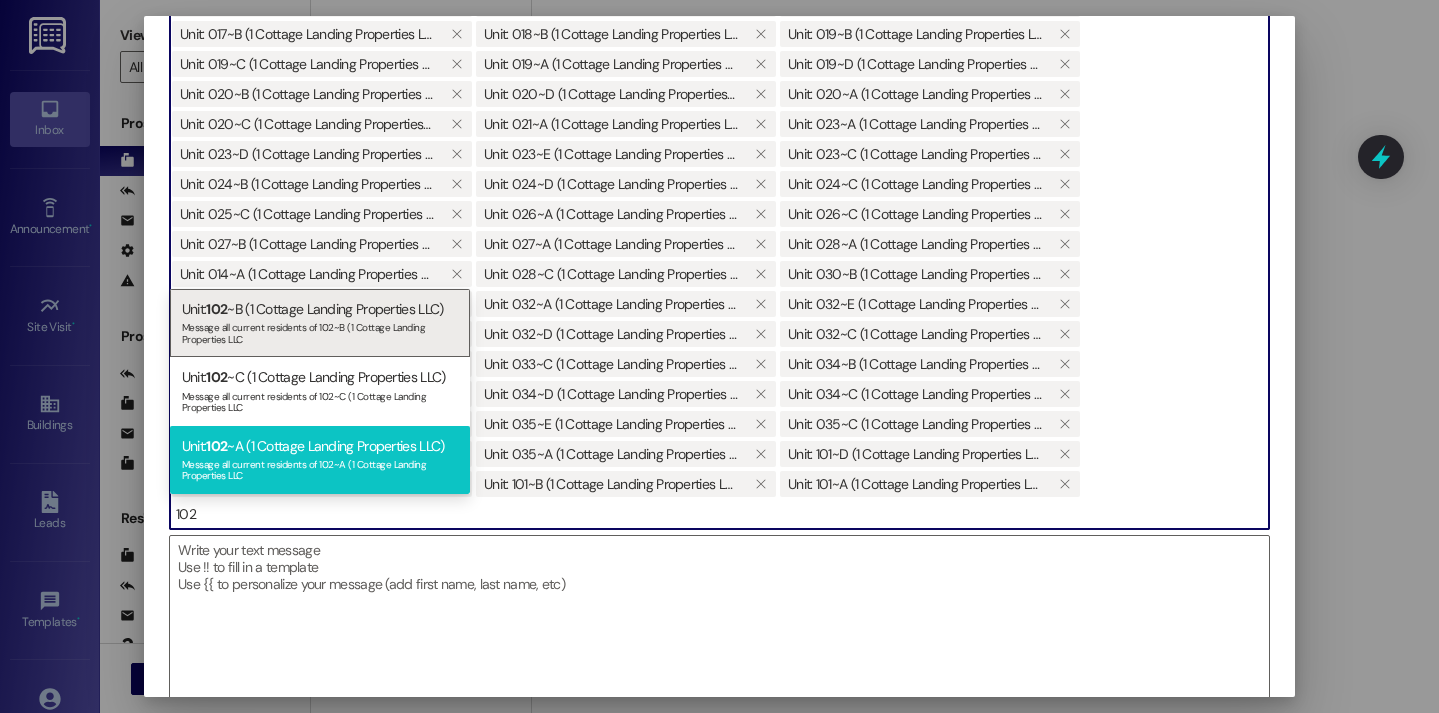 type on "102" 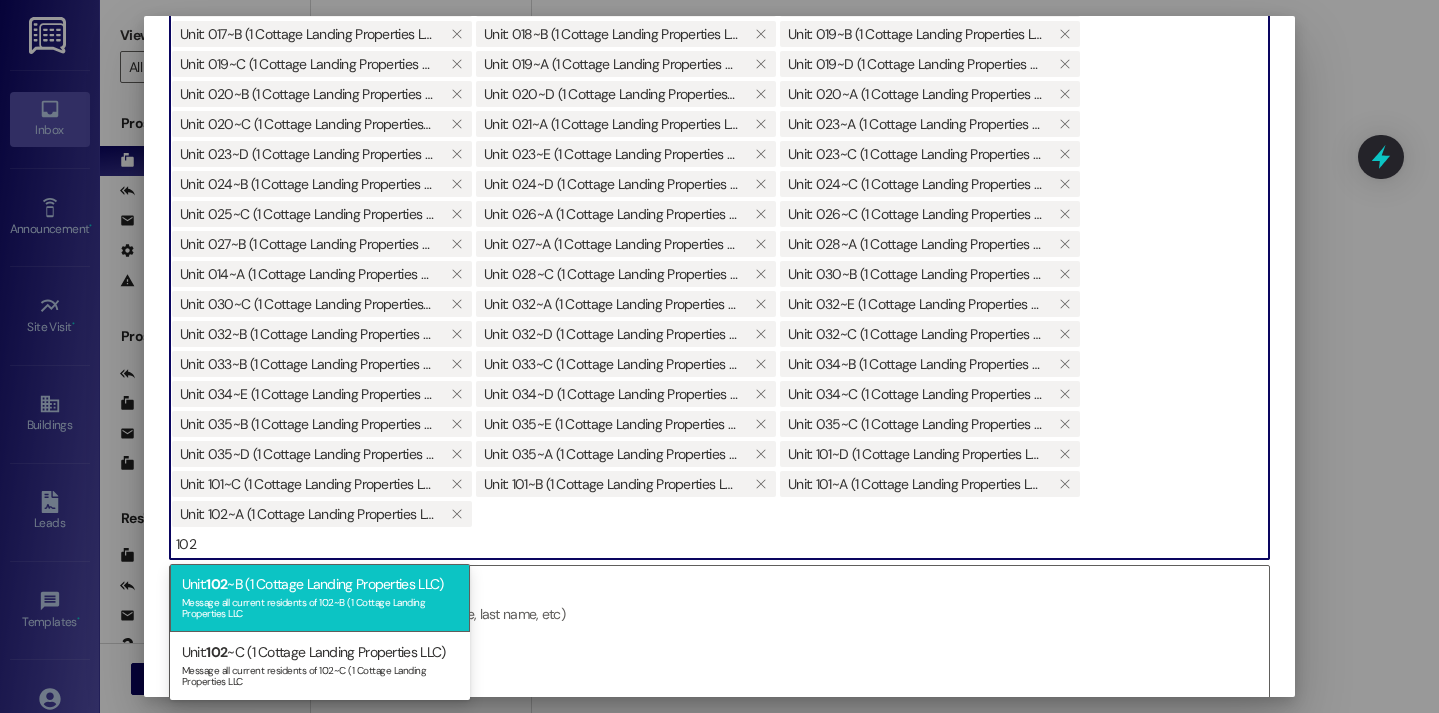 type on "102" 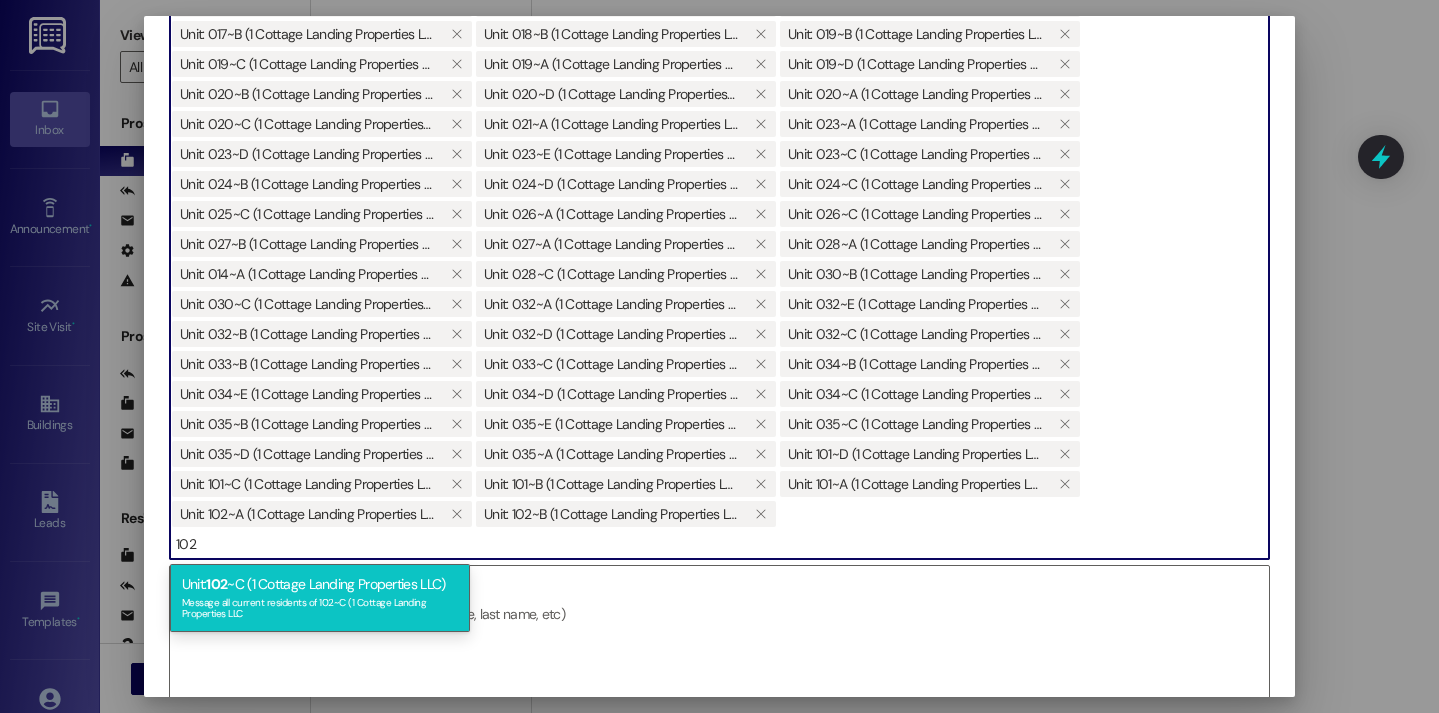 type on "102" 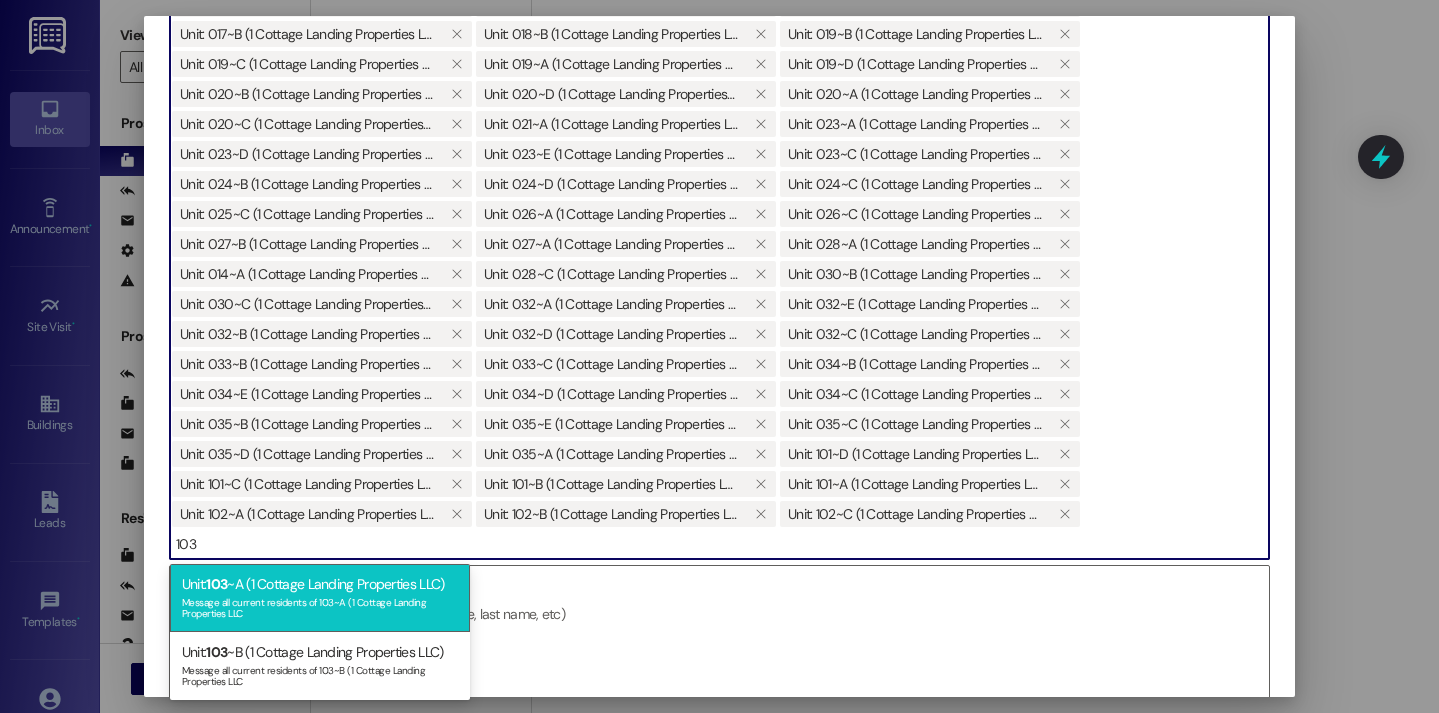 type on "103" 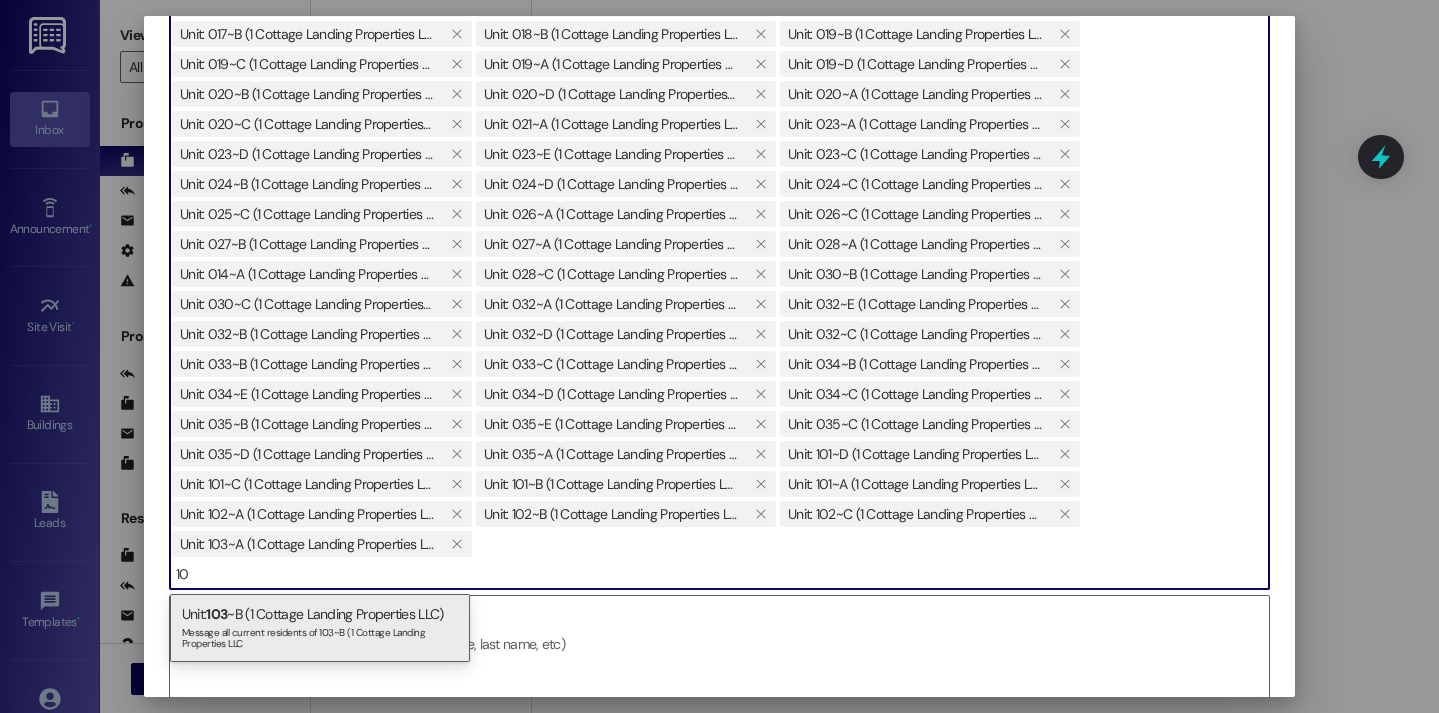 type on "1" 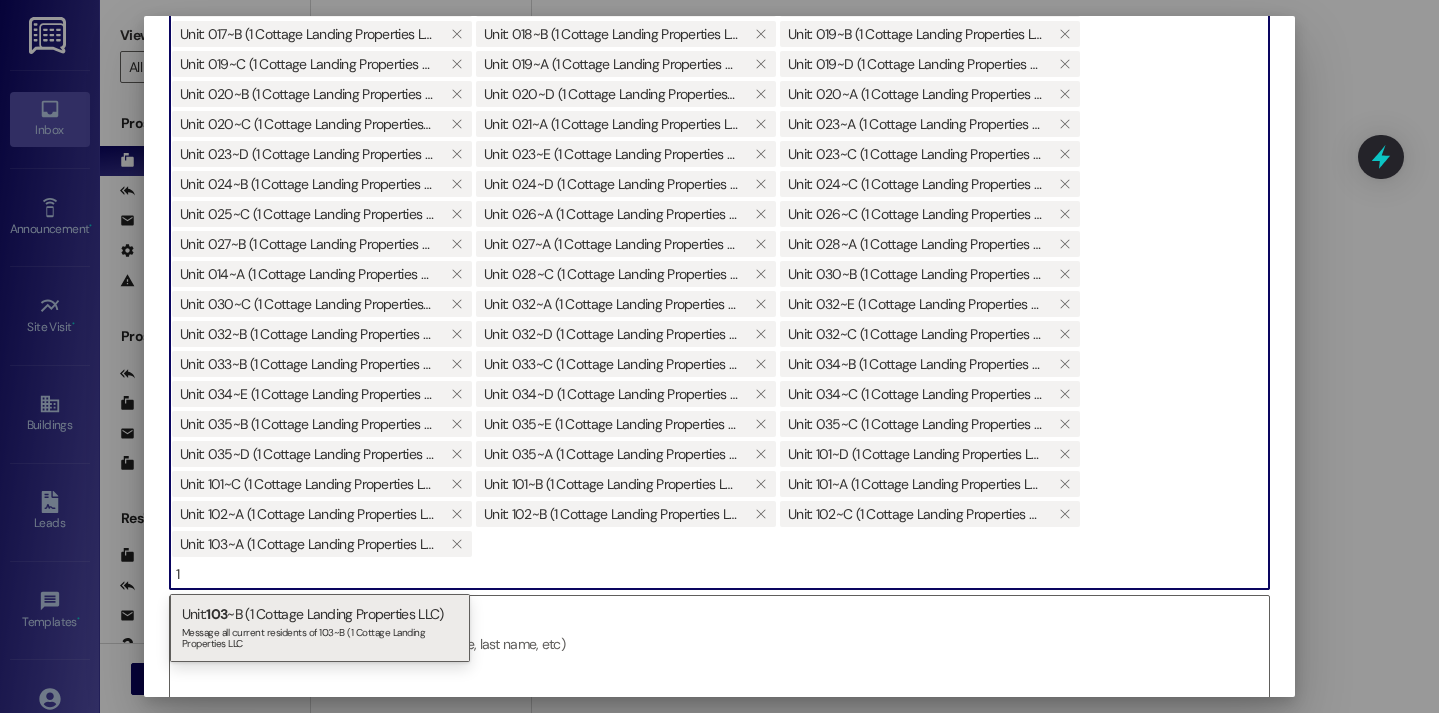 type 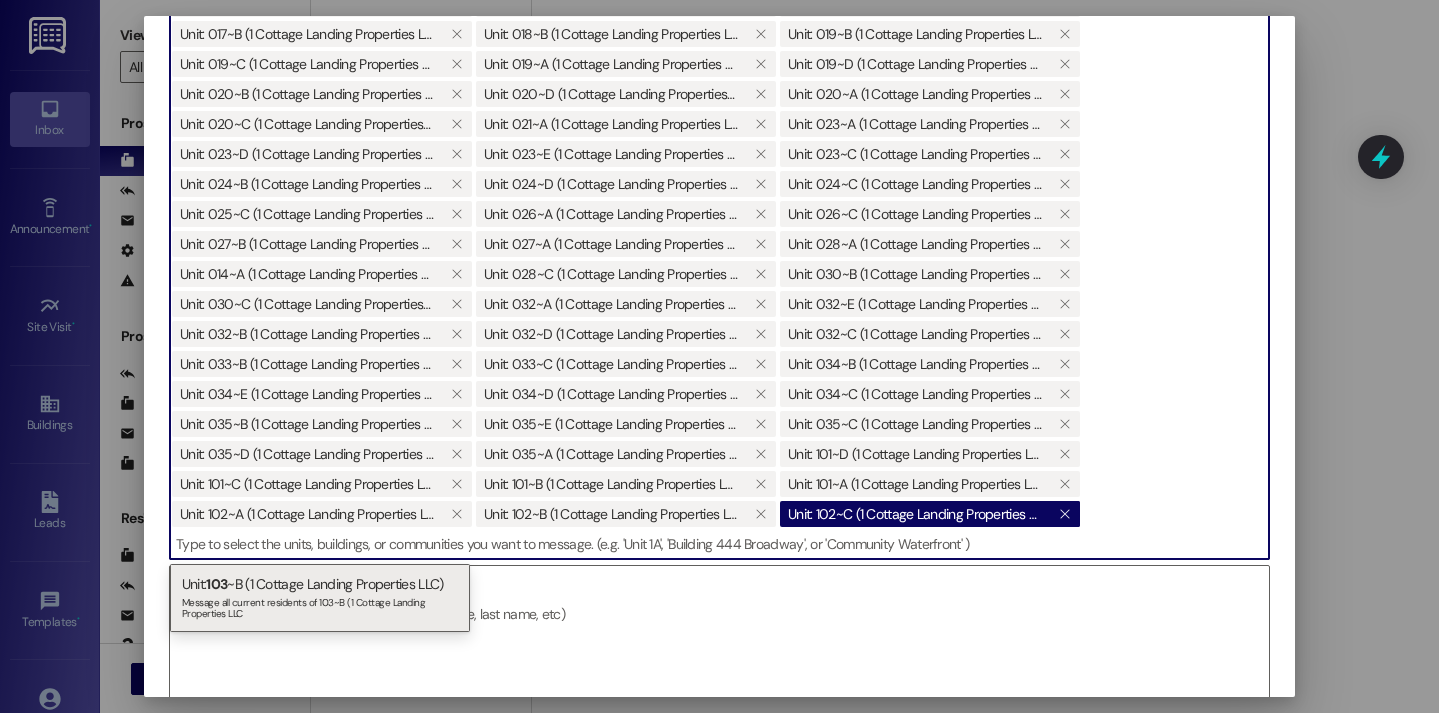 type 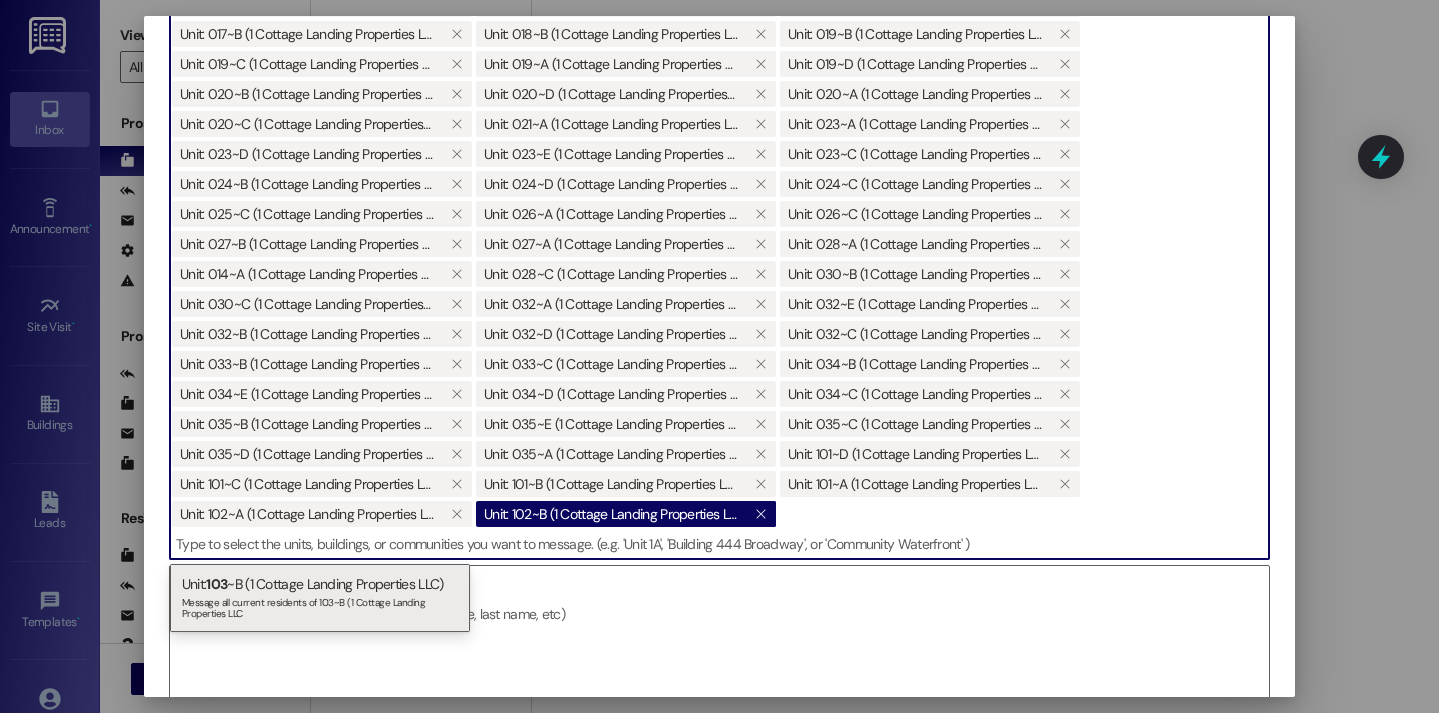 type 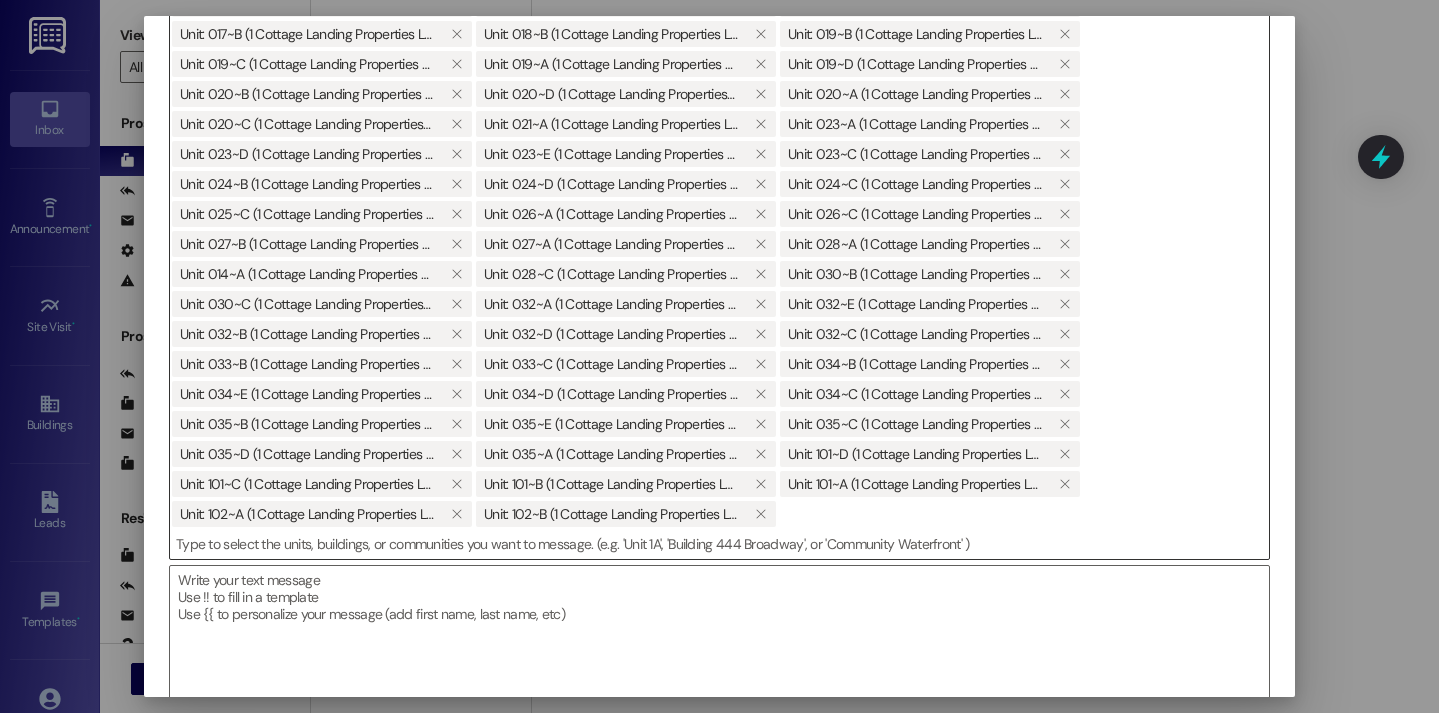 click on "Unit: 007~A (1 Cottage Landing Properties LLC)  Unit: 007~B (1 Cottage Landing Properties LLC)  Unit: 007~C (1 Cottage Landing Properties LLC)  Unit: 008~A (1 Cottage Landing Properties LLC)  Unit: 008~C (1 Cottage Landing Properties LLC)  Unit: 008~B (1 Cottage Landing Properties LLC)  Unit: 009~B (1 Cottage Landing Properties LLC)  Unit: 009~A (1 Cottage Landing Properties LLC)  Unit: 010~A (1 Cottage Landing Properties LLC)  Unit: 010~E (1 Cottage Landing Properties LLC)  Unit: 010~B (1 Cottage Landing Properties LLC)  Unit: 010~C (1 Cottage Landing Properties LLC)  Unit: 010~D (1 Cottage Landing Properties LLC)  Unit: 011~B (1 Cottage Landing Properties LLC)  Unit: 011~C (1 Cottage Landing Properties LLC)  Unit: 013~C (1 Cottage Landing Properties LLC)  Unit: 013~D (1 Cottage Landing Properties LLC)  Unit: 013~E (1 Cottage Landing Properties LLC)  Unit: 014~B (1 Cottage Landing Properties LLC)  Unit: 014~C (1 Cottage Landing Properties LLC)  " at bounding box center (719, 139) 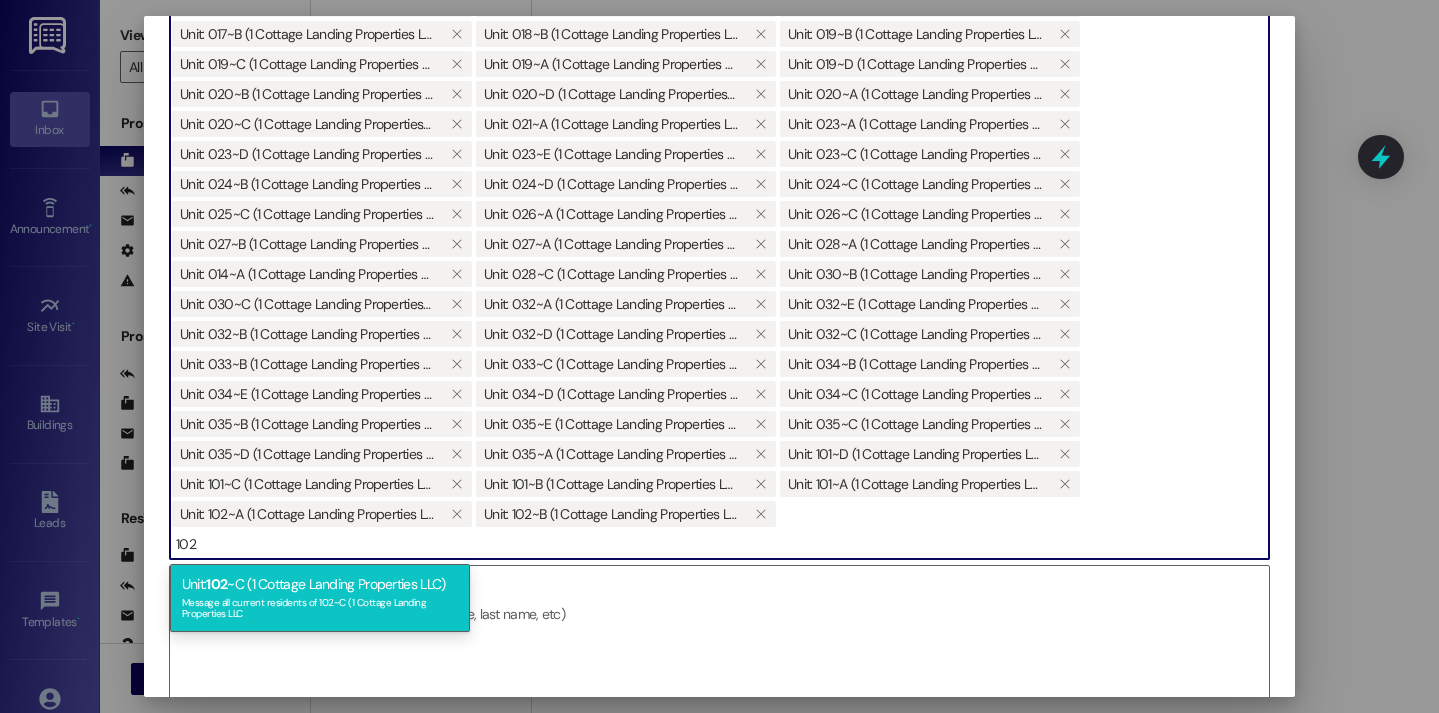 type on "102" 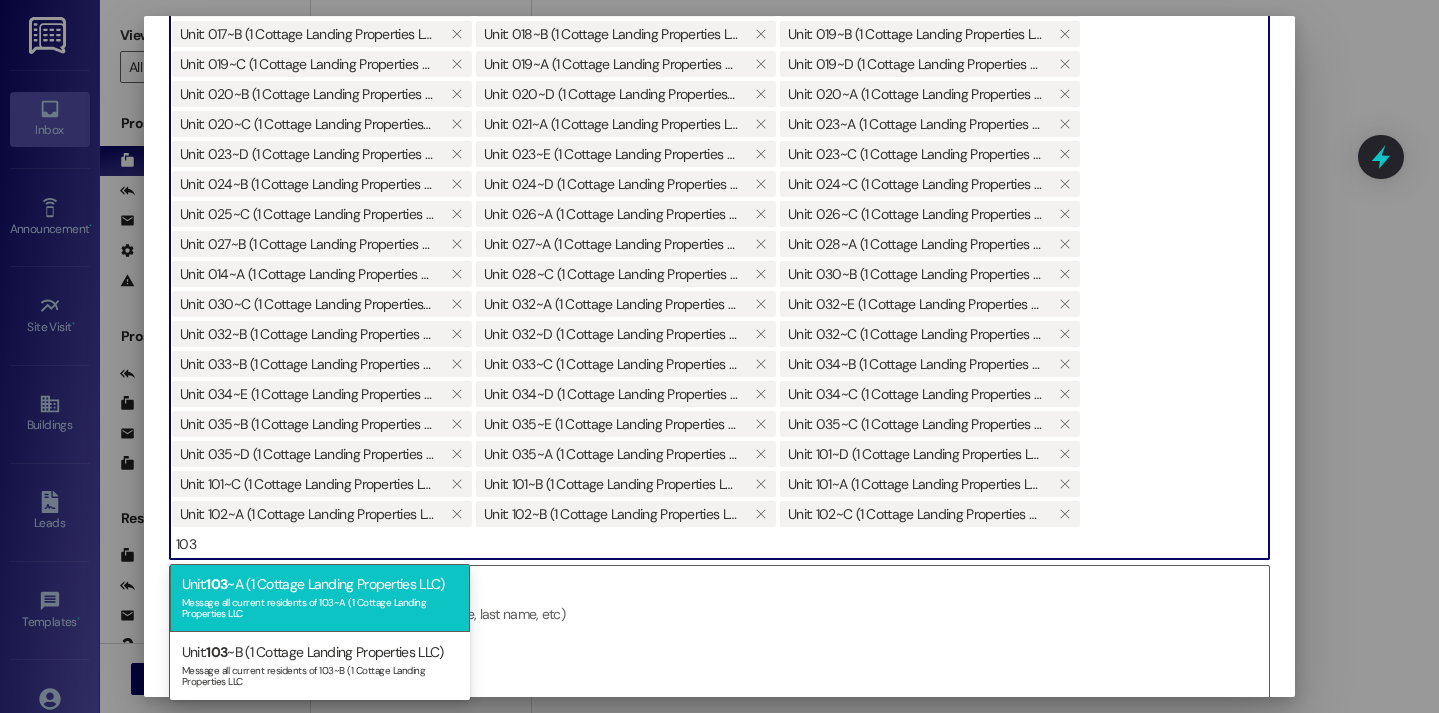 type on "103" 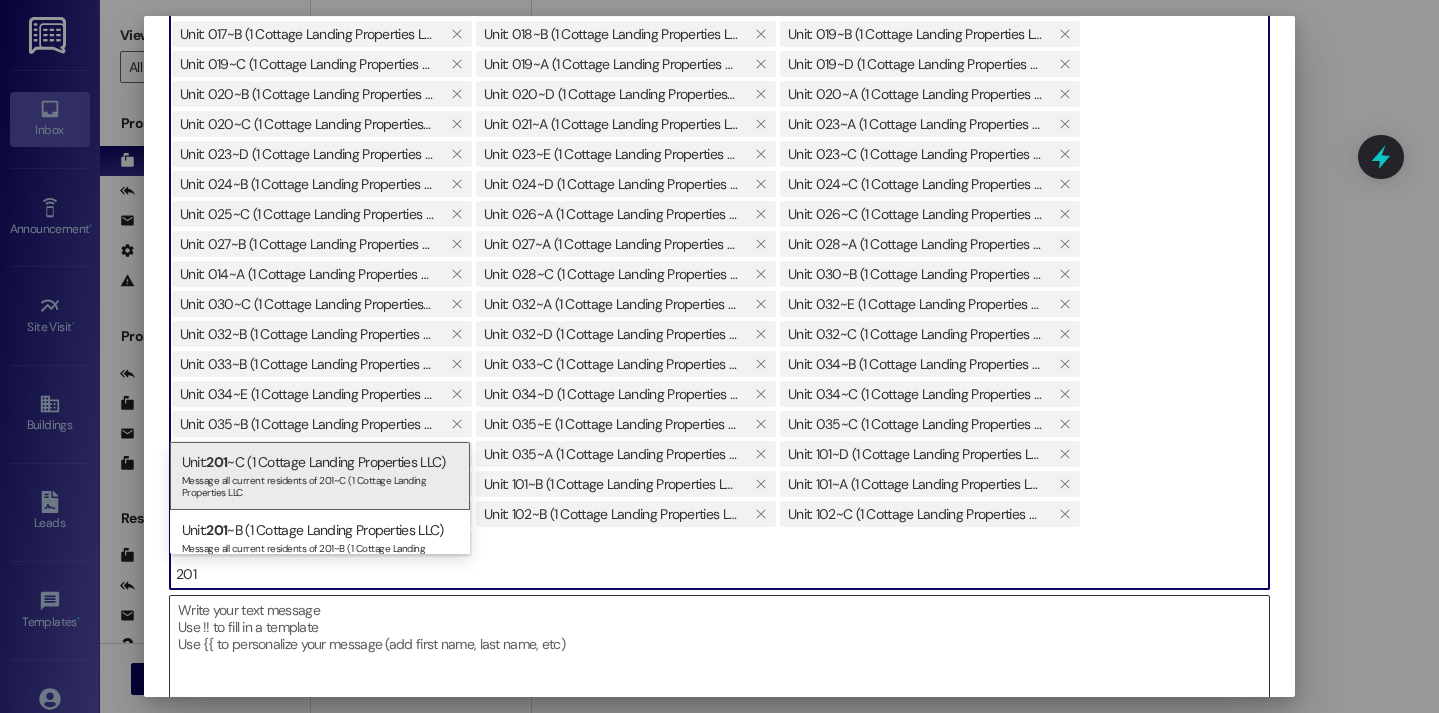 type on "201" 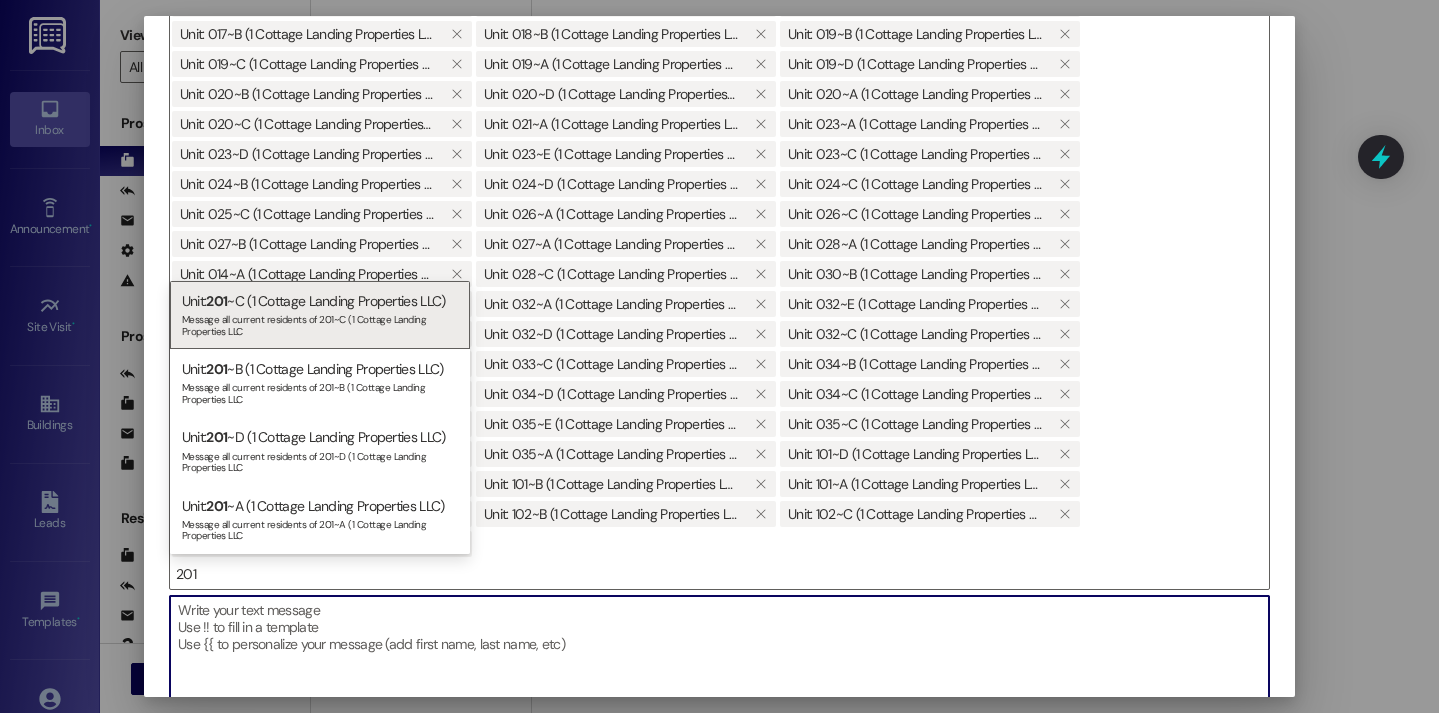 click at bounding box center [719, 687] 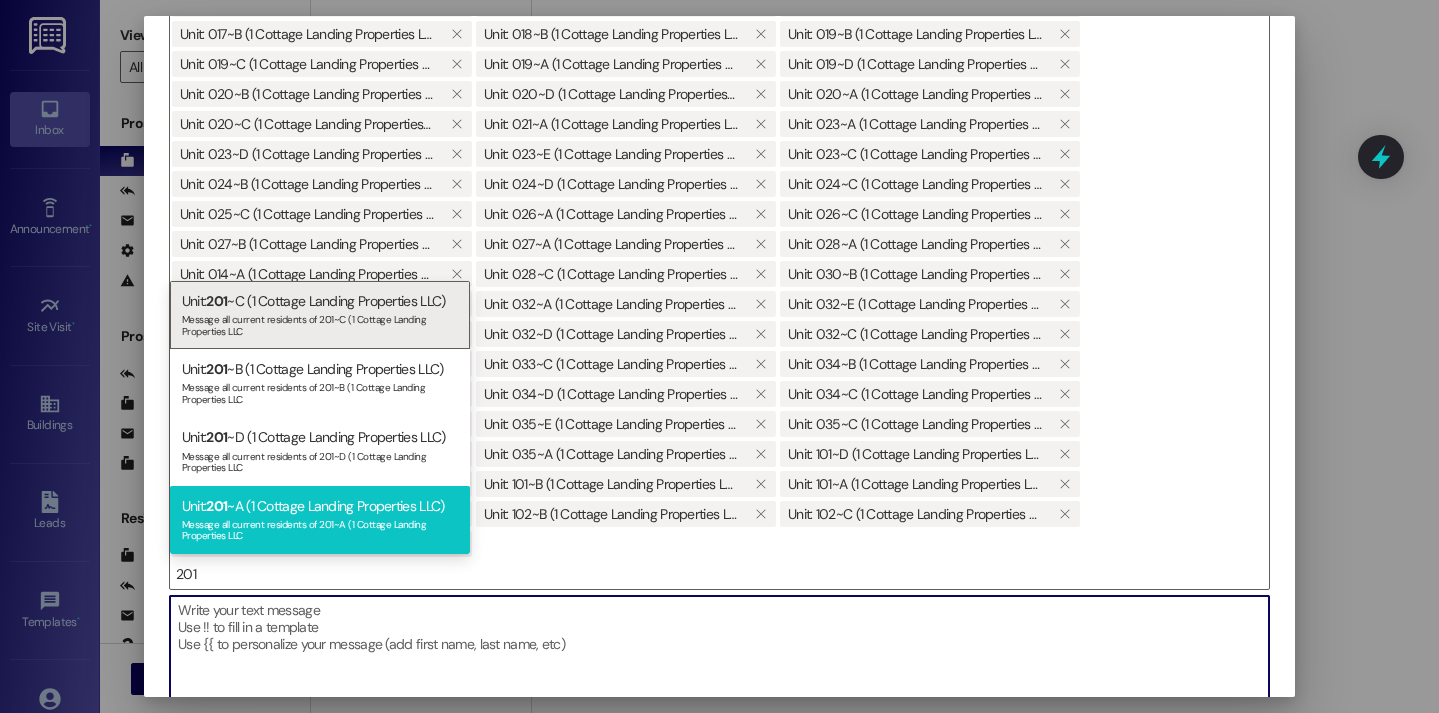 click on "Message all current residents of 201~A (1 Cottage Landing Properties LLC" at bounding box center (320, 528) 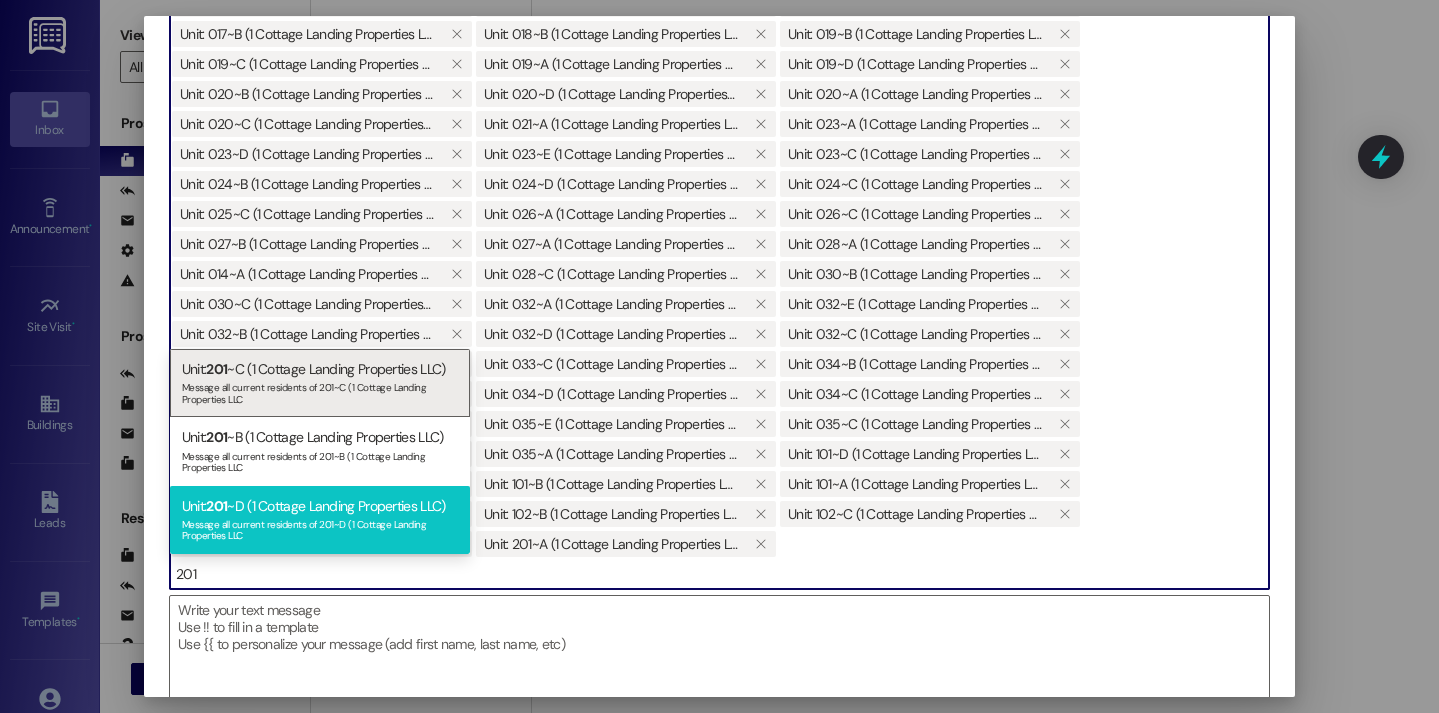 type on "201" 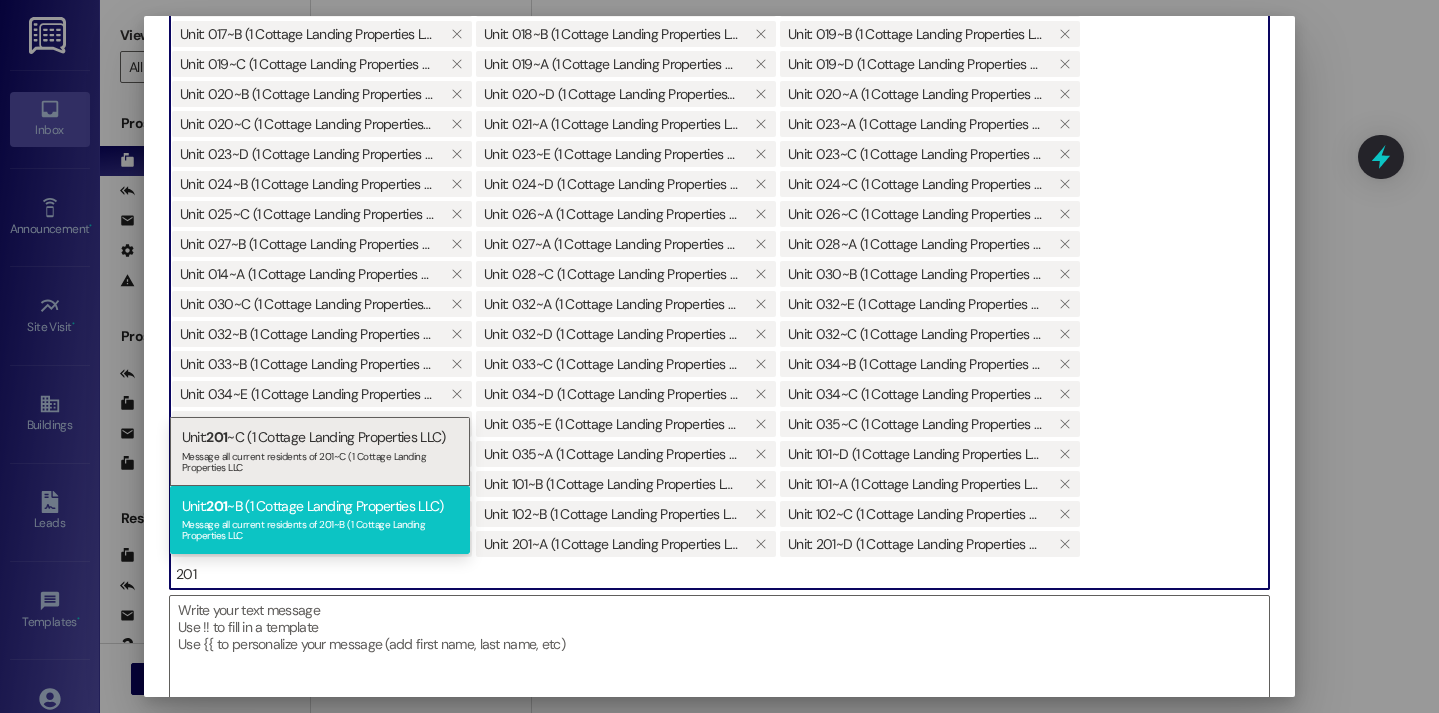 type on "201" 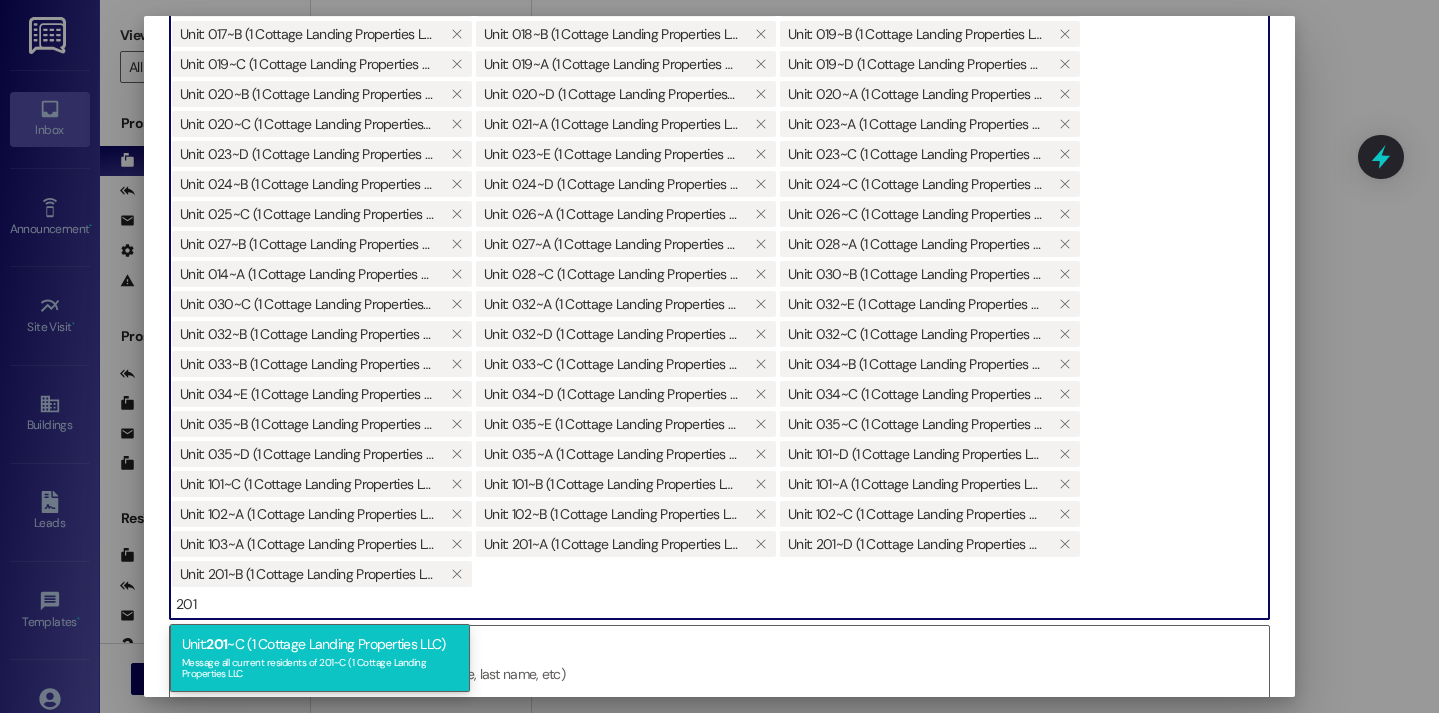 type on "201" 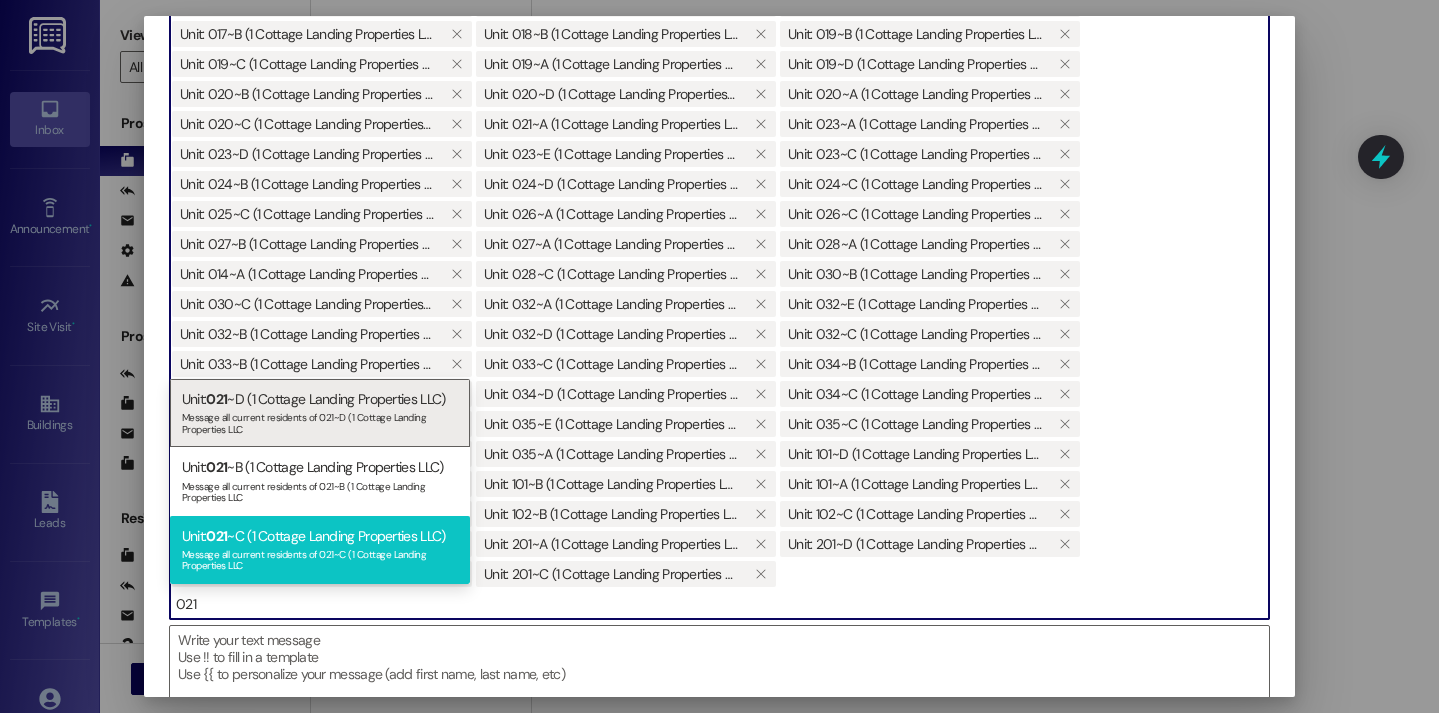 type on "021" 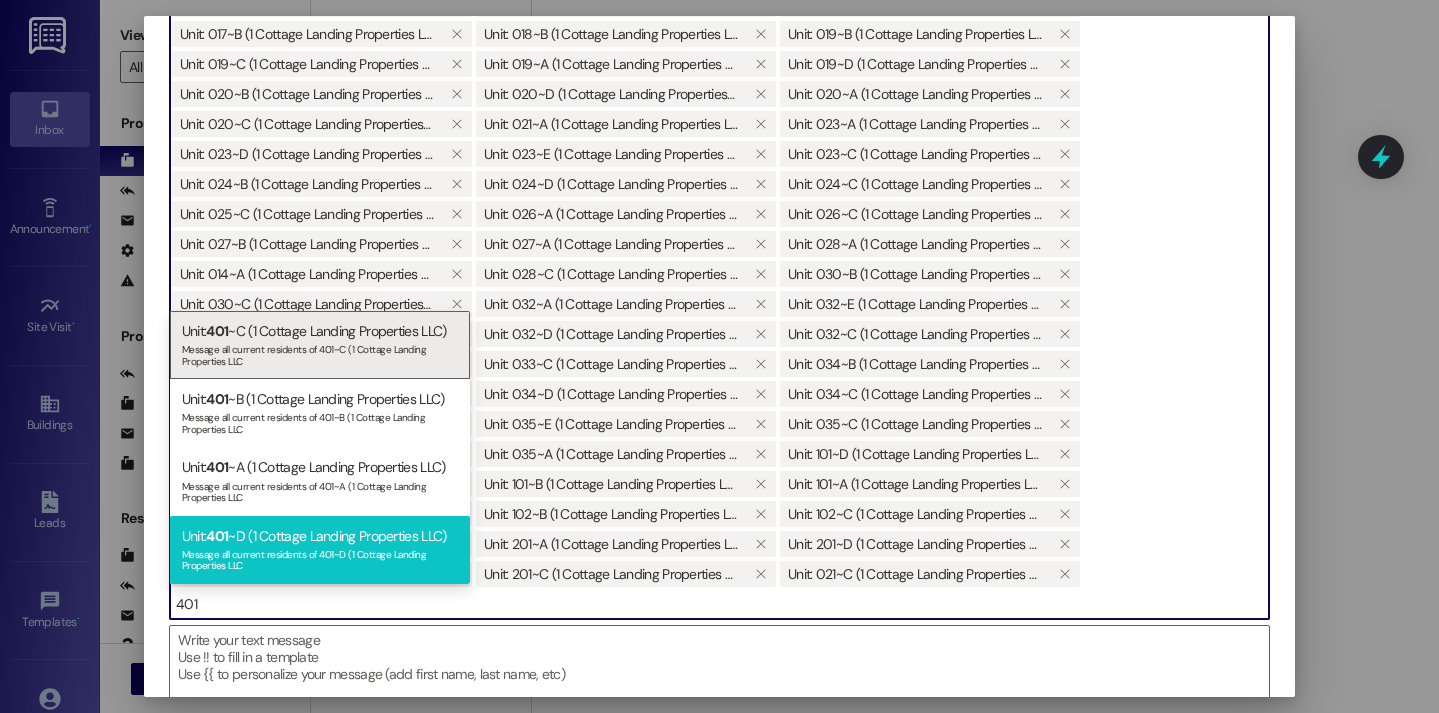 type on "401" 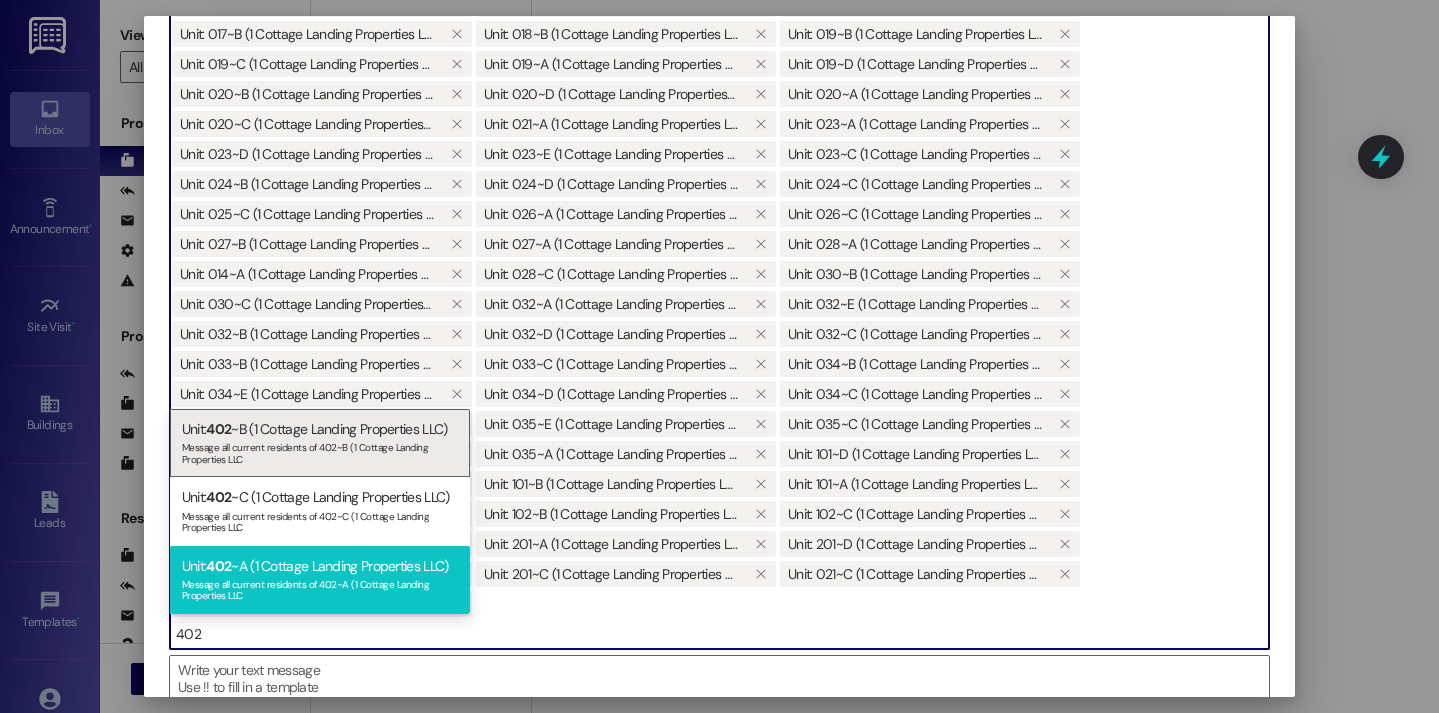 type on "402" 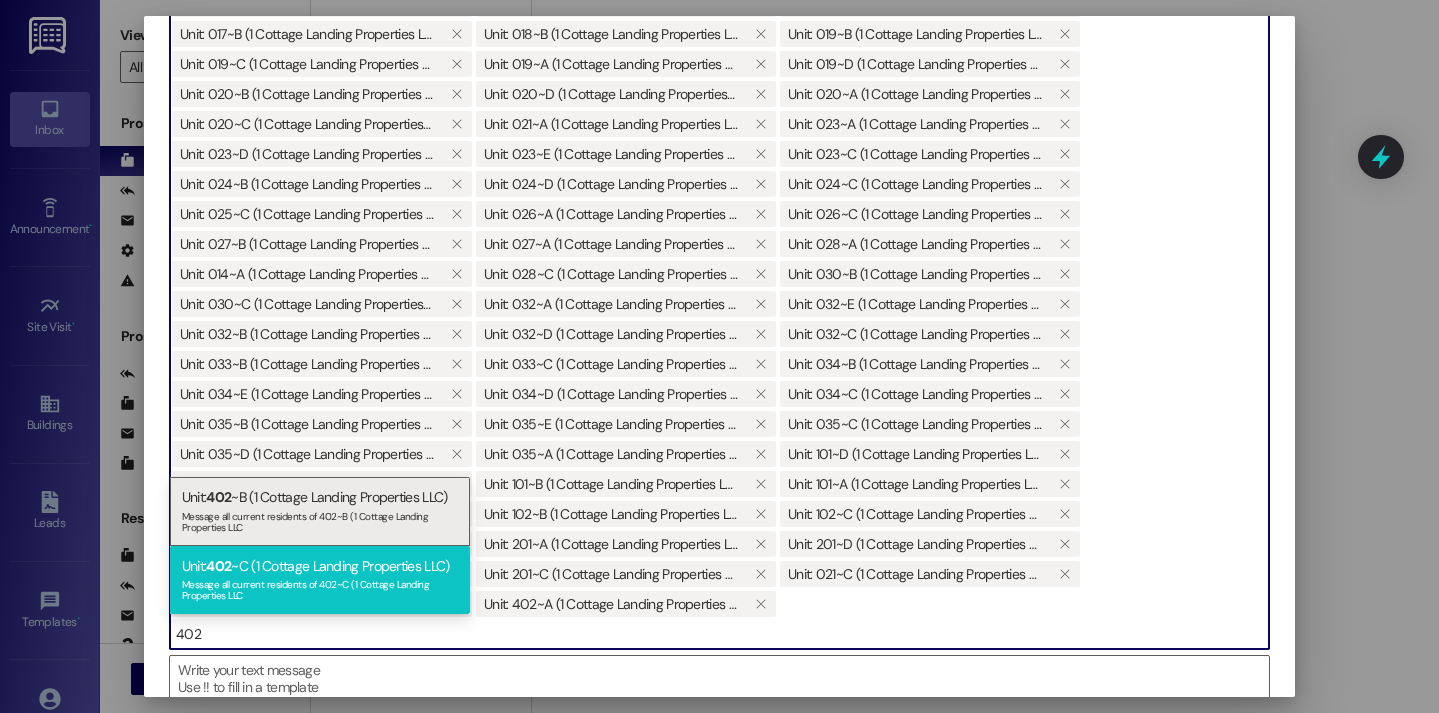 type on "402" 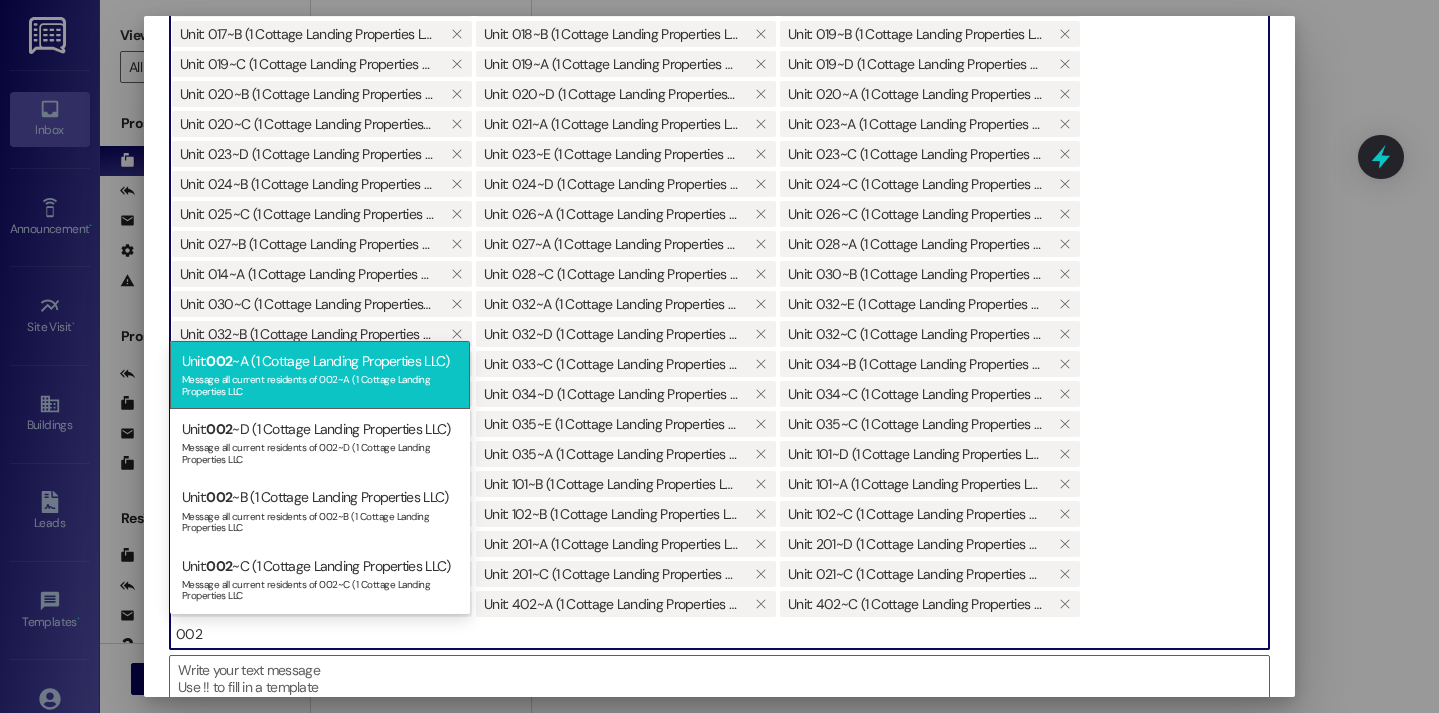 type on "002" 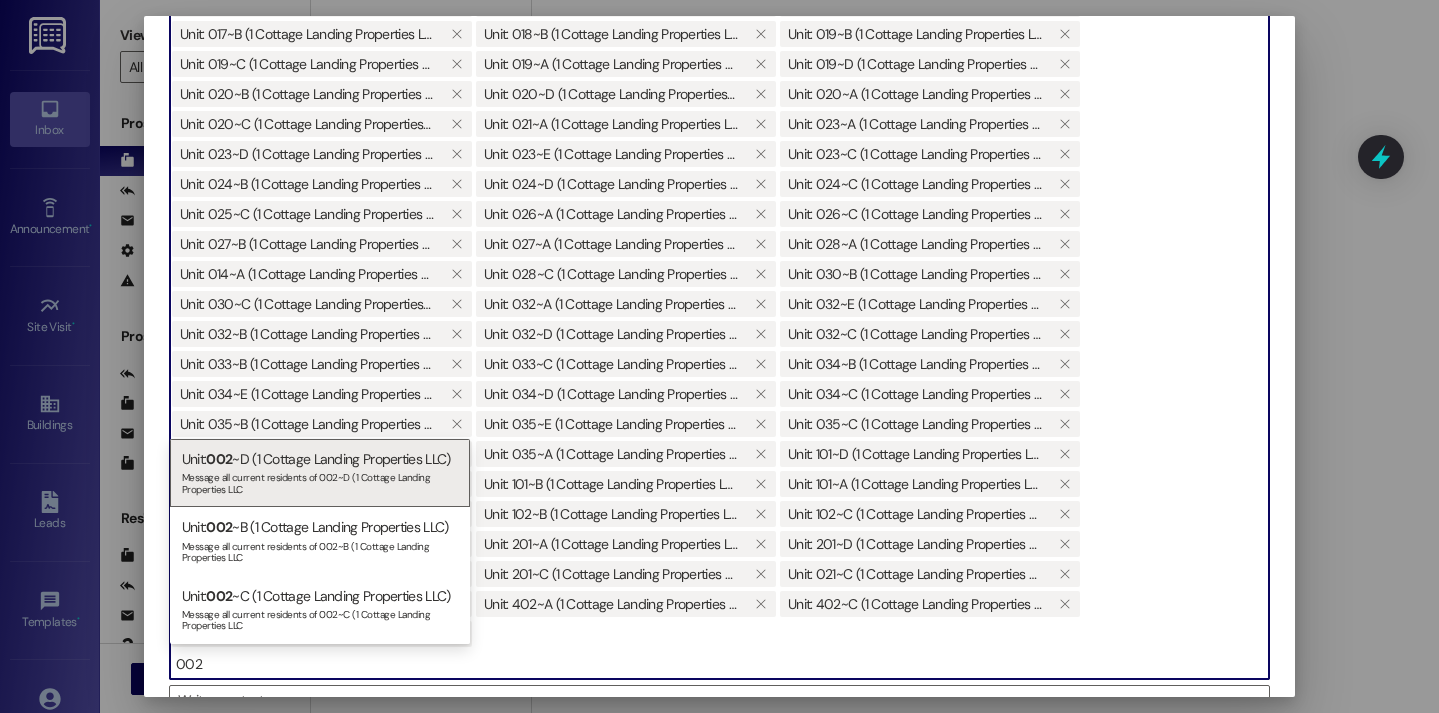 type on "002" 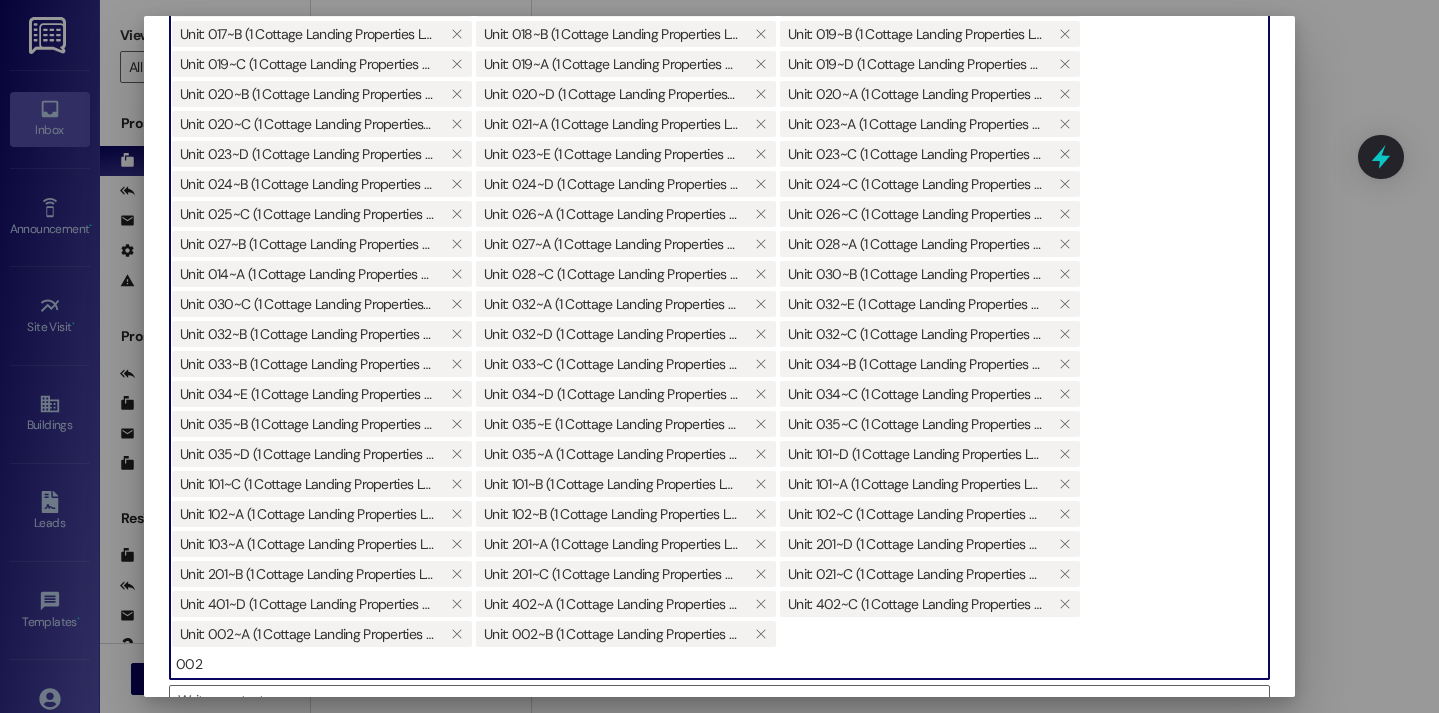 type 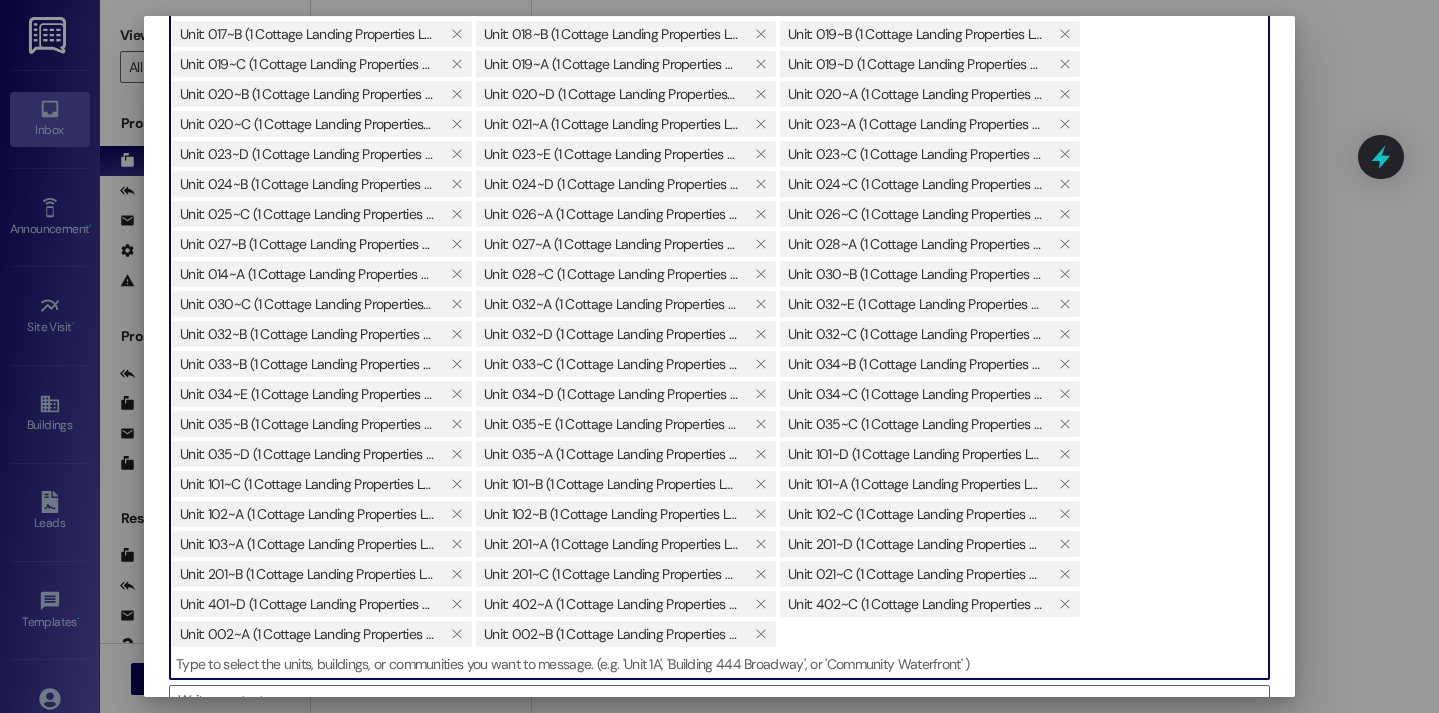 scroll, scrollTop: 599, scrollLeft: 0, axis: vertical 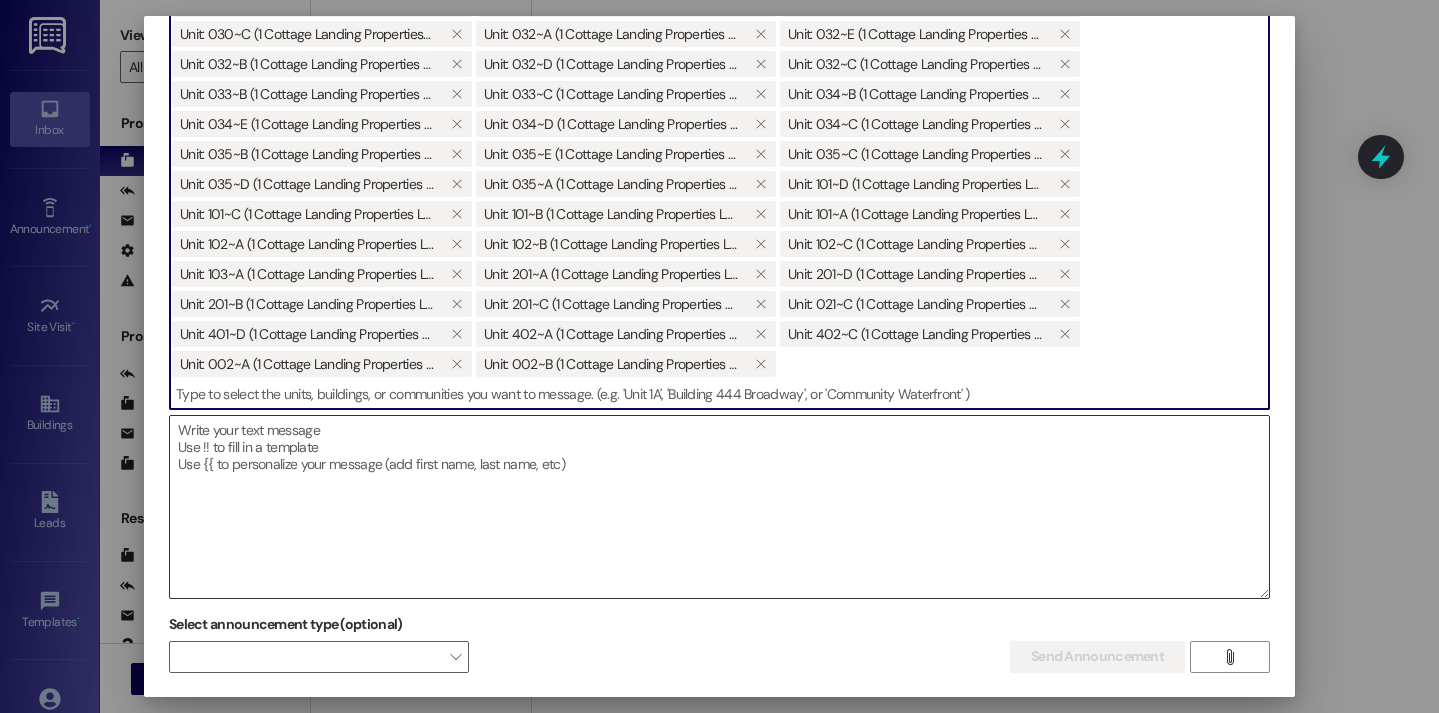 click at bounding box center (719, 507) 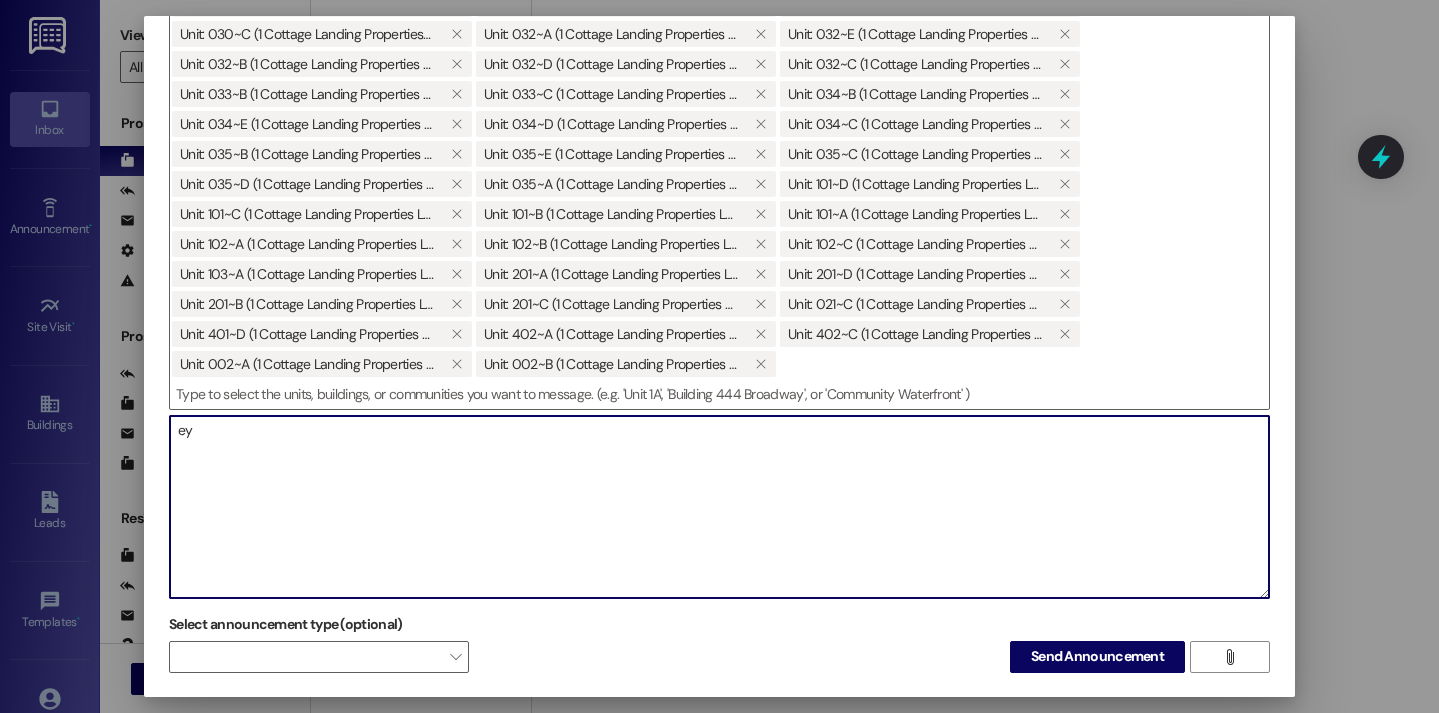 type on "e" 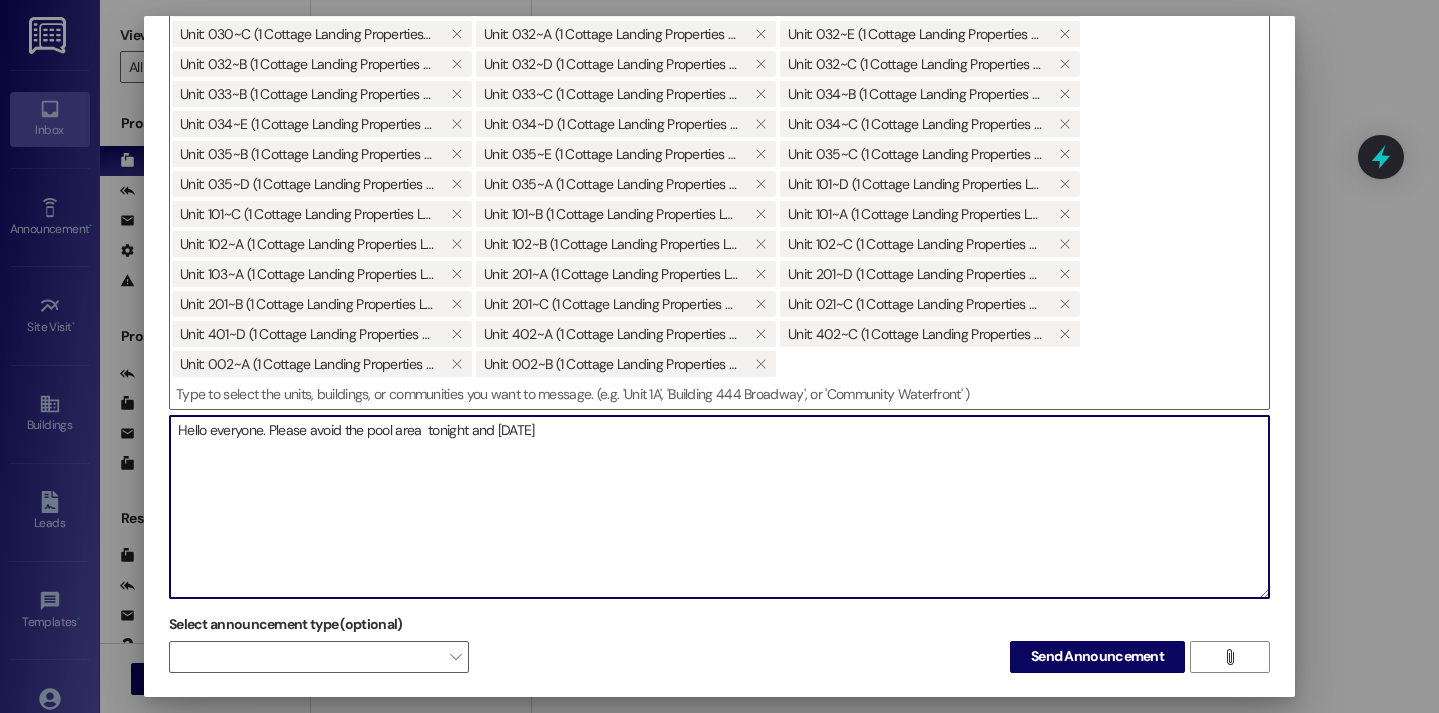 click on "Hello everyone. Please avoid the pool area  tonight and tomorrow" at bounding box center (719, 507) 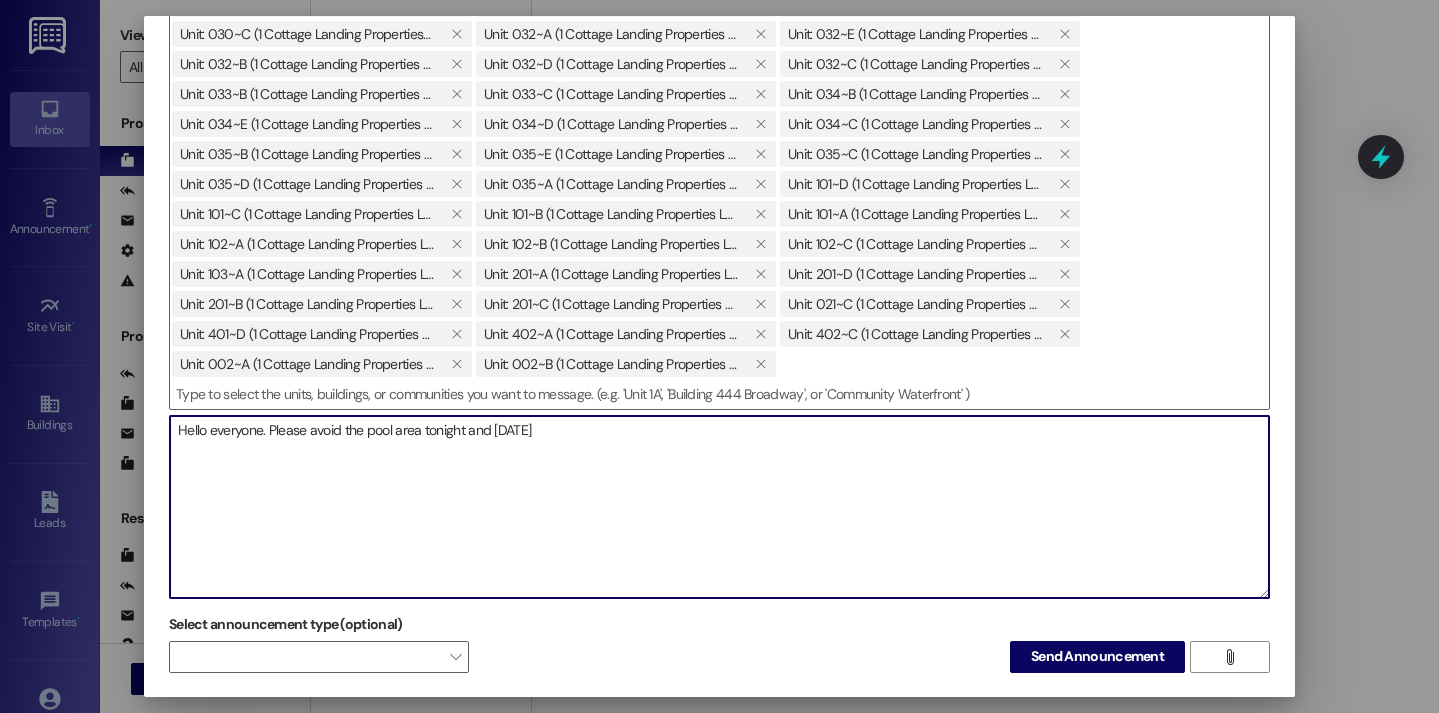 click on "Hello everyone. Please avoid the pool area tonight and tomorrow" at bounding box center (719, 507) 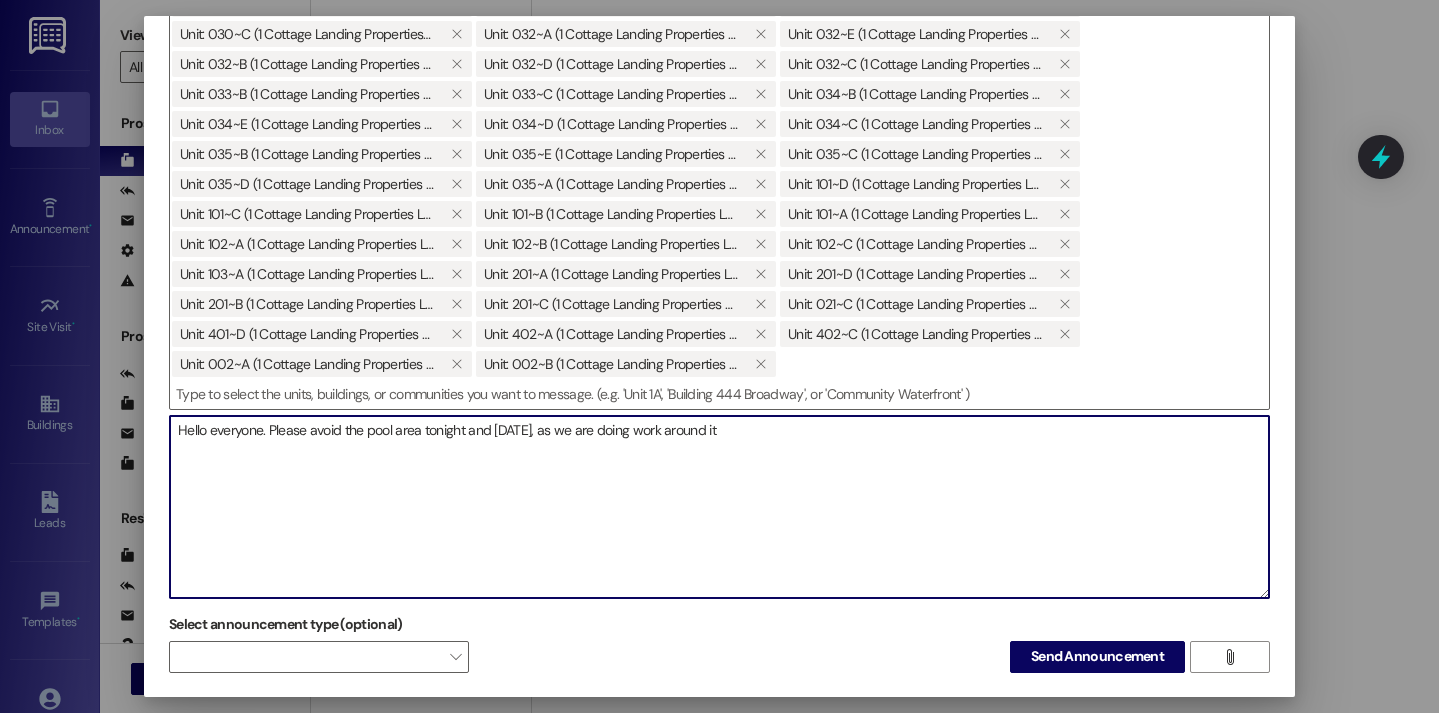 drag, startPoint x: 774, startPoint y: 439, endPoint x: 591, endPoint y: 441, distance: 183.01093 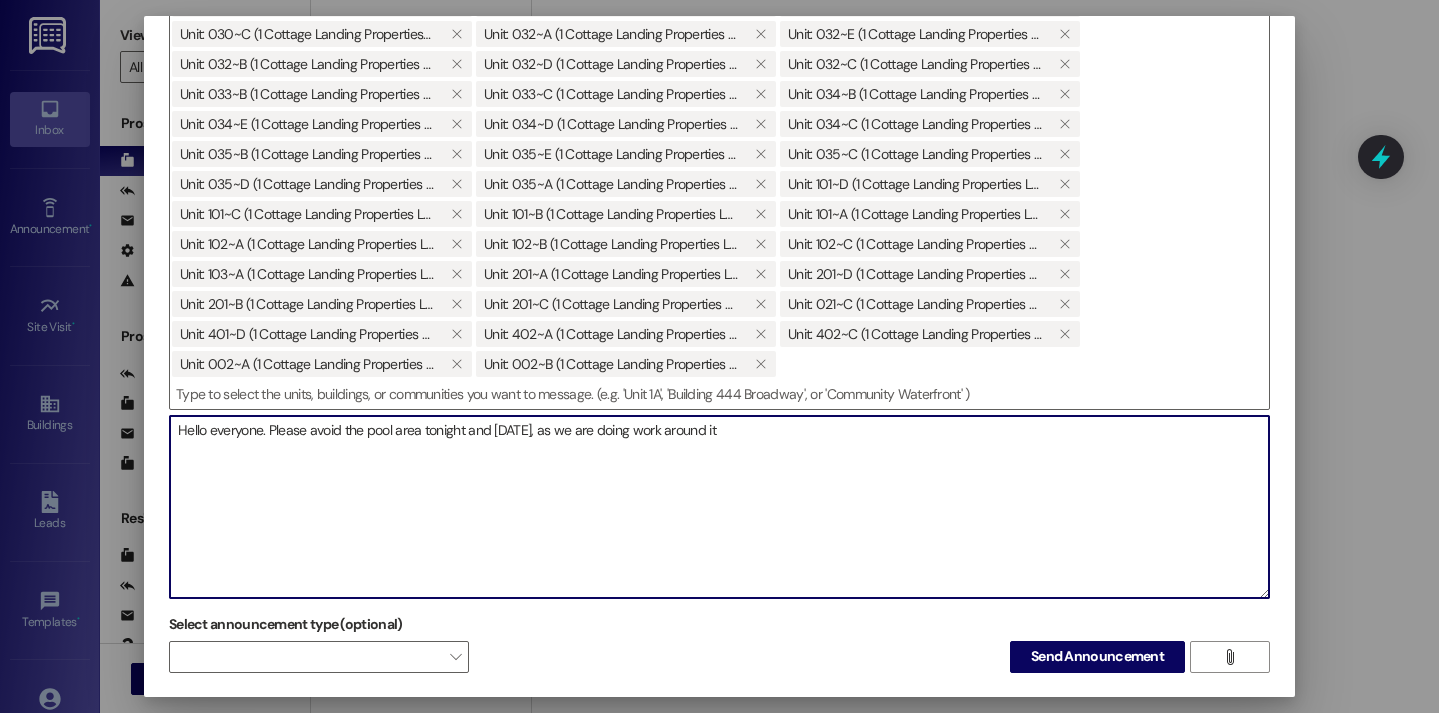 drag, startPoint x: 761, startPoint y: 431, endPoint x: 554, endPoint y: 429, distance: 207.00966 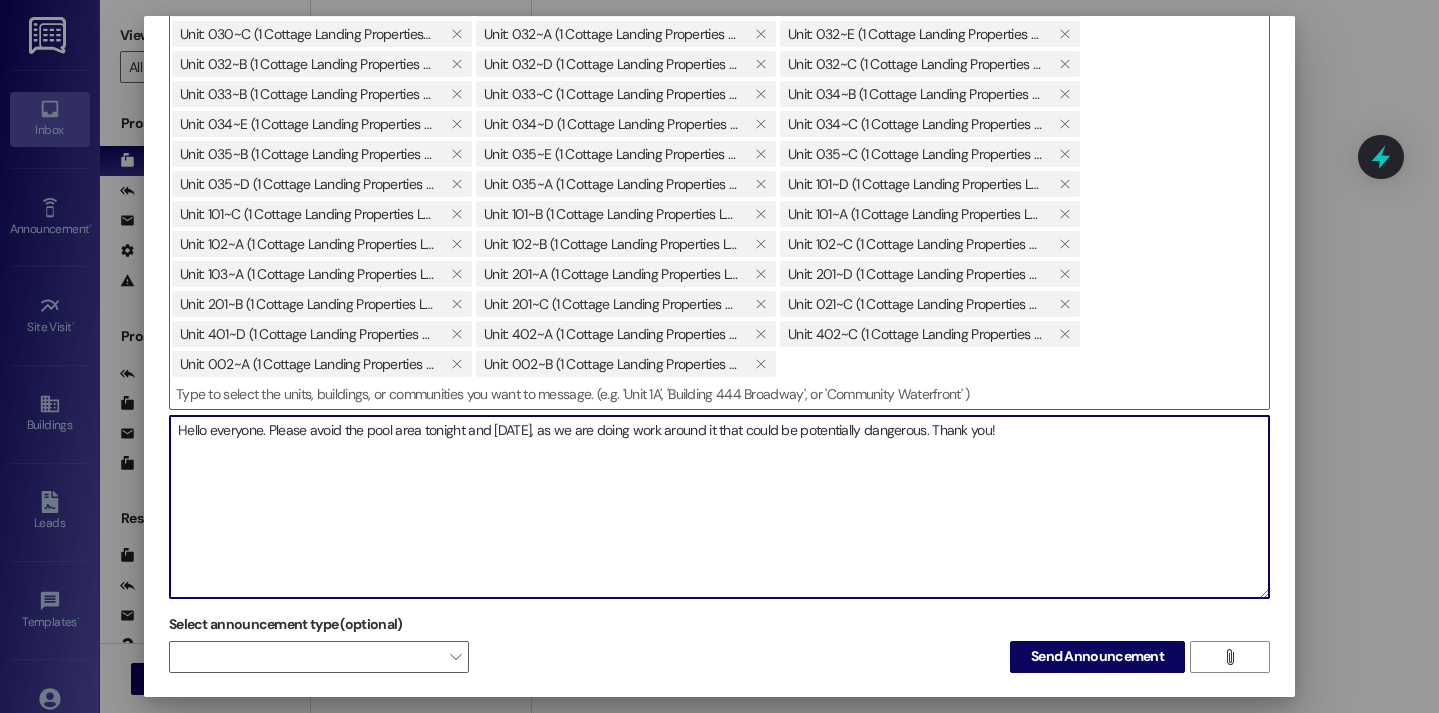 click on "Hello everyone. Please avoid the pool area tonight and tomorrow, as we are doing work around it that could be potentially dangerous. Thank you!" at bounding box center [719, 507] 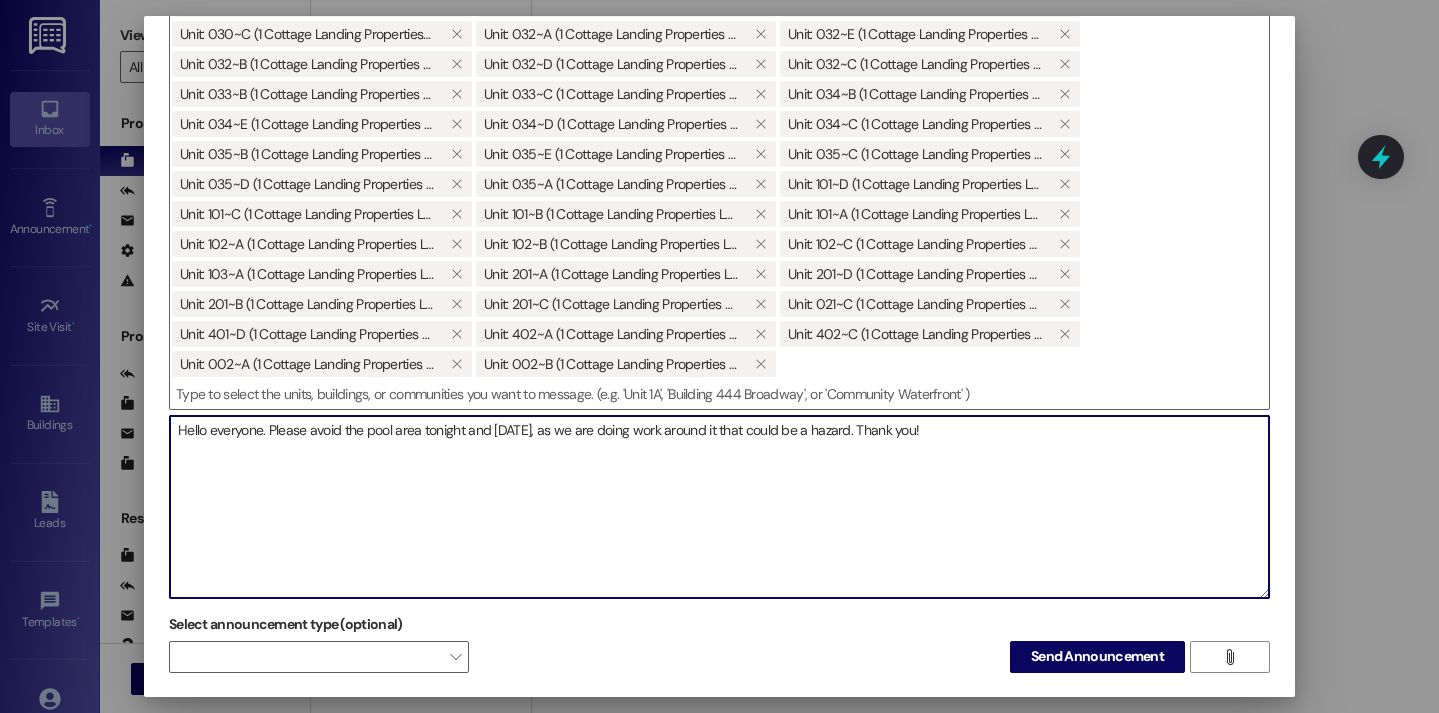 click on "Hello everyone. Please avoid the pool area tonight and tomorrow, as we are doing work around it that could be a hazard. Thank you!" at bounding box center (719, 507) 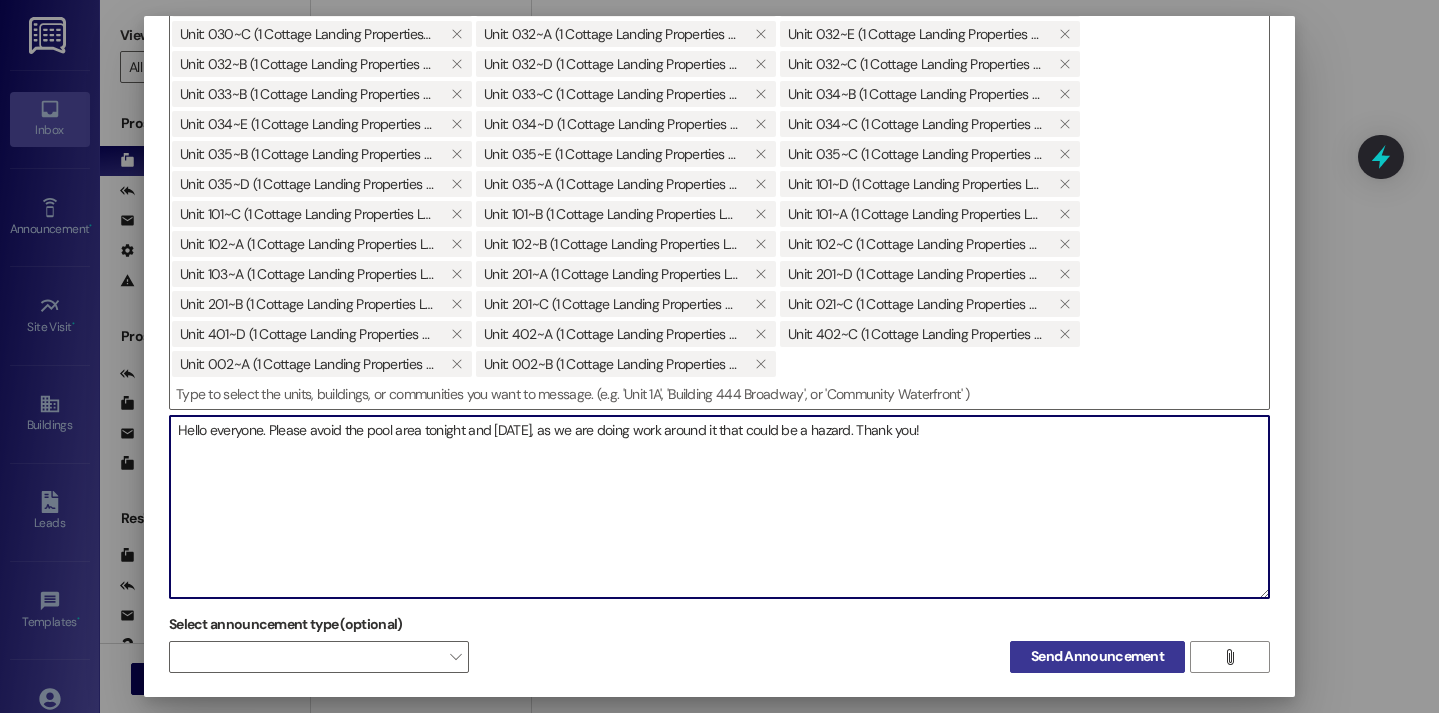 type on "Hello everyone. Please avoid the pool area tonight and tomorrow, as we are doing work around it that could be a hazard. Thank you!" 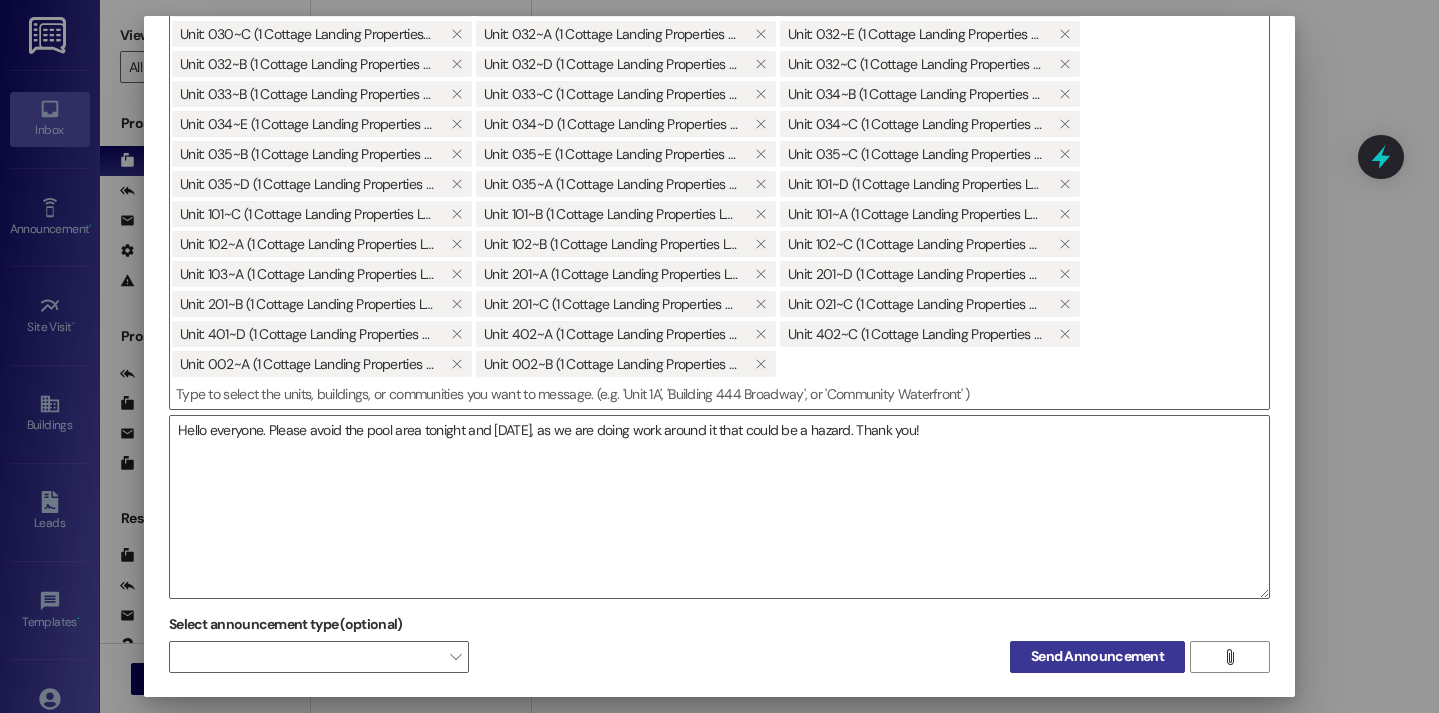 click on "Send Announcement" at bounding box center [1097, 656] 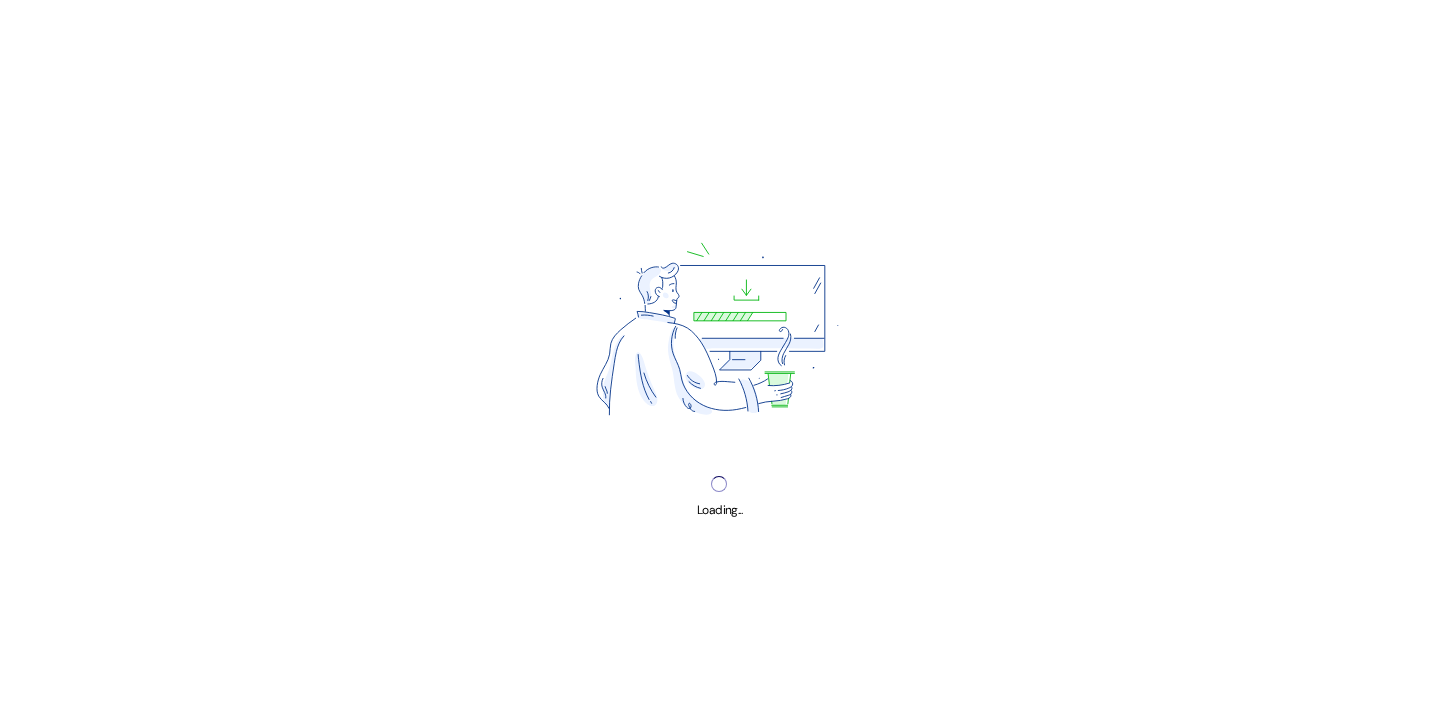 scroll, scrollTop: 0, scrollLeft: 0, axis: both 